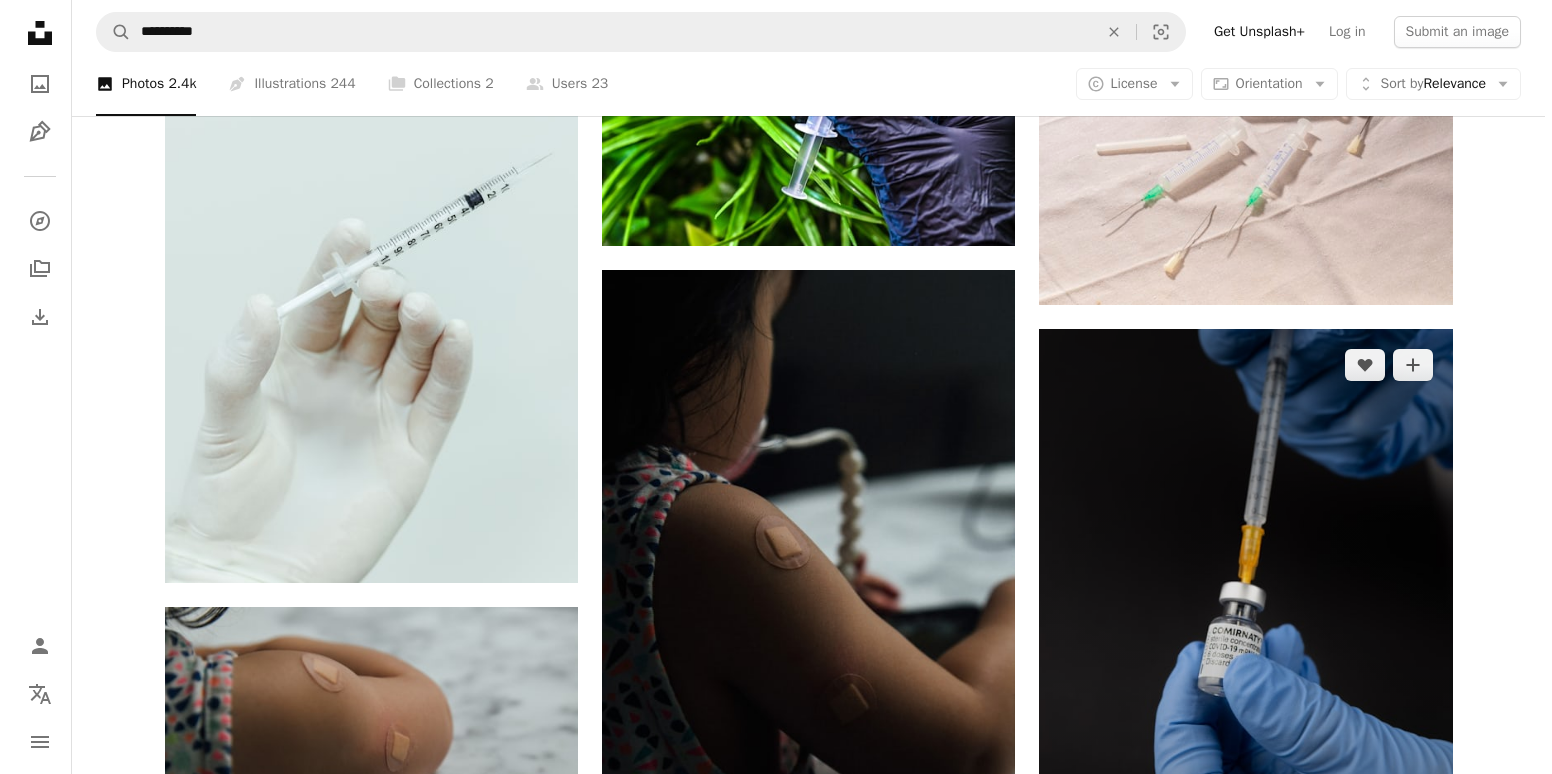 scroll, scrollTop: 3400, scrollLeft: 0, axis: vertical 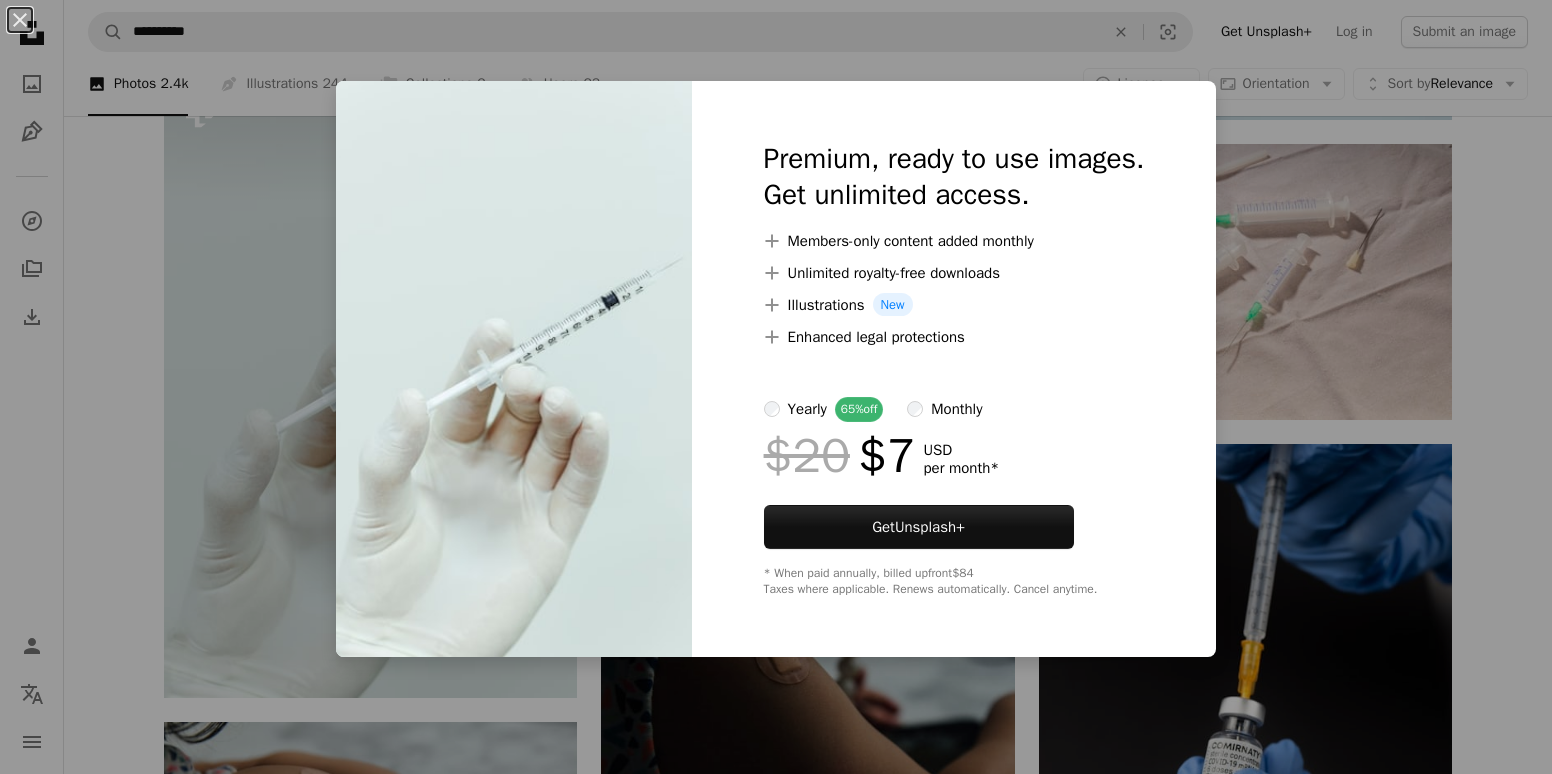 click on "An X shape Premium, ready to use images. Get unlimited access. A plus sign Members-only content added monthly A plus sign Unlimited royalty-free downloads A plus sign Illustrations  New A plus sign Enhanced legal protections yearly 65%  off monthly $20   $7 USD per month * Get  Unsplash+ * When paid annually, billed upfront  $84 Taxes where applicable. Renews automatically. Cancel anytime." at bounding box center [776, 387] 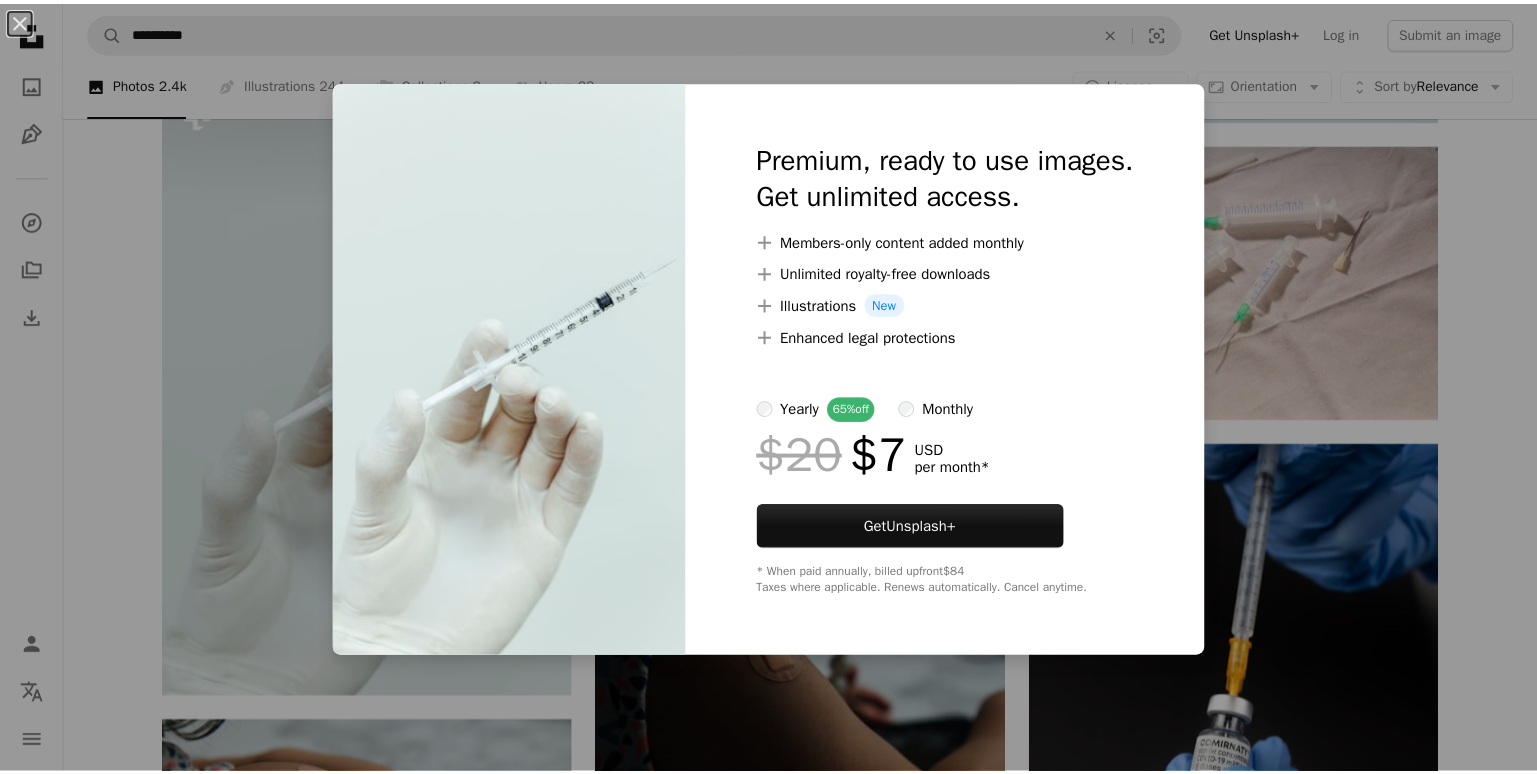 scroll, scrollTop: 3600, scrollLeft: 0, axis: vertical 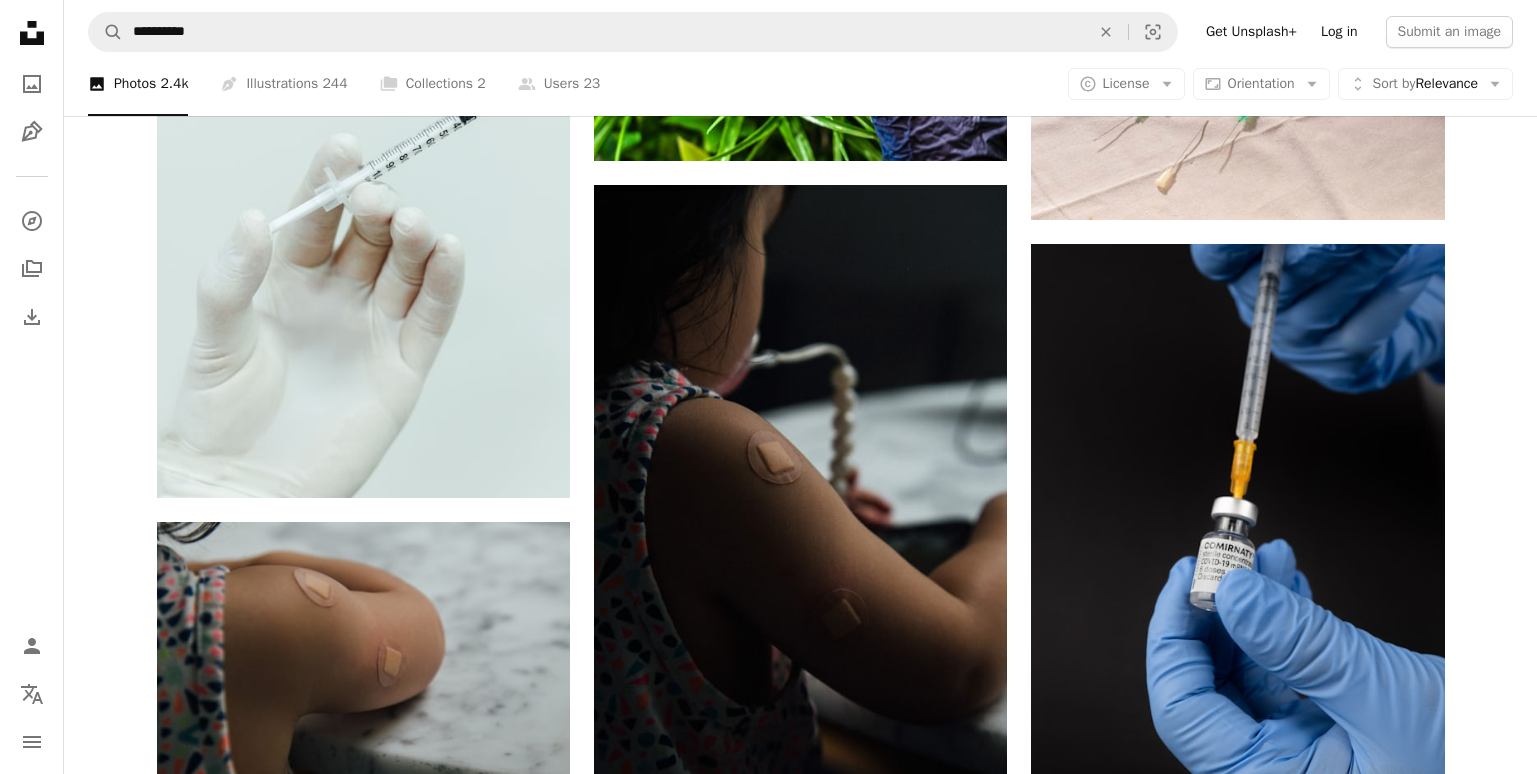 click on "Log in" at bounding box center [1339, 32] 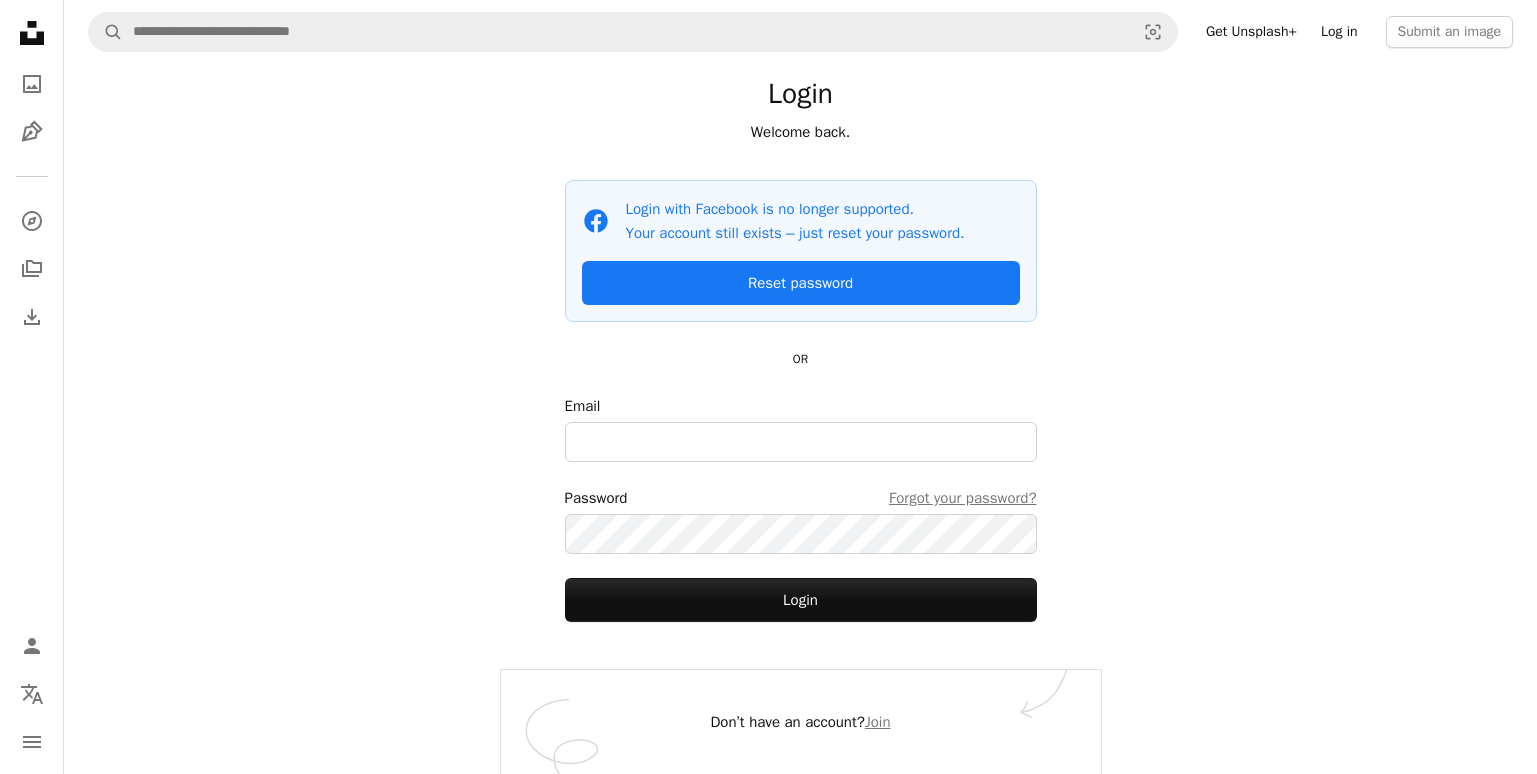 scroll, scrollTop: 0, scrollLeft: 0, axis: both 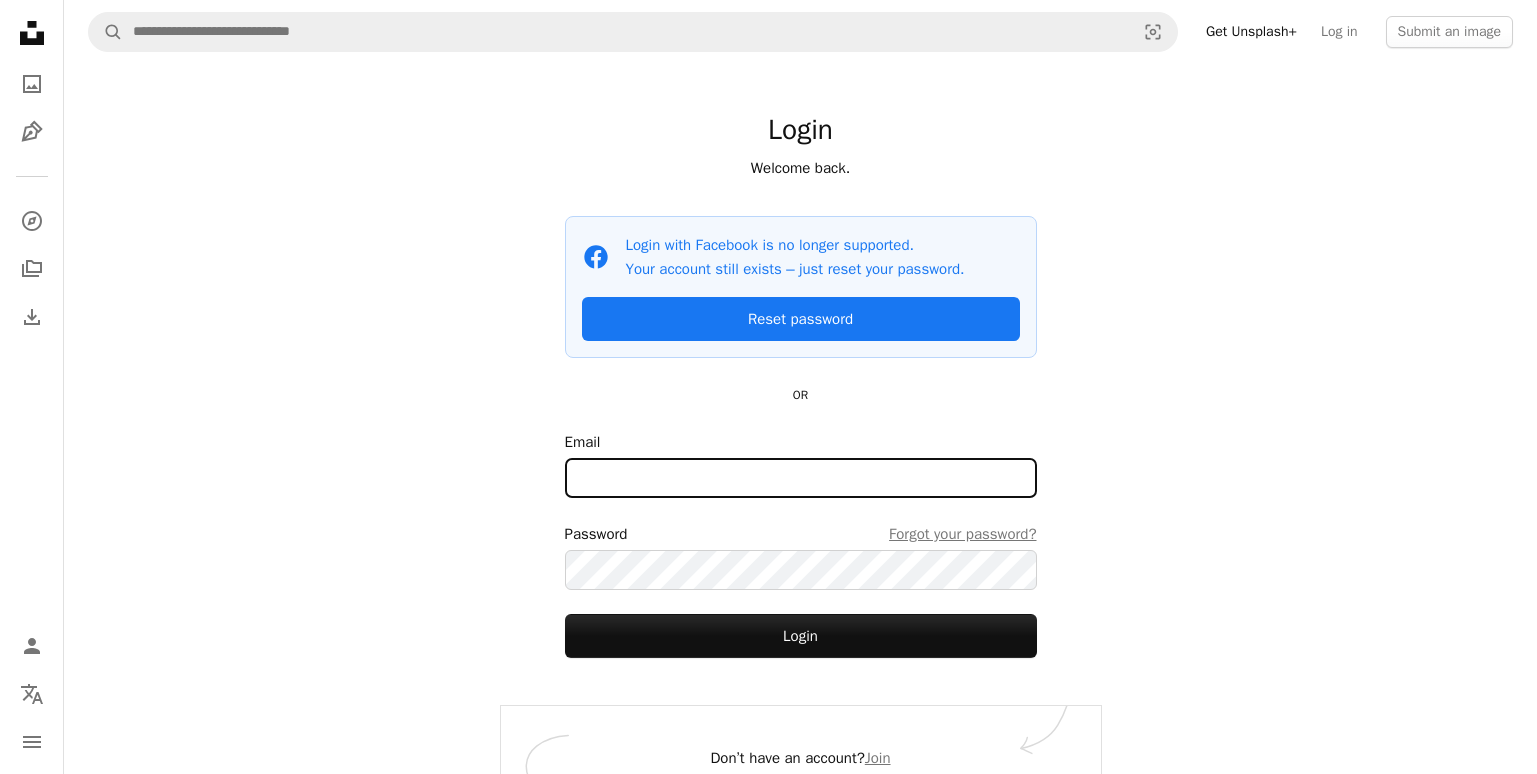 click on "Email" at bounding box center [801, 478] 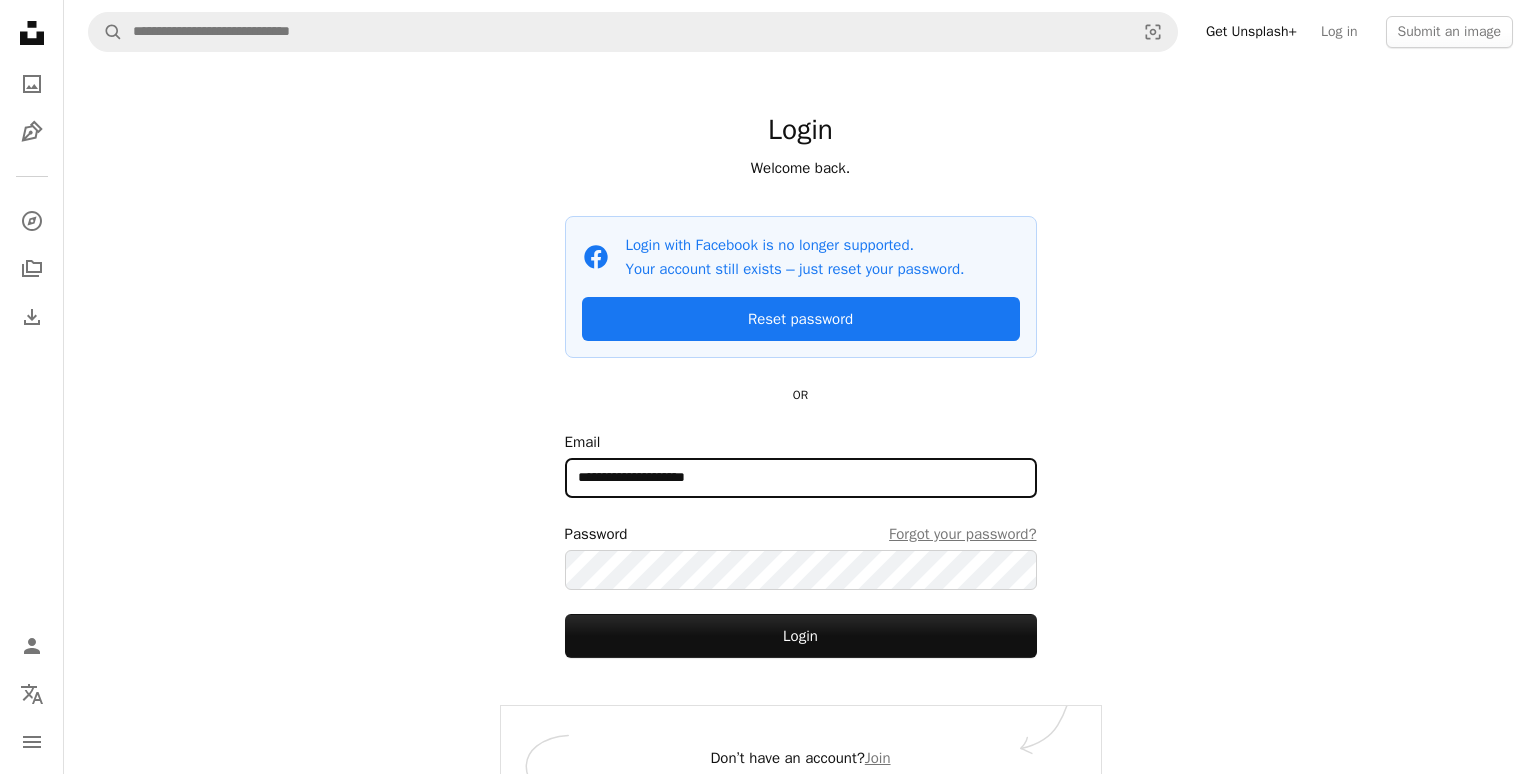 type on "**********" 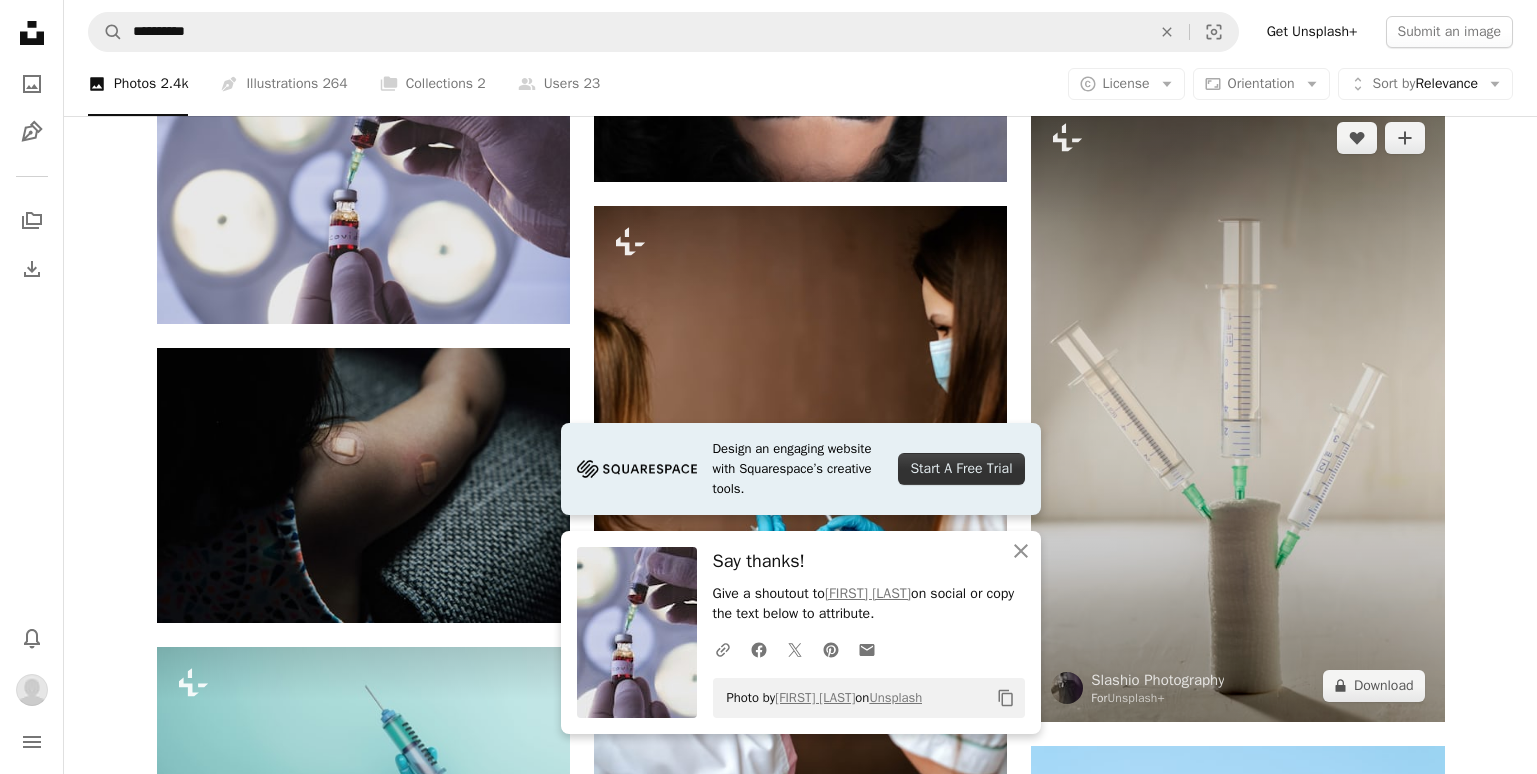scroll, scrollTop: 1900, scrollLeft: 0, axis: vertical 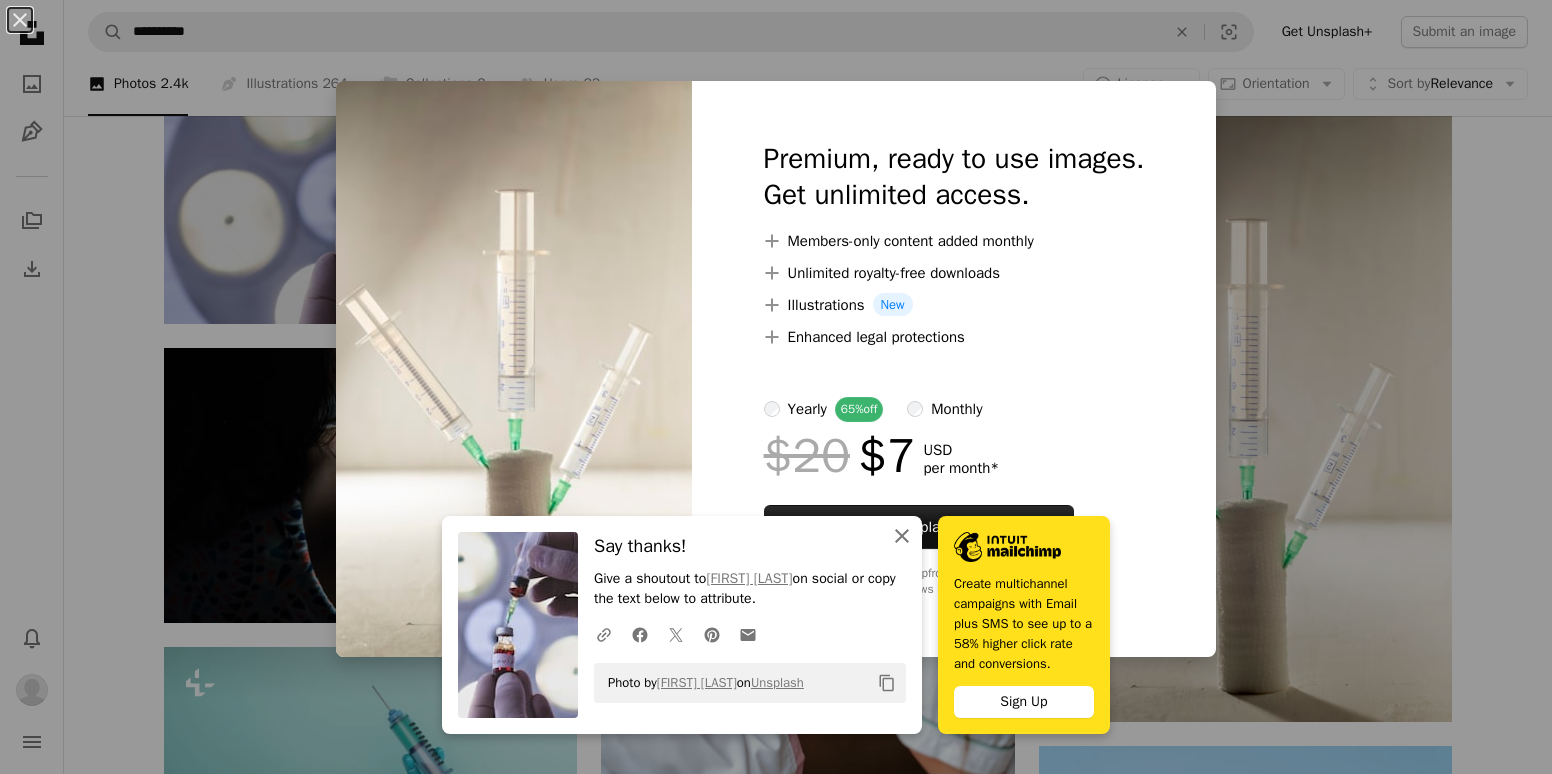 click 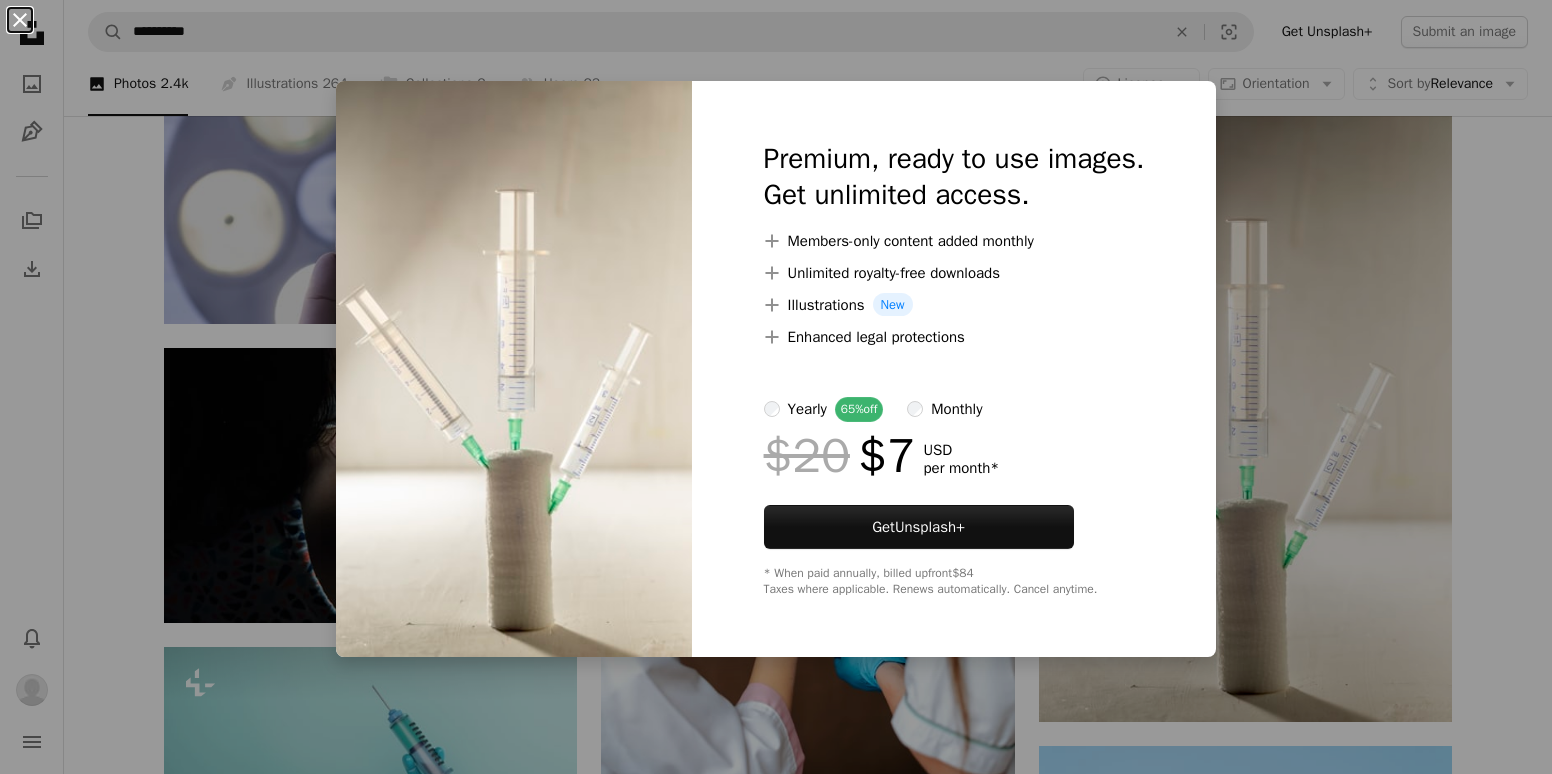 click on "An X shape" at bounding box center (20, 20) 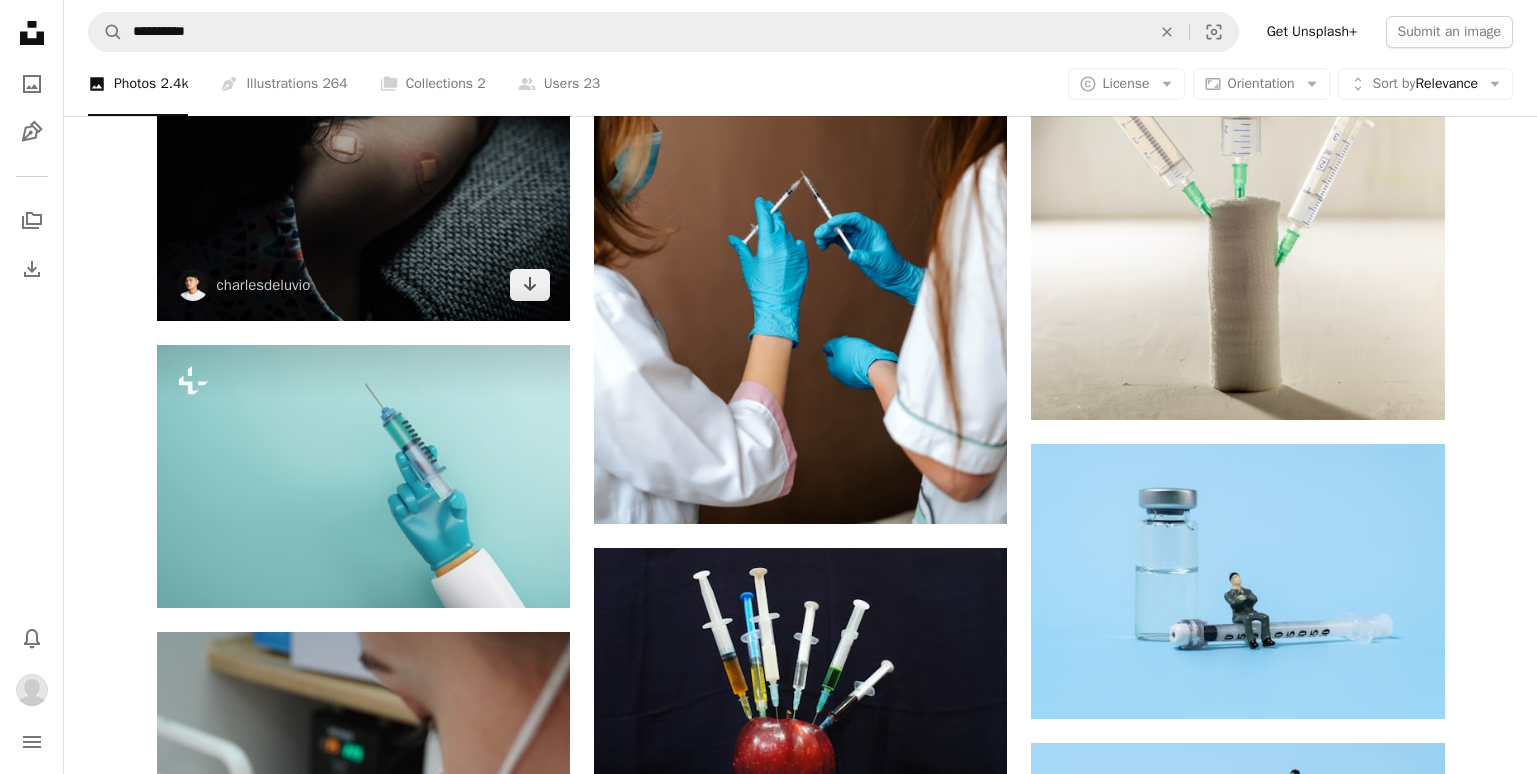 scroll, scrollTop: 2300, scrollLeft: 0, axis: vertical 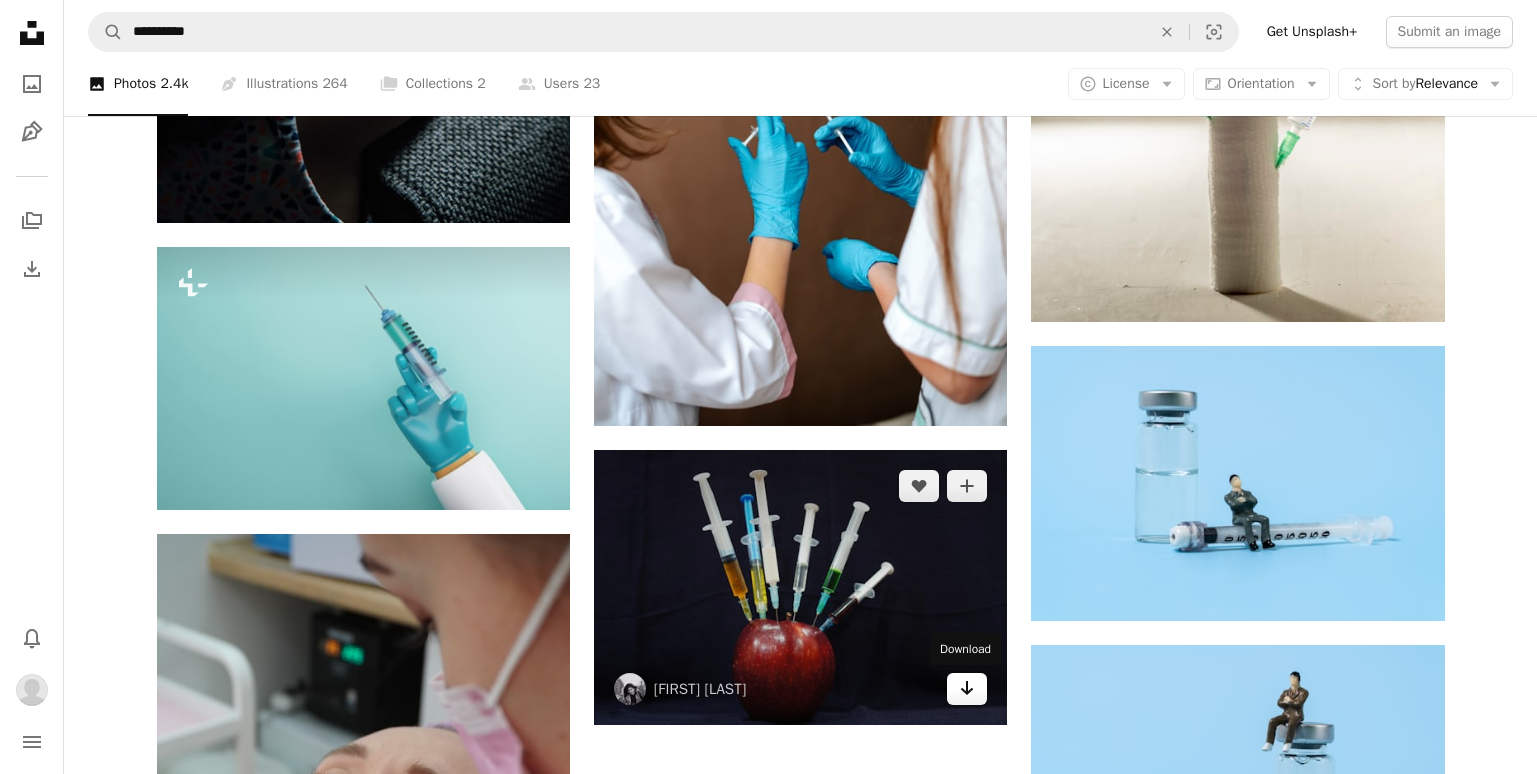 click on "Arrow pointing down" 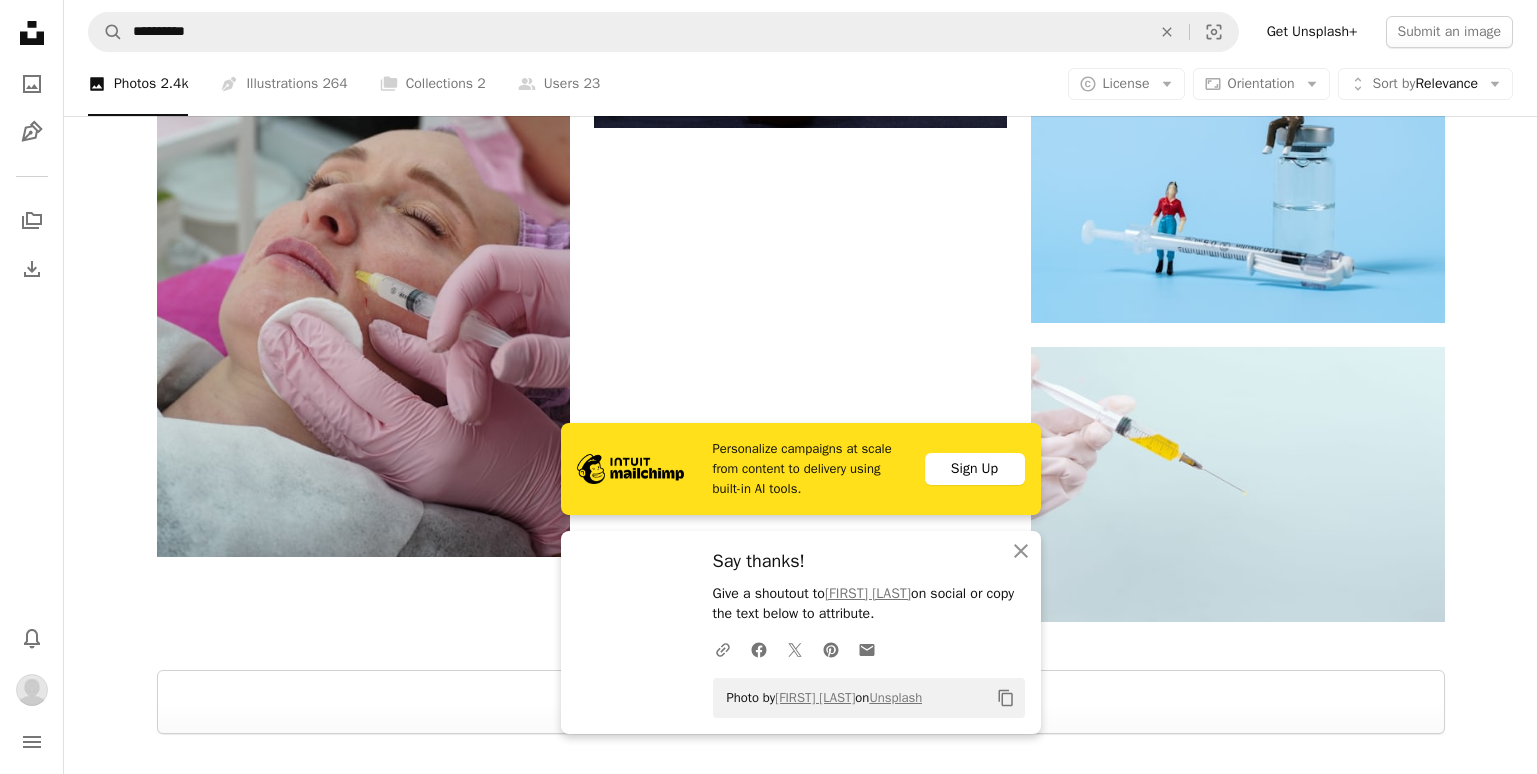 scroll, scrollTop: 2900, scrollLeft: 0, axis: vertical 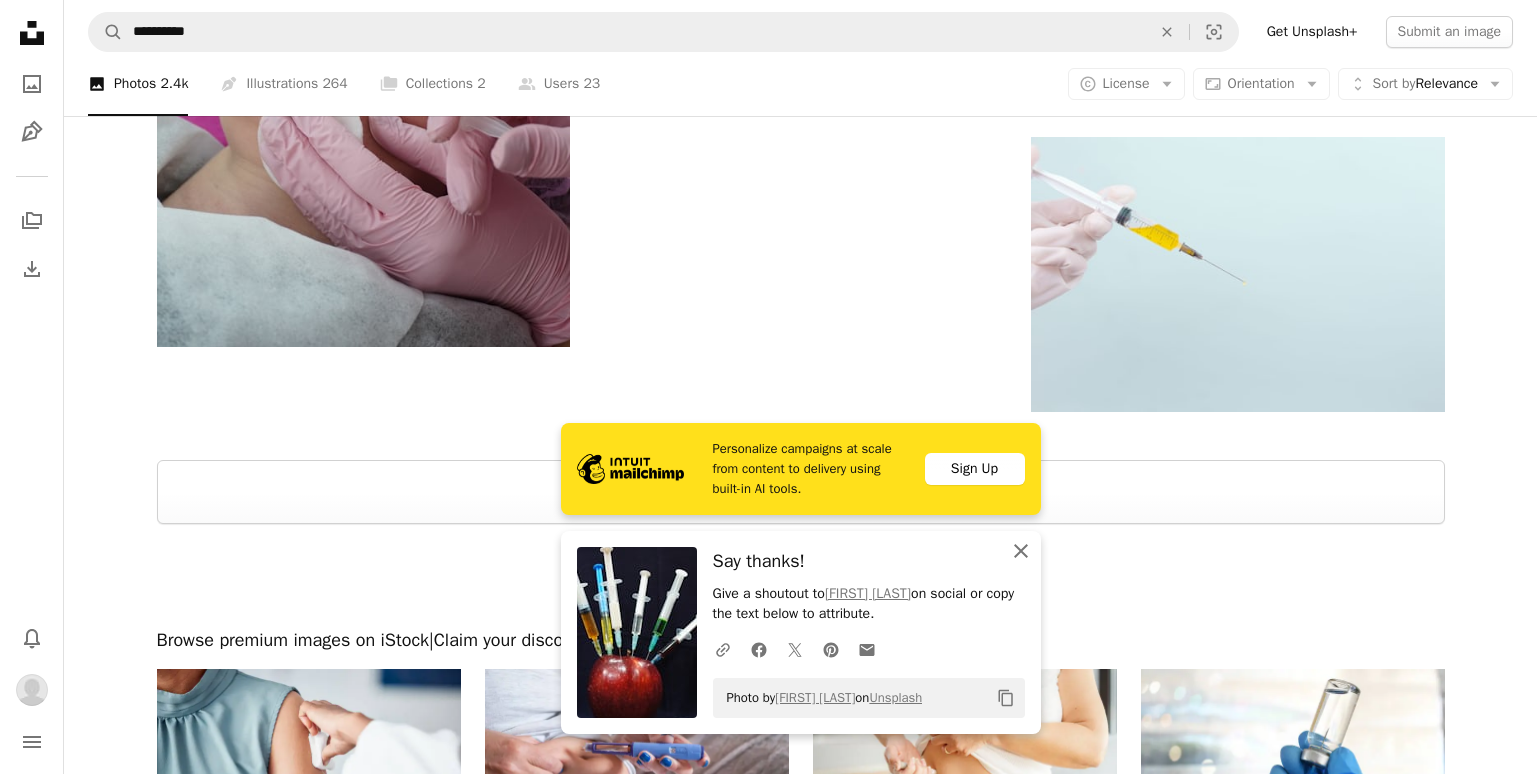 click on "An X shape" 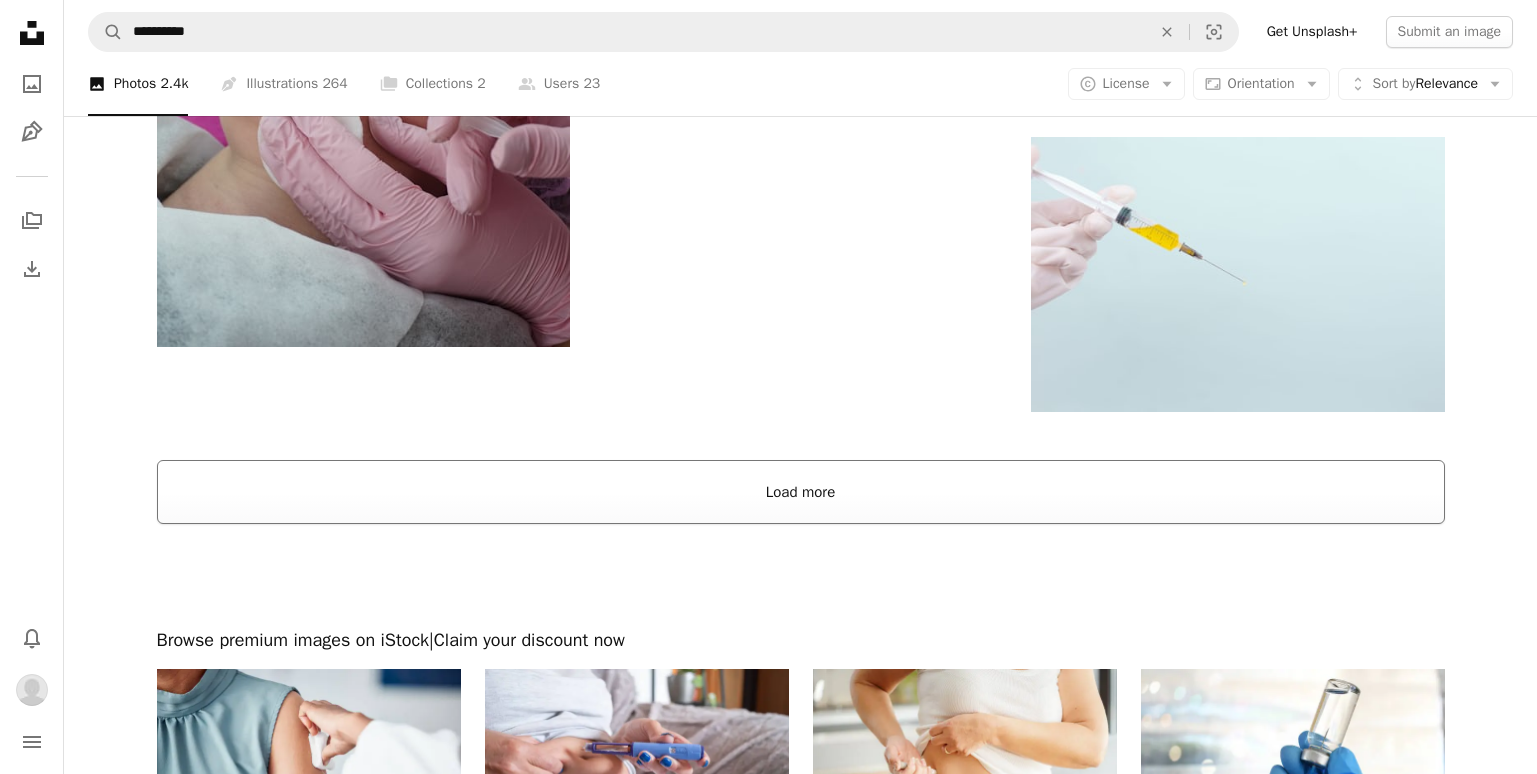 click on "Load more" at bounding box center [801, 492] 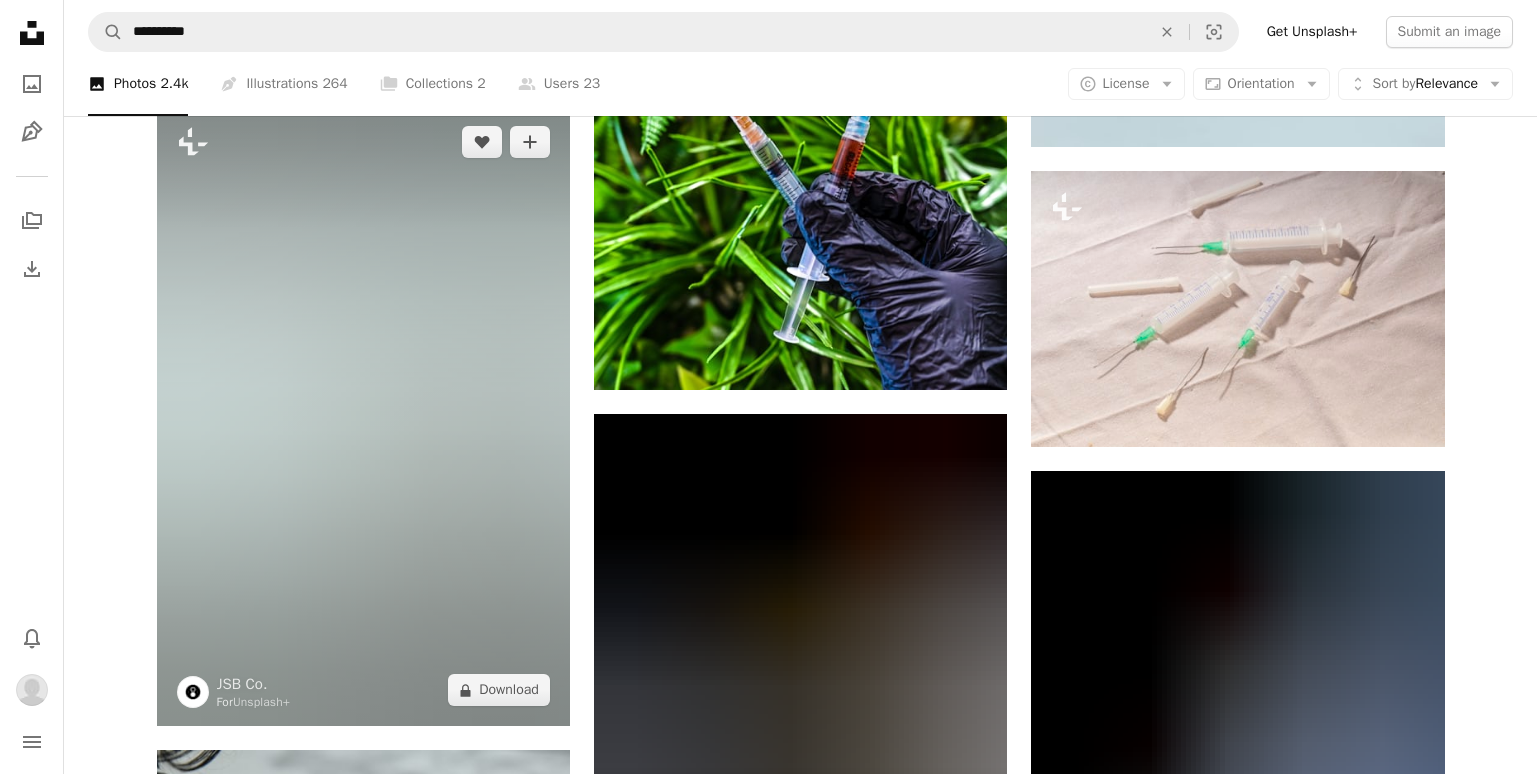 scroll, scrollTop: 3407, scrollLeft: 0, axis: vertical 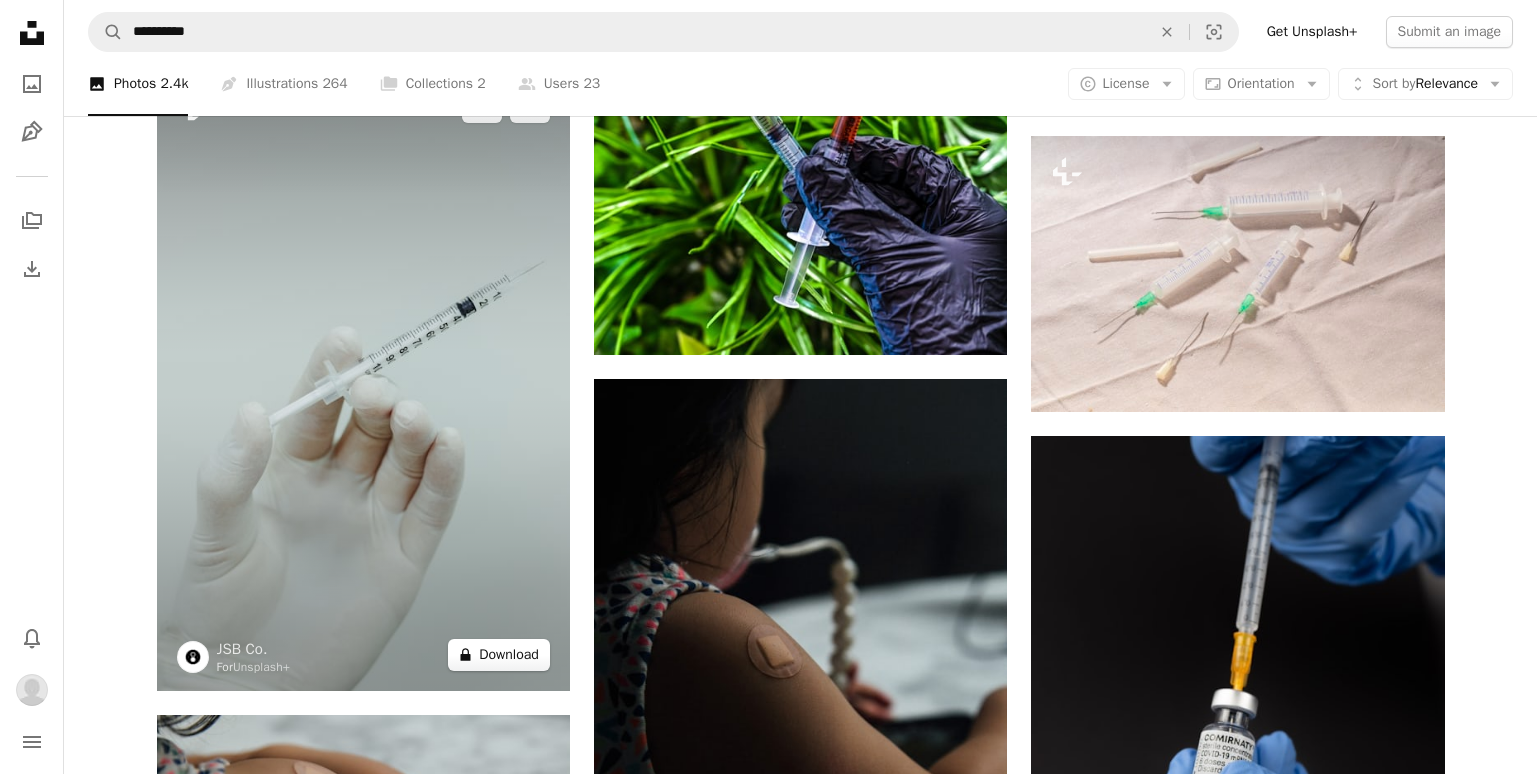click on "A lock Download" at bounding box center [499, 655] 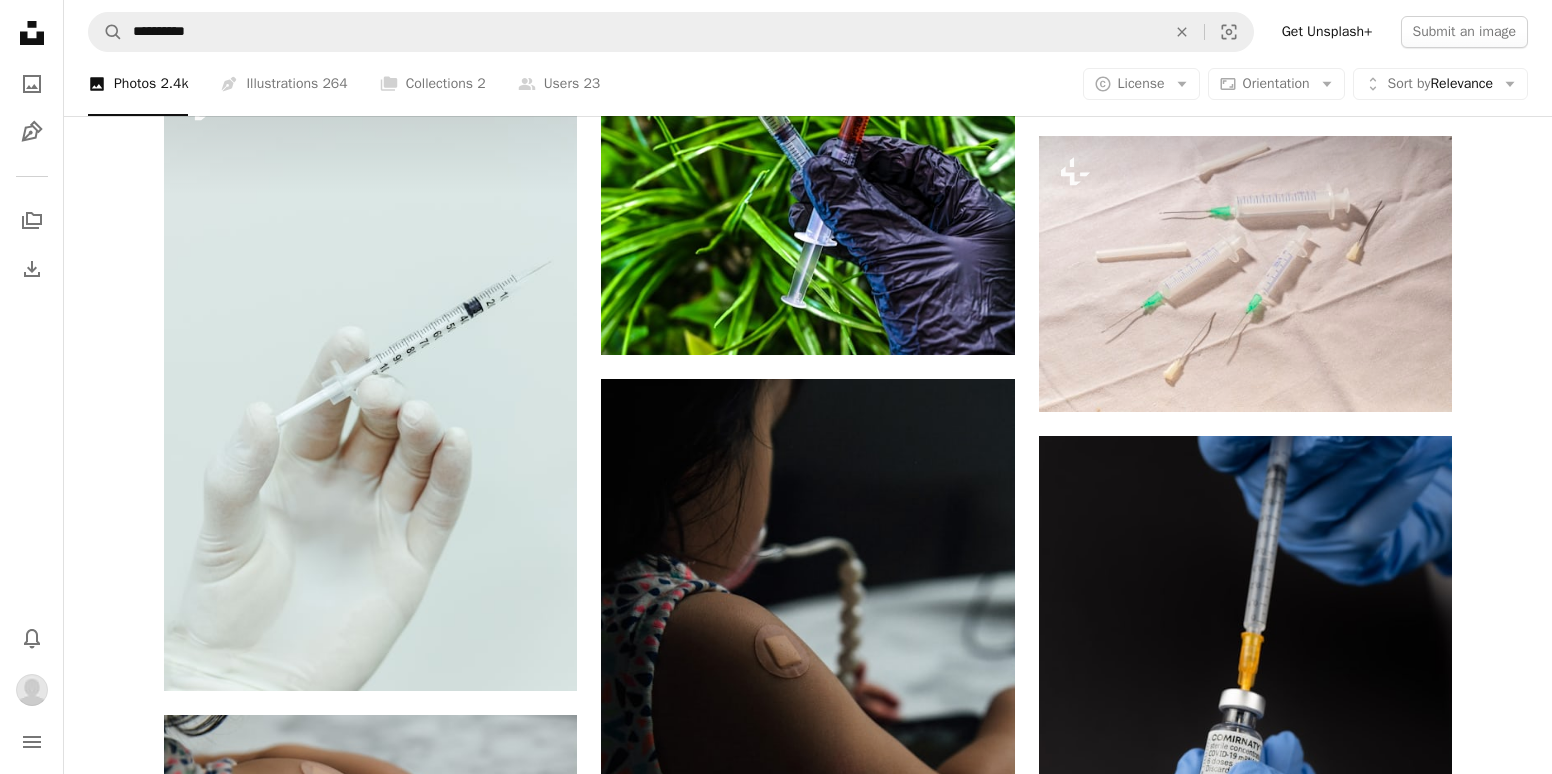 click on "An X shape" at bounding box center [20, 20] 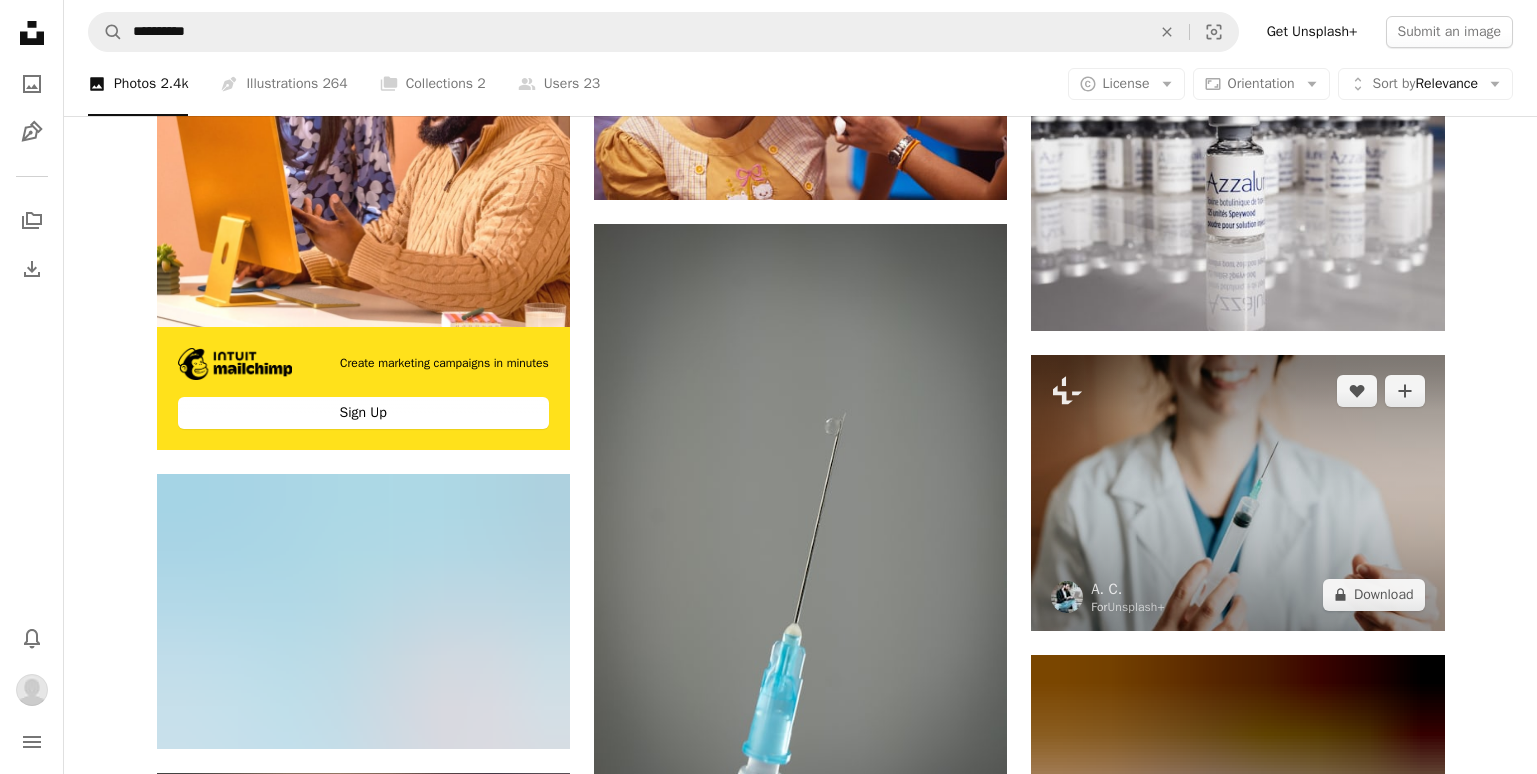 scroll, scrollTop: 4507, scrollLeft: 0, axis: vertical 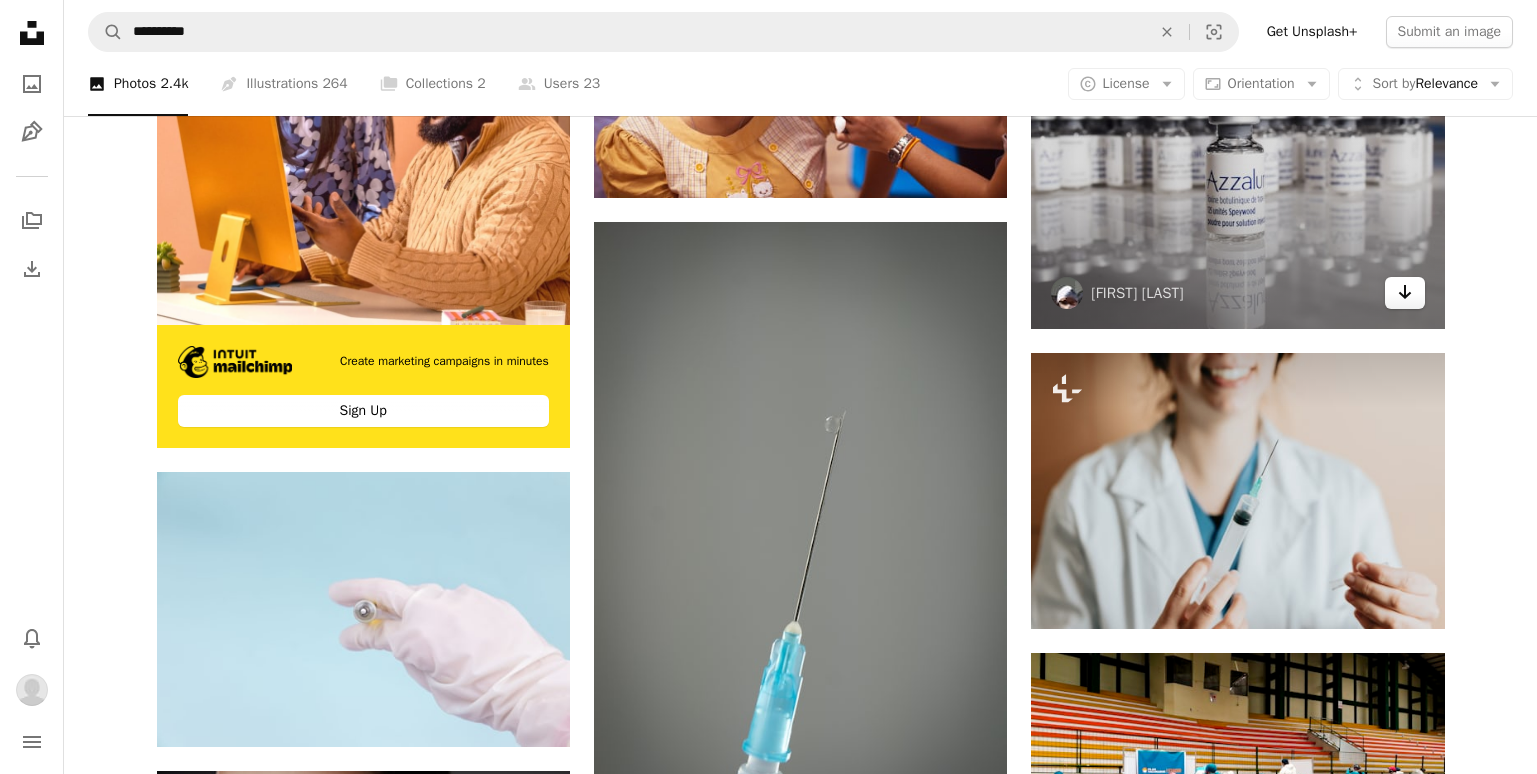 click 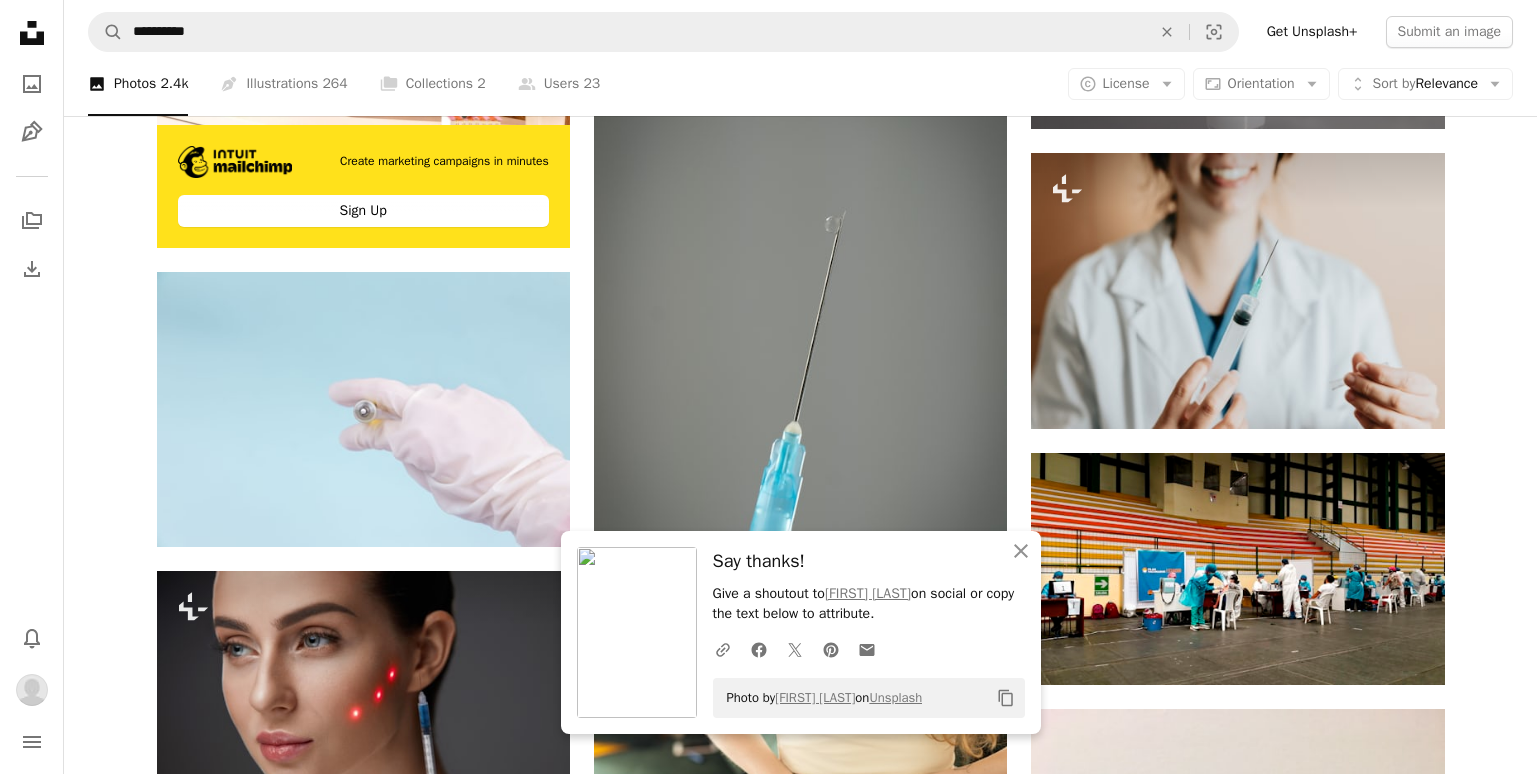 scroll, scrollTop: 4807, scrollLeft: 0, axis: vertical 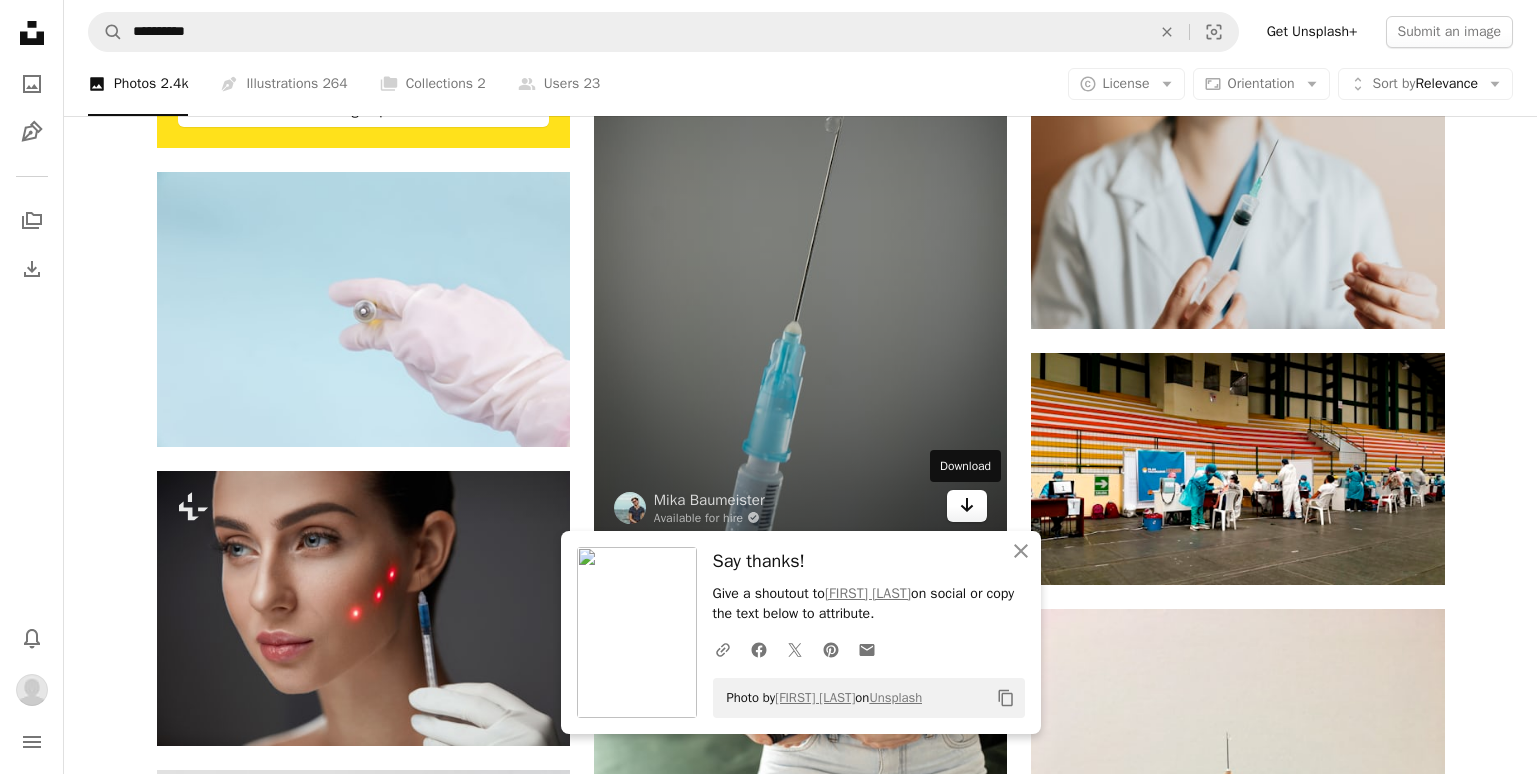 click 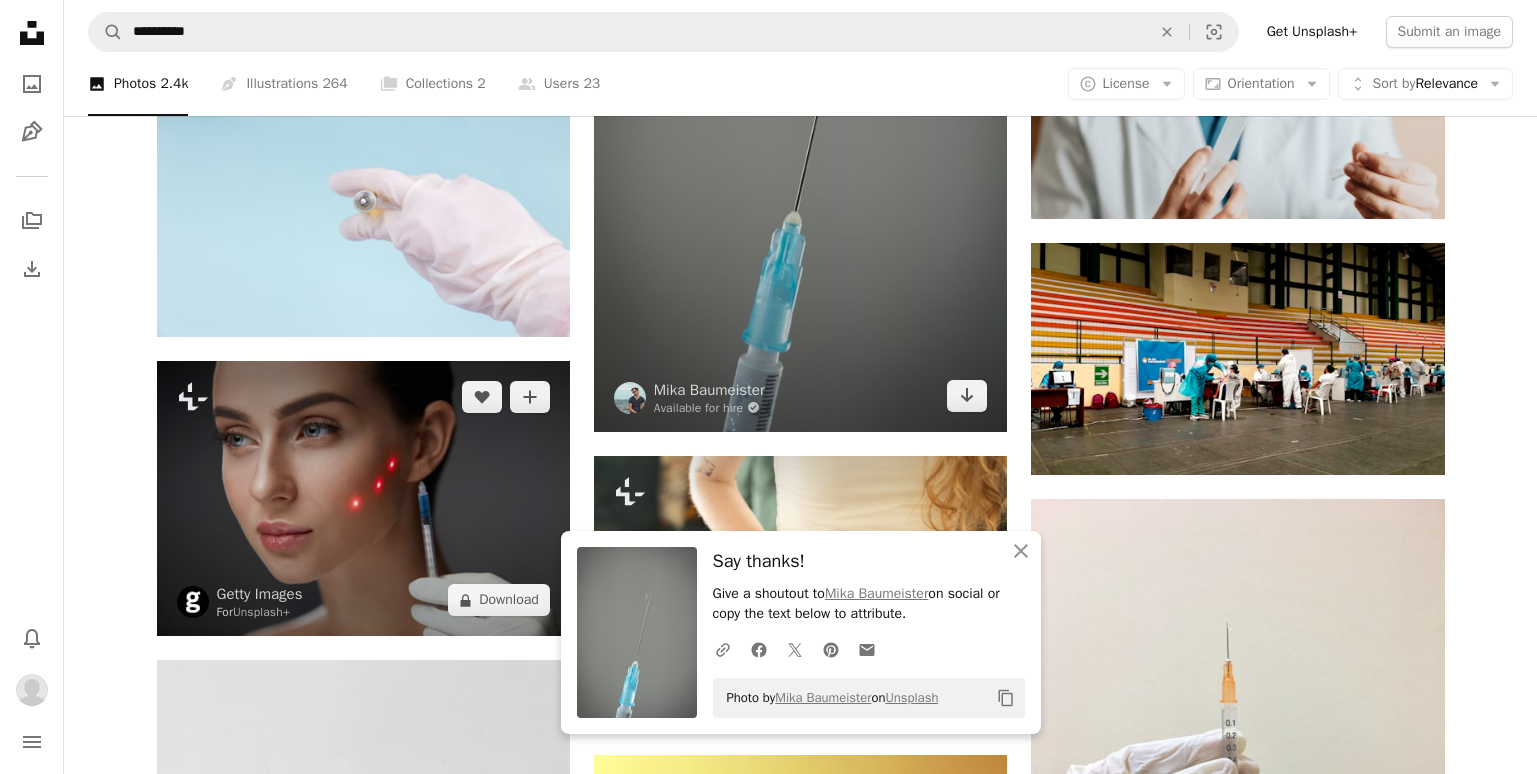scroll, scrollTop: 5007, scrollLeft: 0, axis: vertical 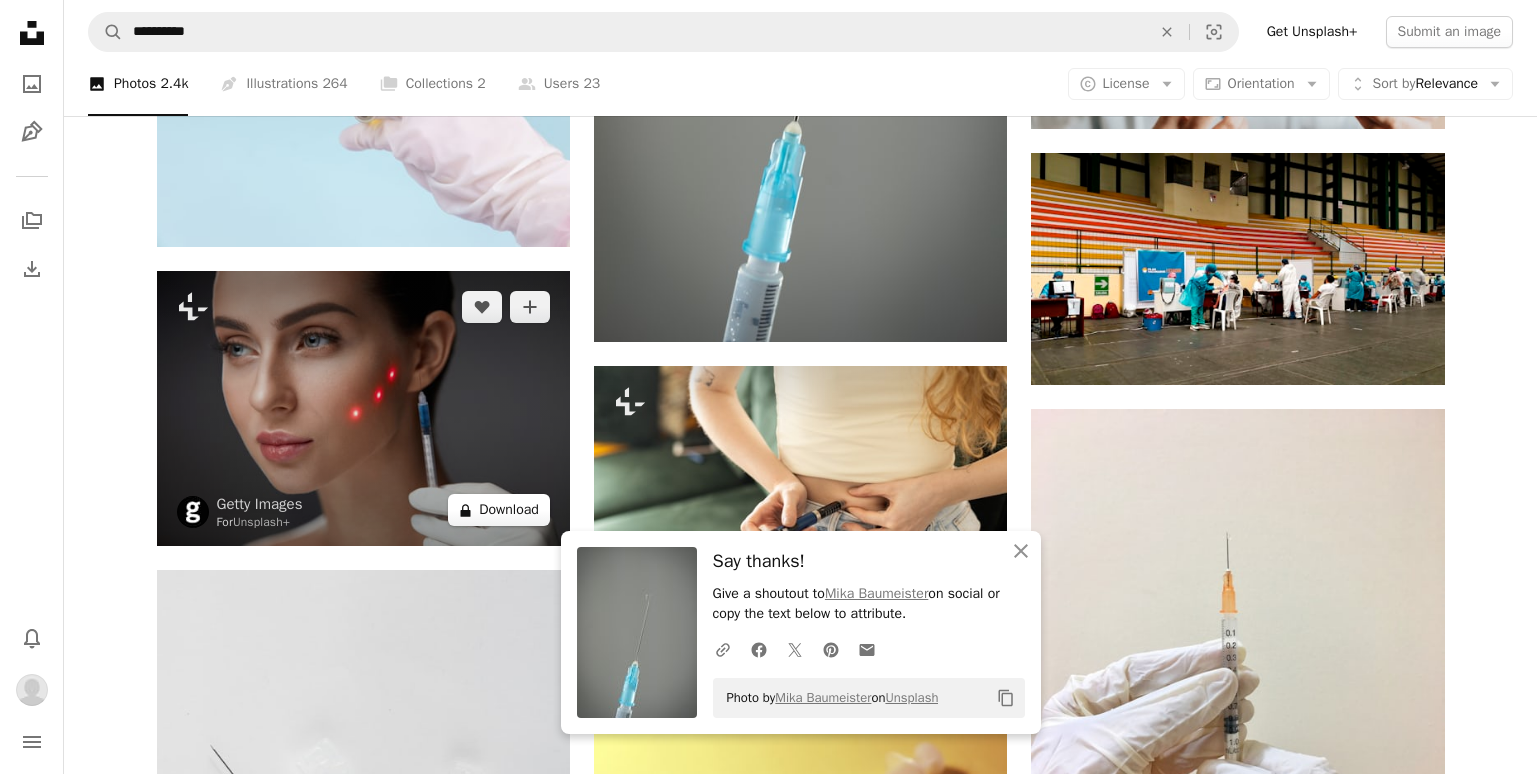 click on "A lock Download" at bounding box center (499, 510) 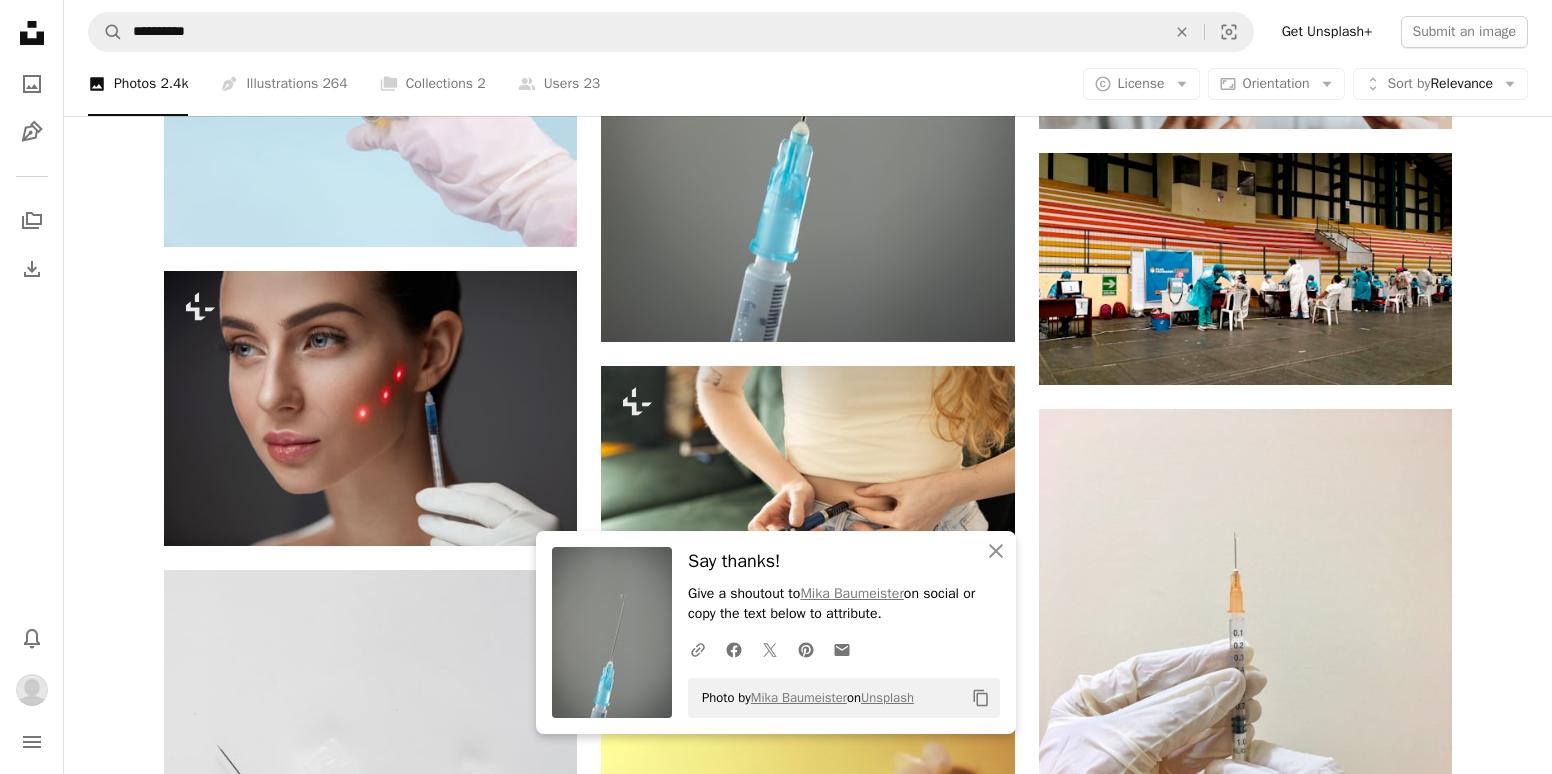 click on "An X shape" at bounding box center [20, 20] 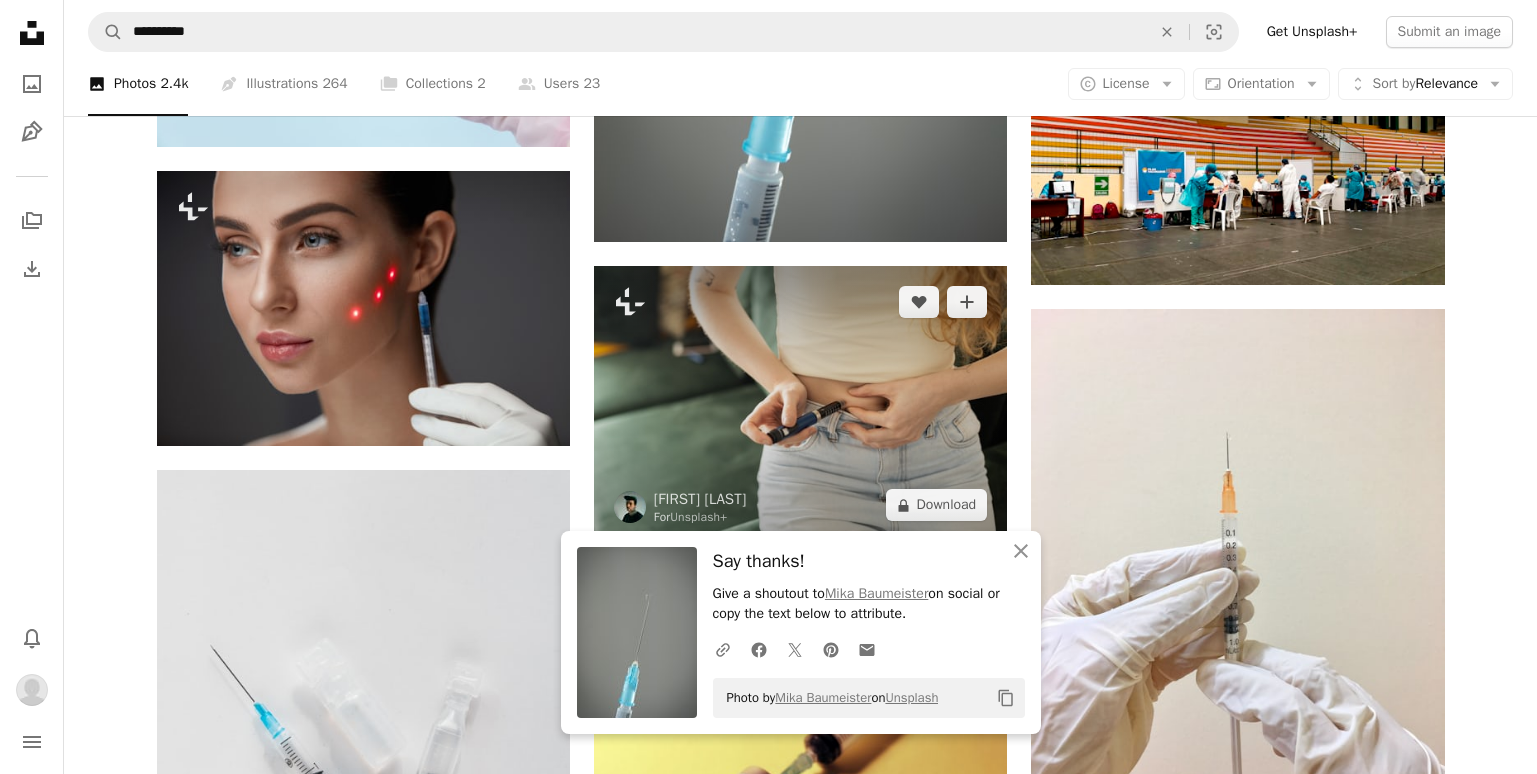 scroll, scrollTop: 5207, scrollLeft: 0, axis: vertical 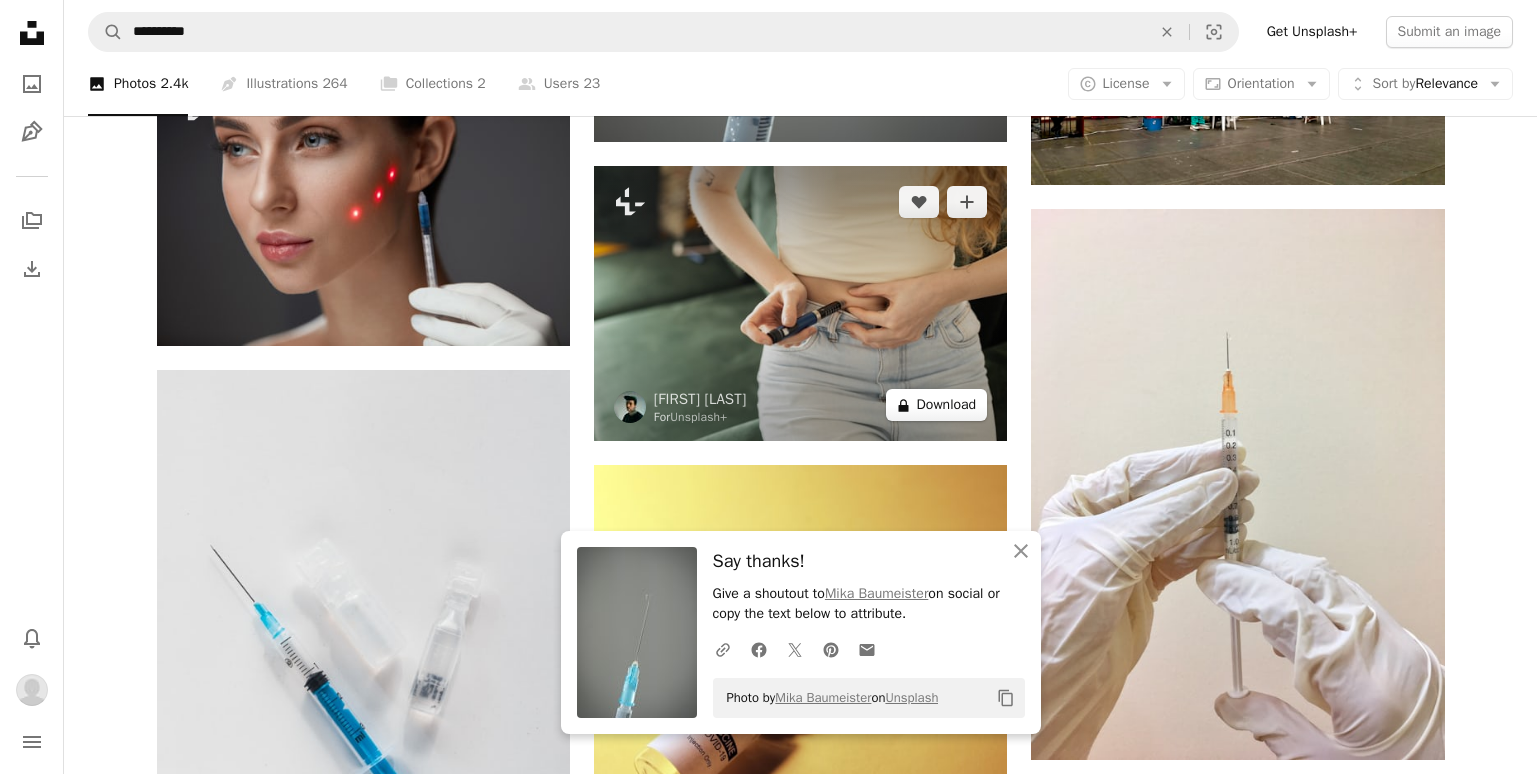click on "A lock Download" at bounding box center (937, 405) 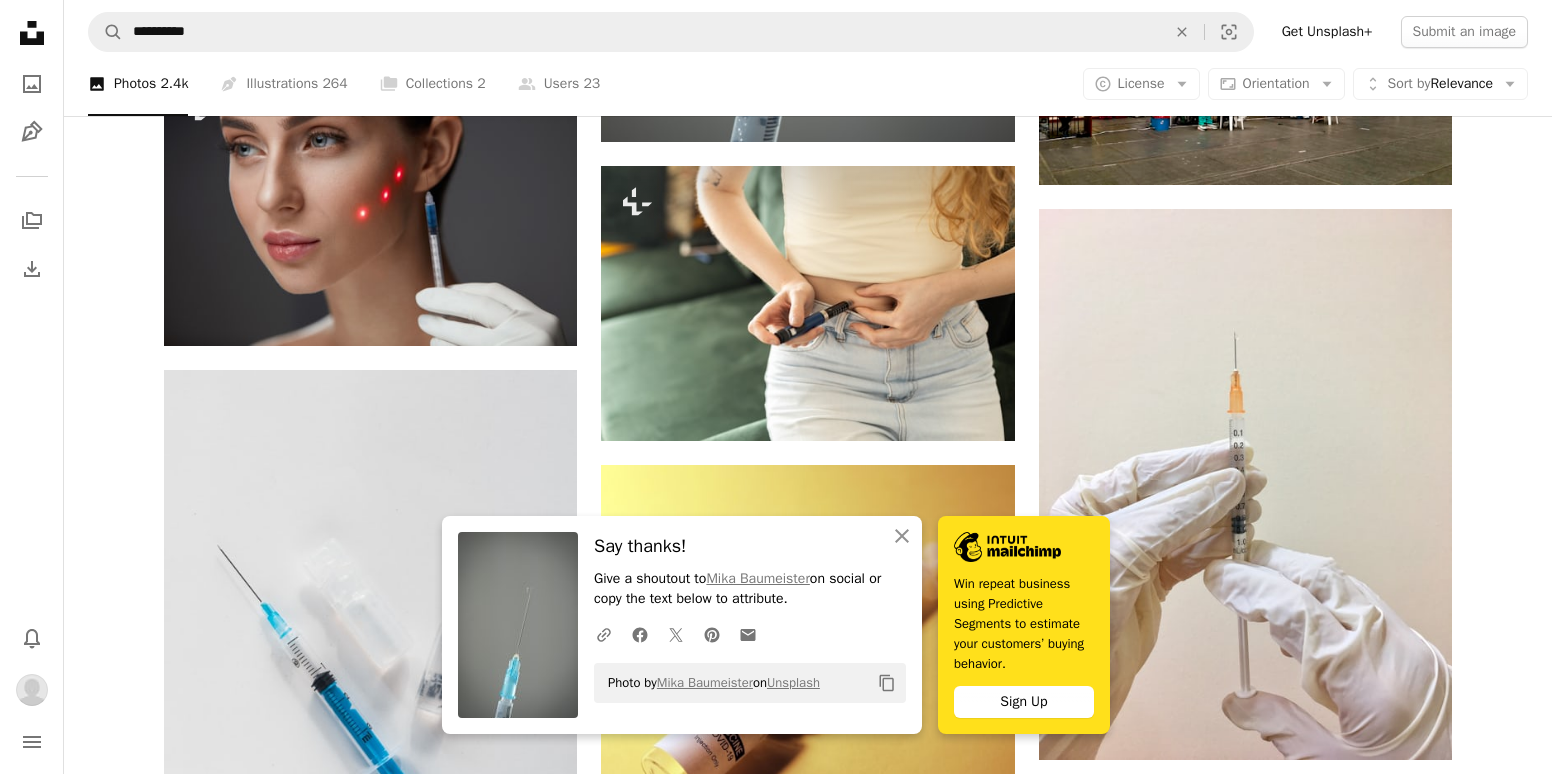 click on "An X shape" at bounding box center [20, 20] 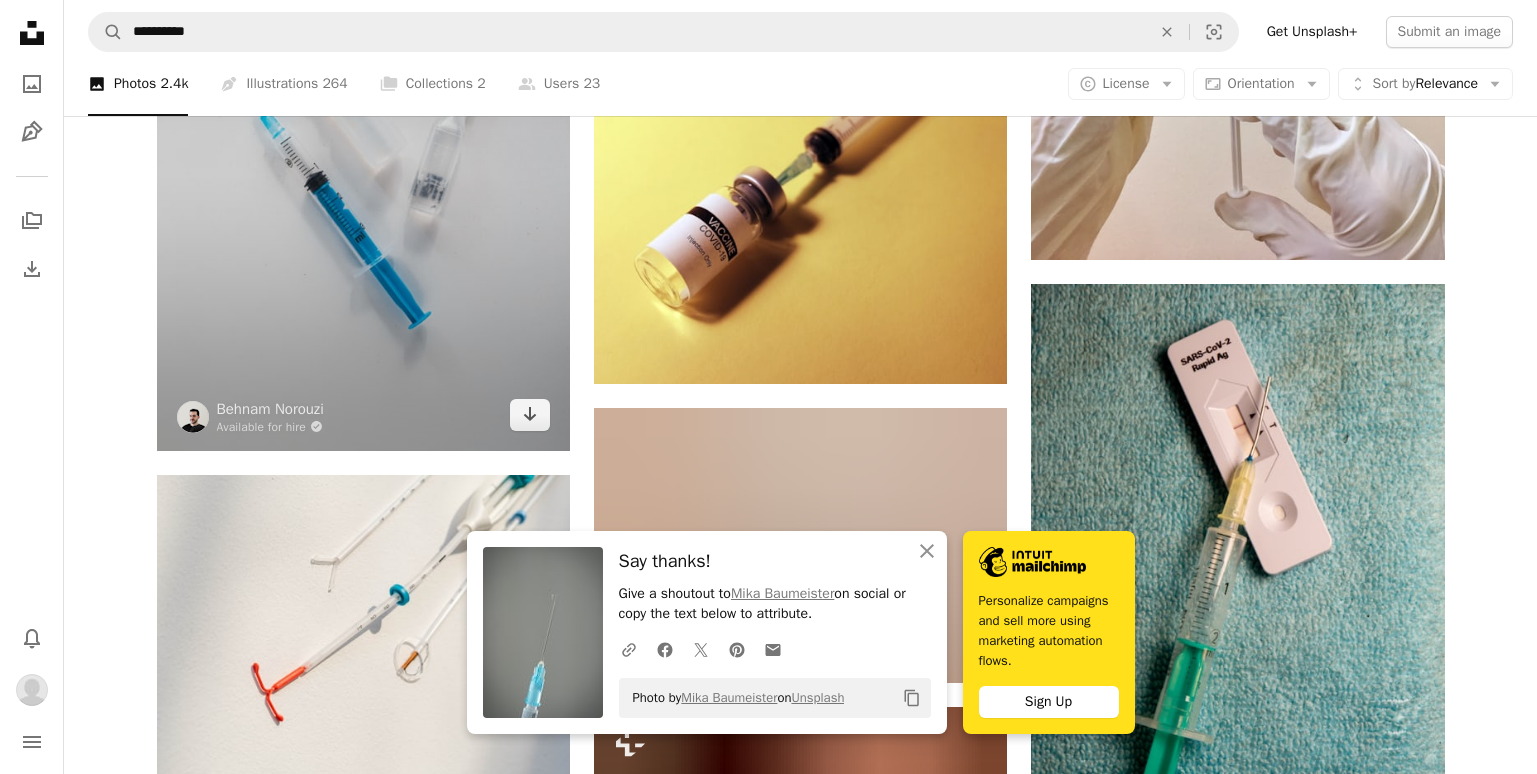 scroll, scrollTop: 5807, scrollLeft: 0, axis: vertical 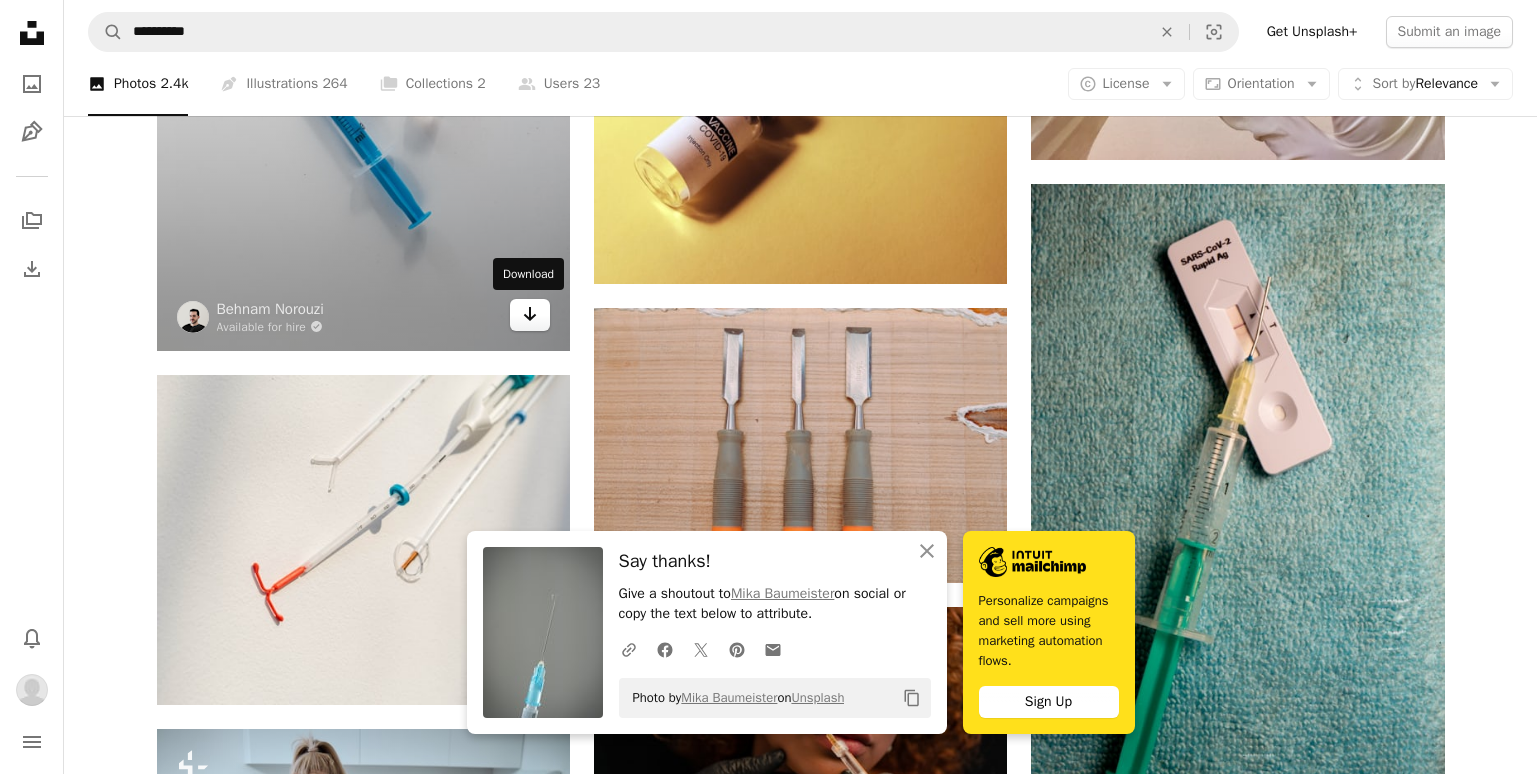 click on "Arrow pointing down" 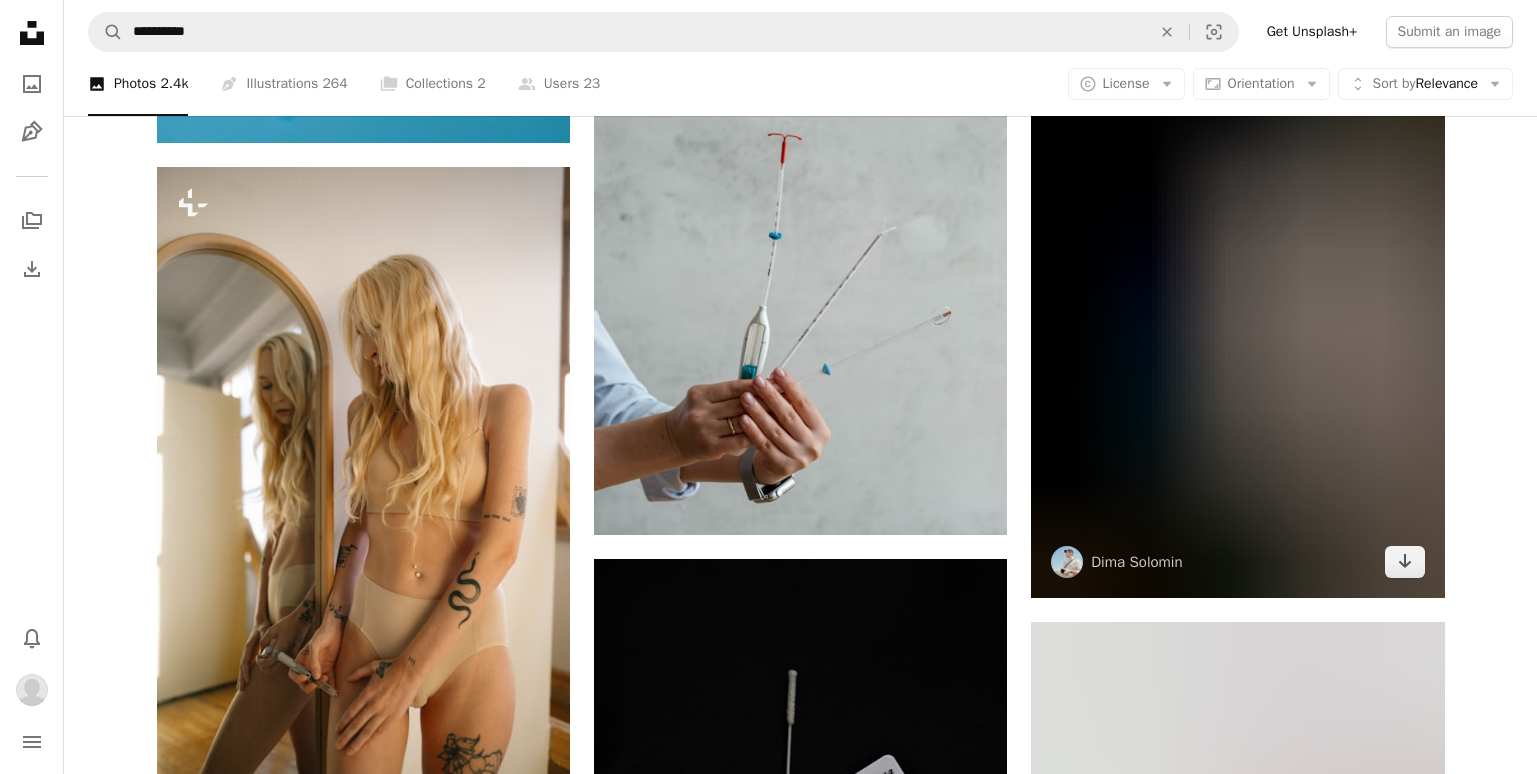 scroll, scrollTop: 7307, scrollLeft: 0, axis: vertical 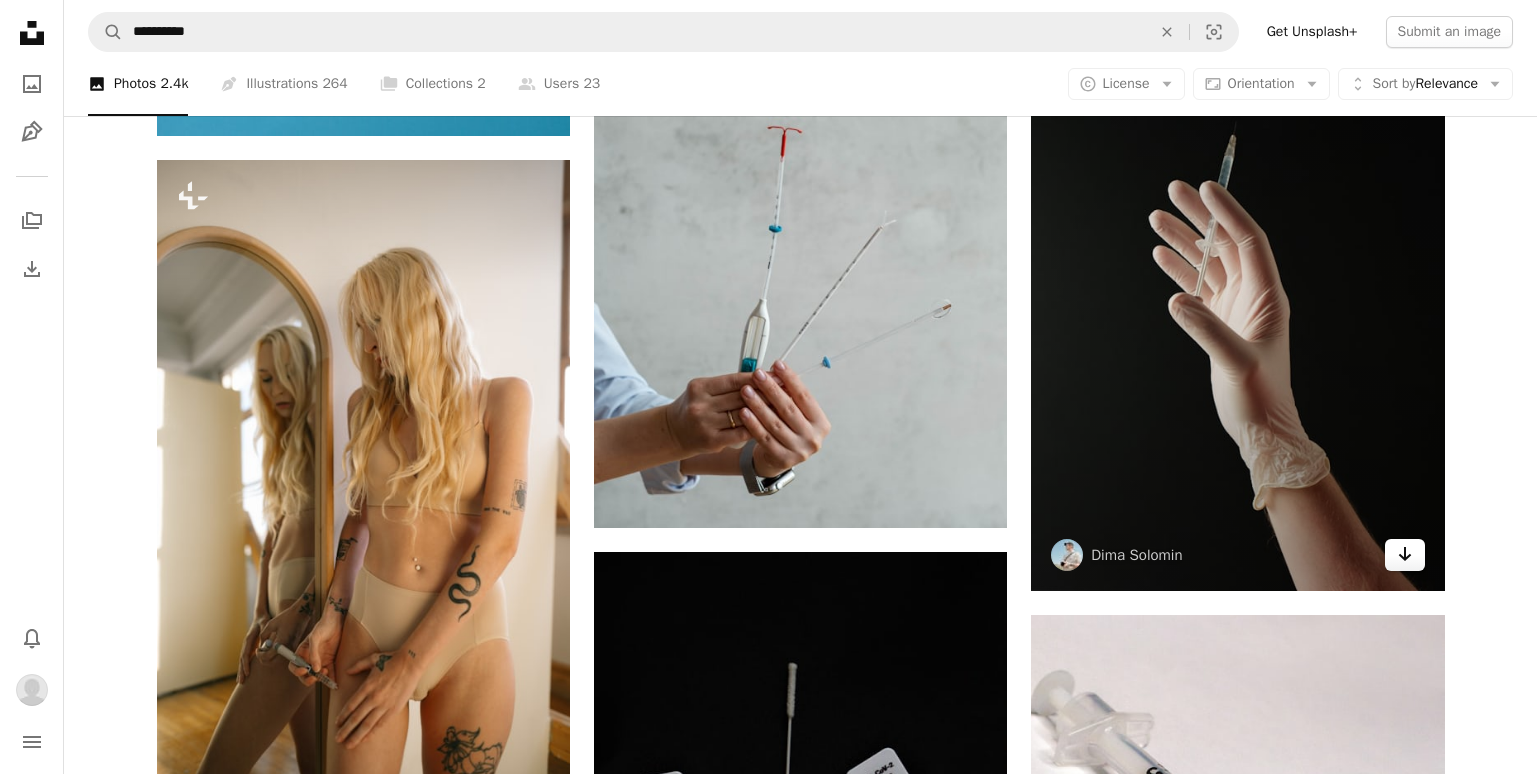 click on "Arrow pointing down" 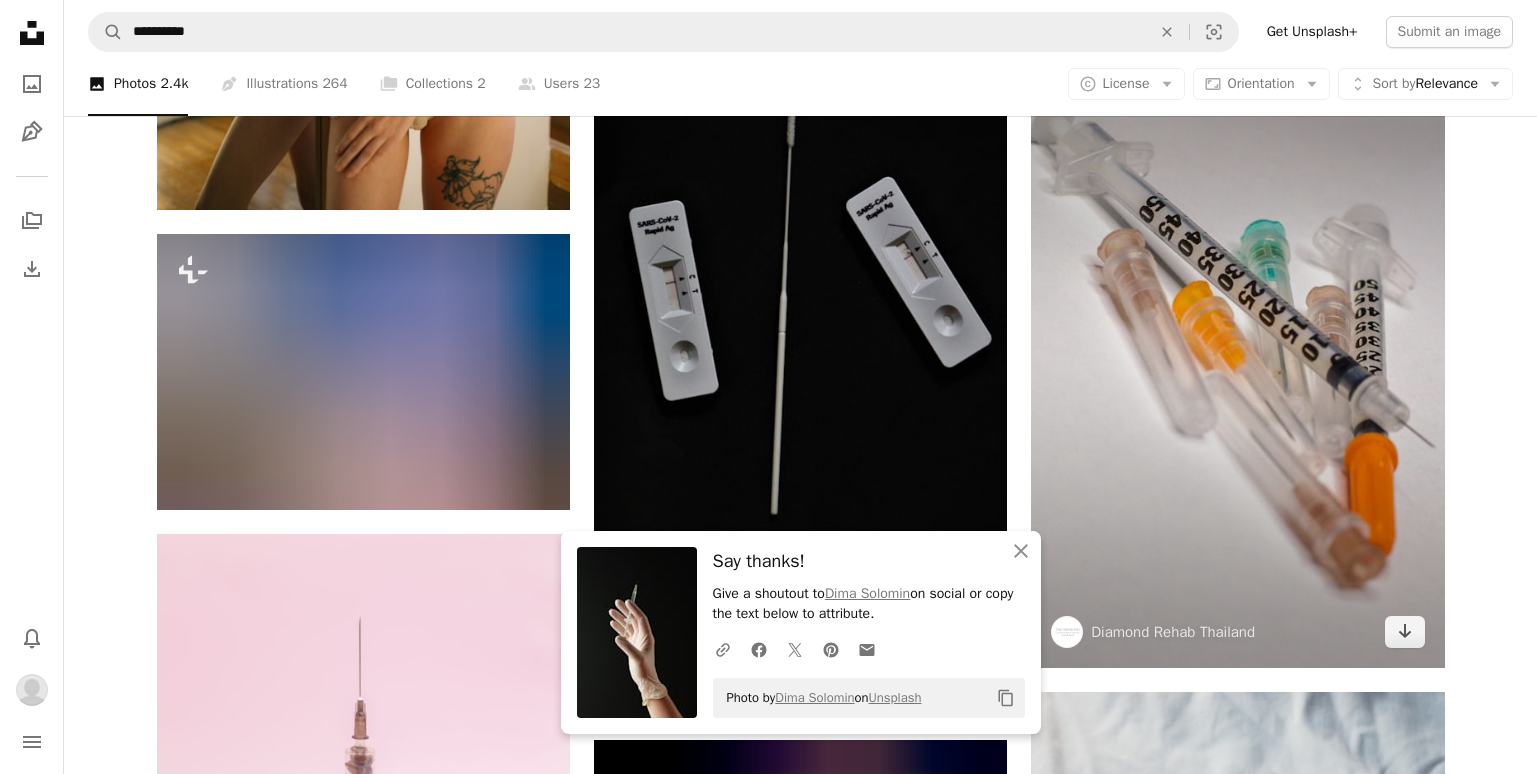 scroll, scrollTop: 7907, scrollLeft: 0, axis: vertical 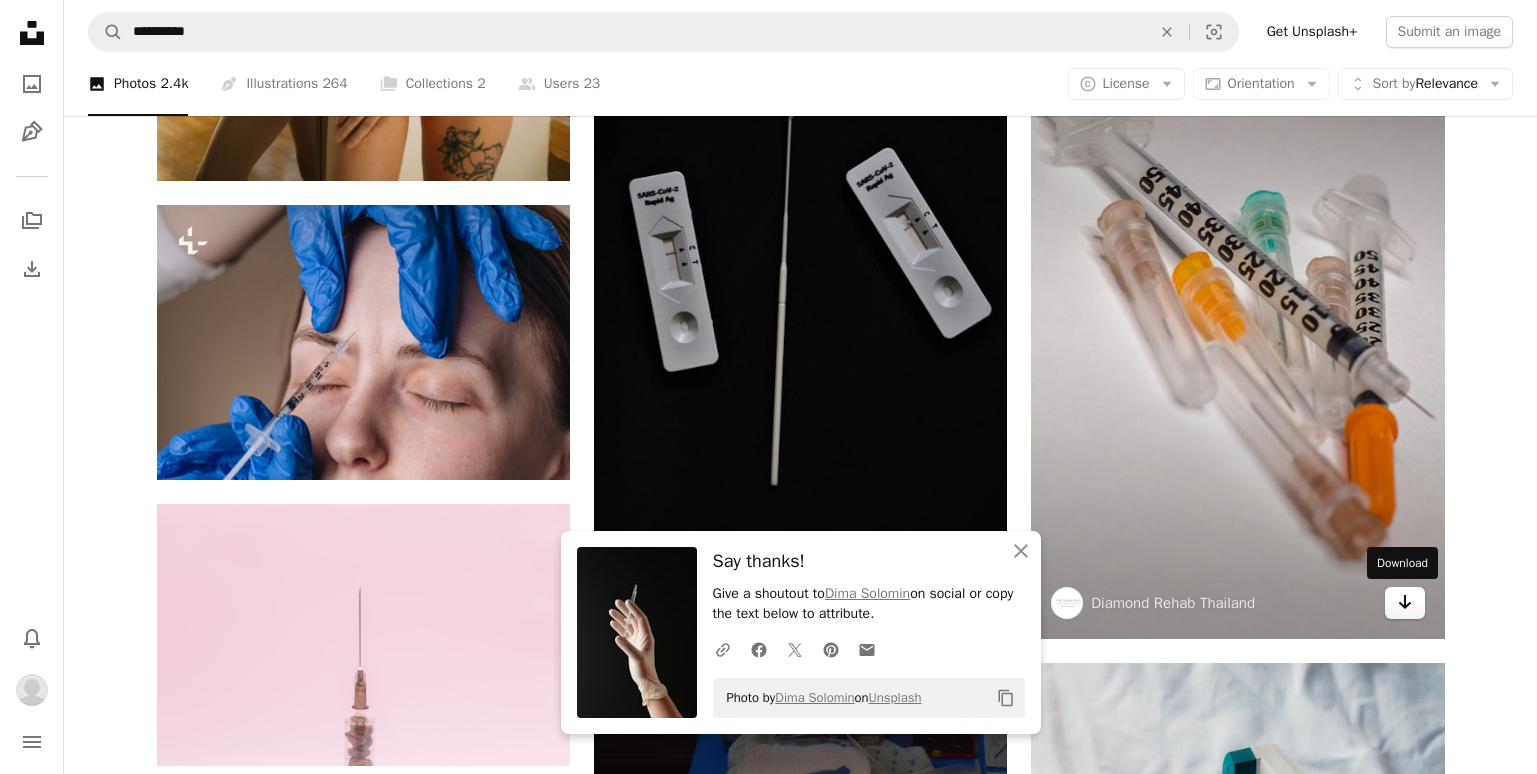 click on "Arrow pointing down" 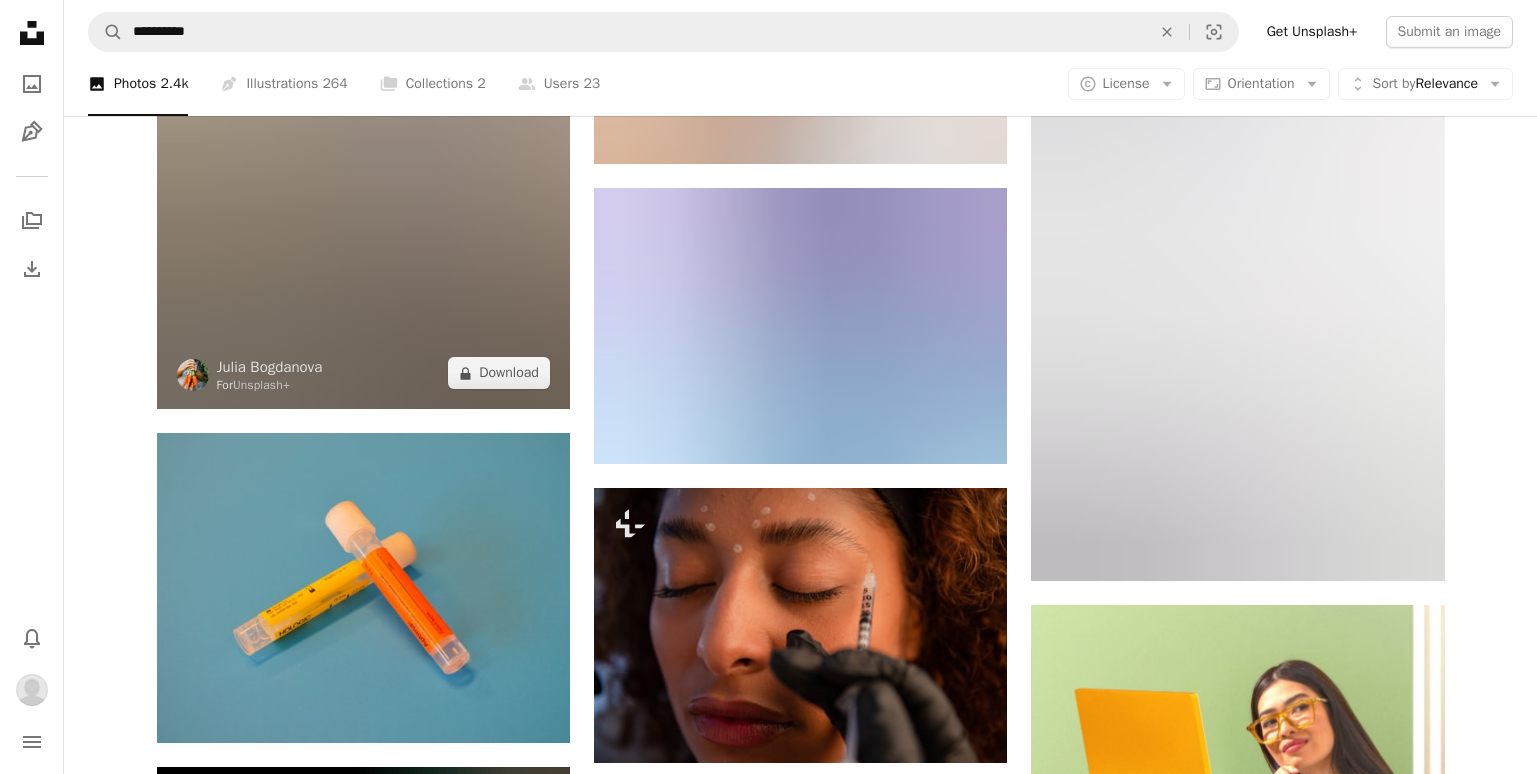 scroll, scrollTop: 8907, scrollLeft: 0, axis: vertical 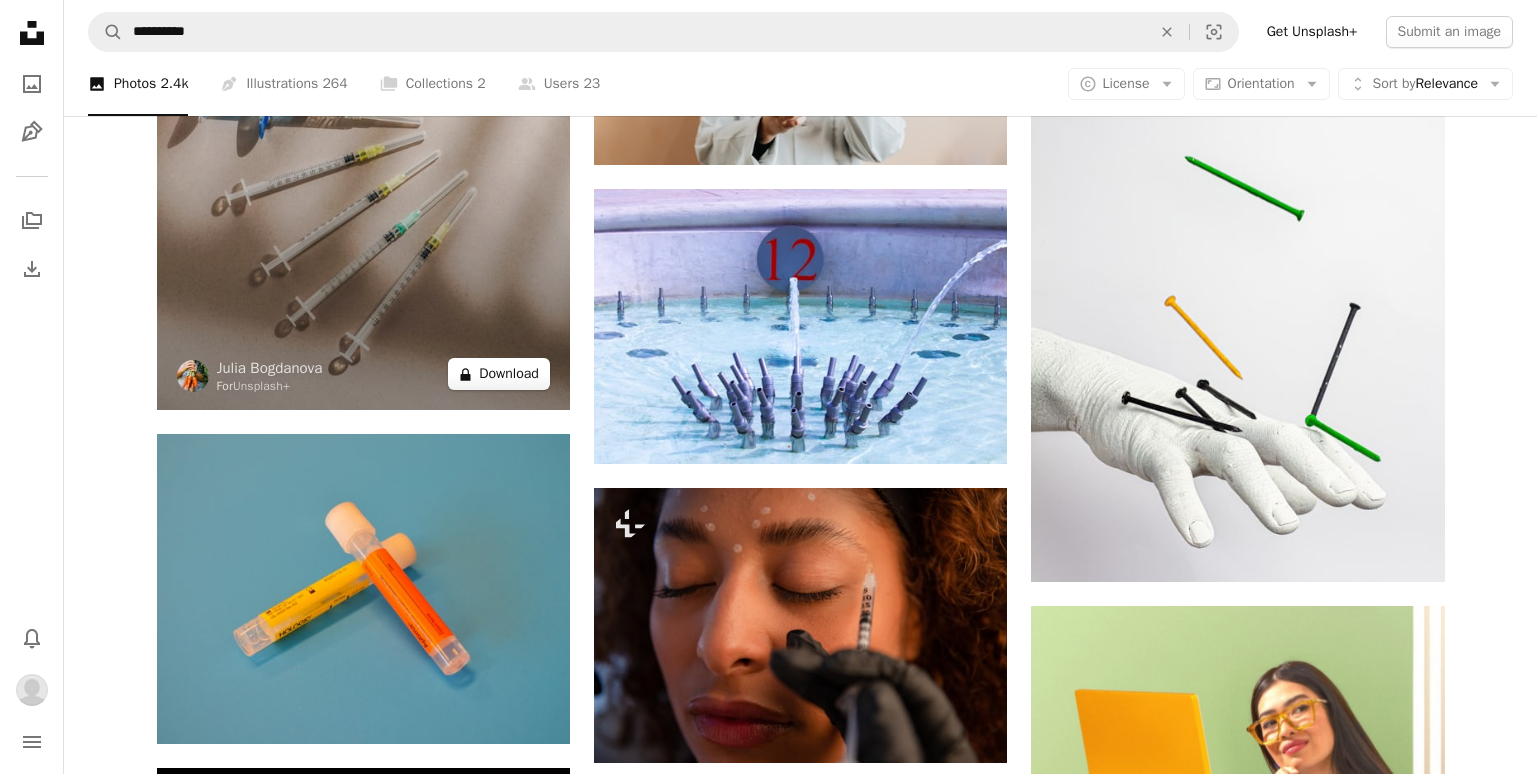 click on "A lock Download" at bounding box center [499, 374] 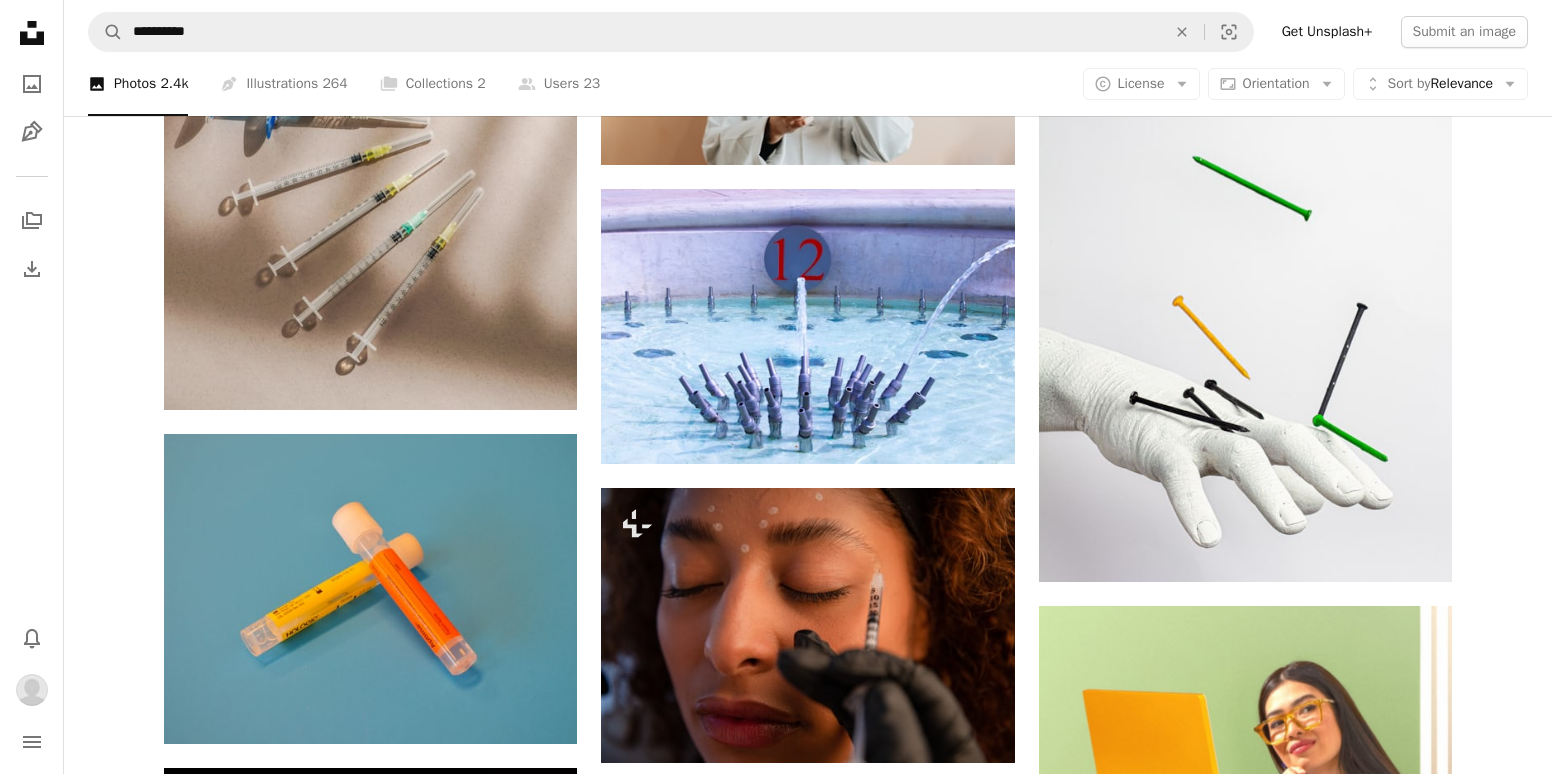 click on "An X shape" at bounding box center (20, 20) 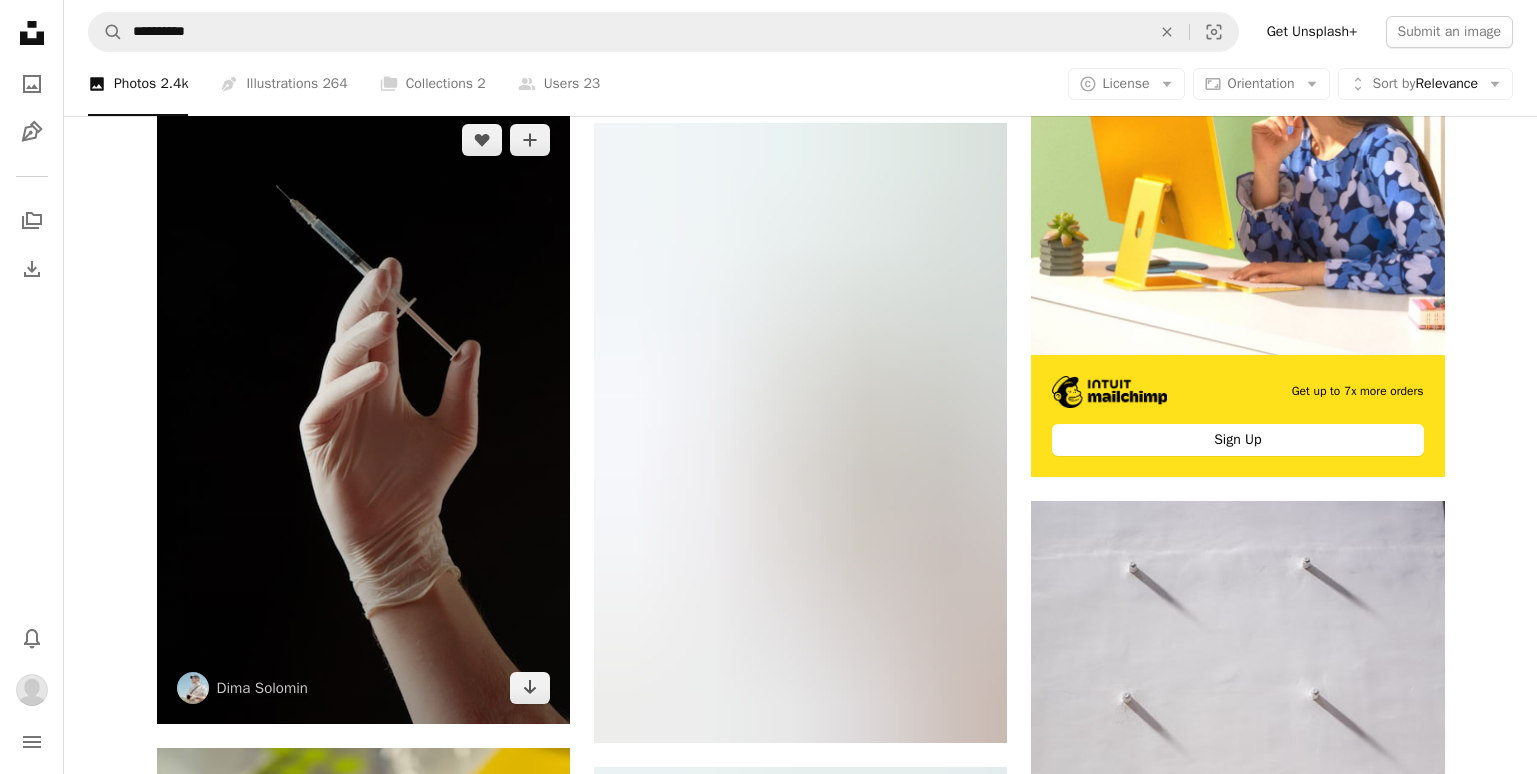 scroll, scrollTop: 9607, scrollLeft: 0, axis: vertical 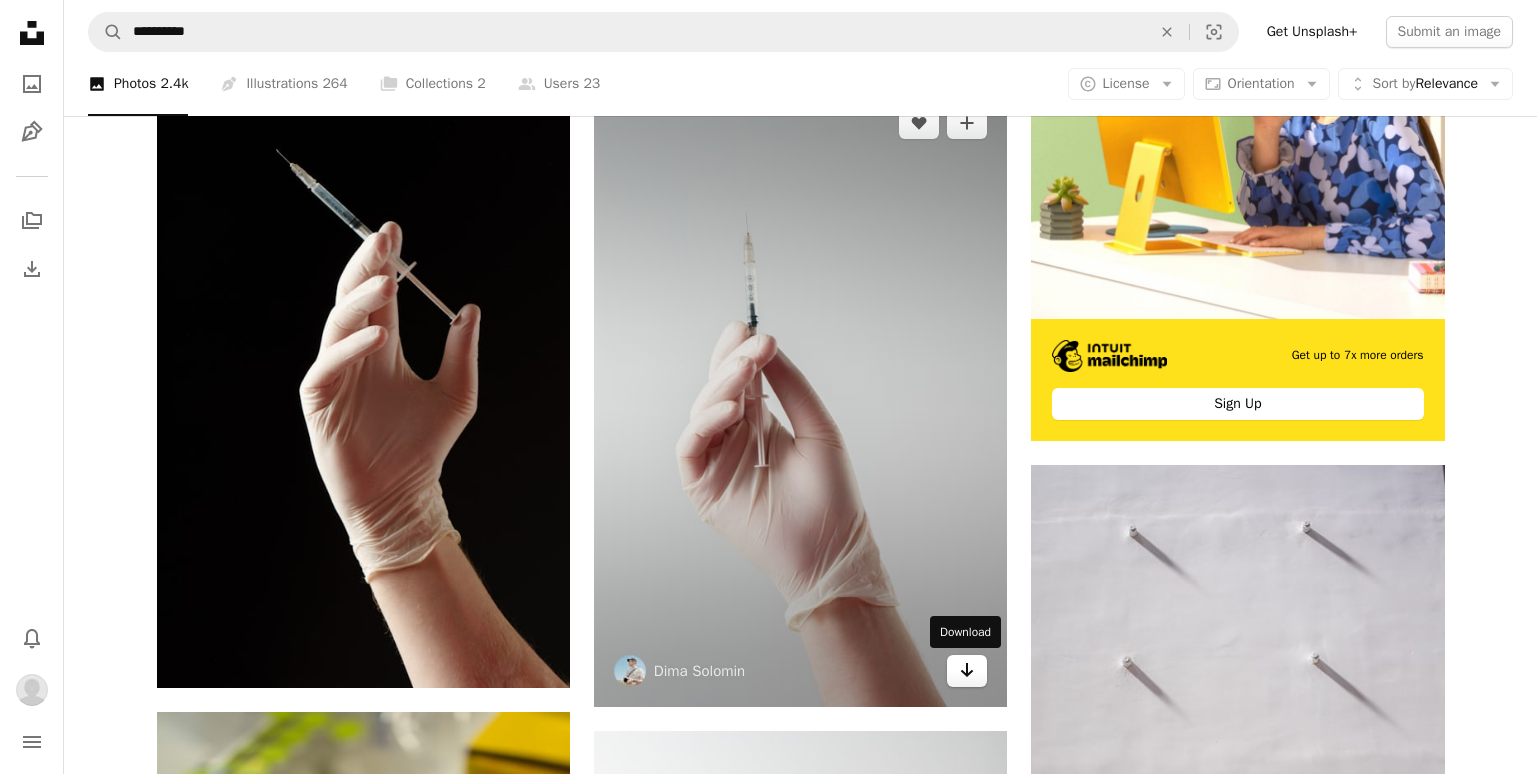 click 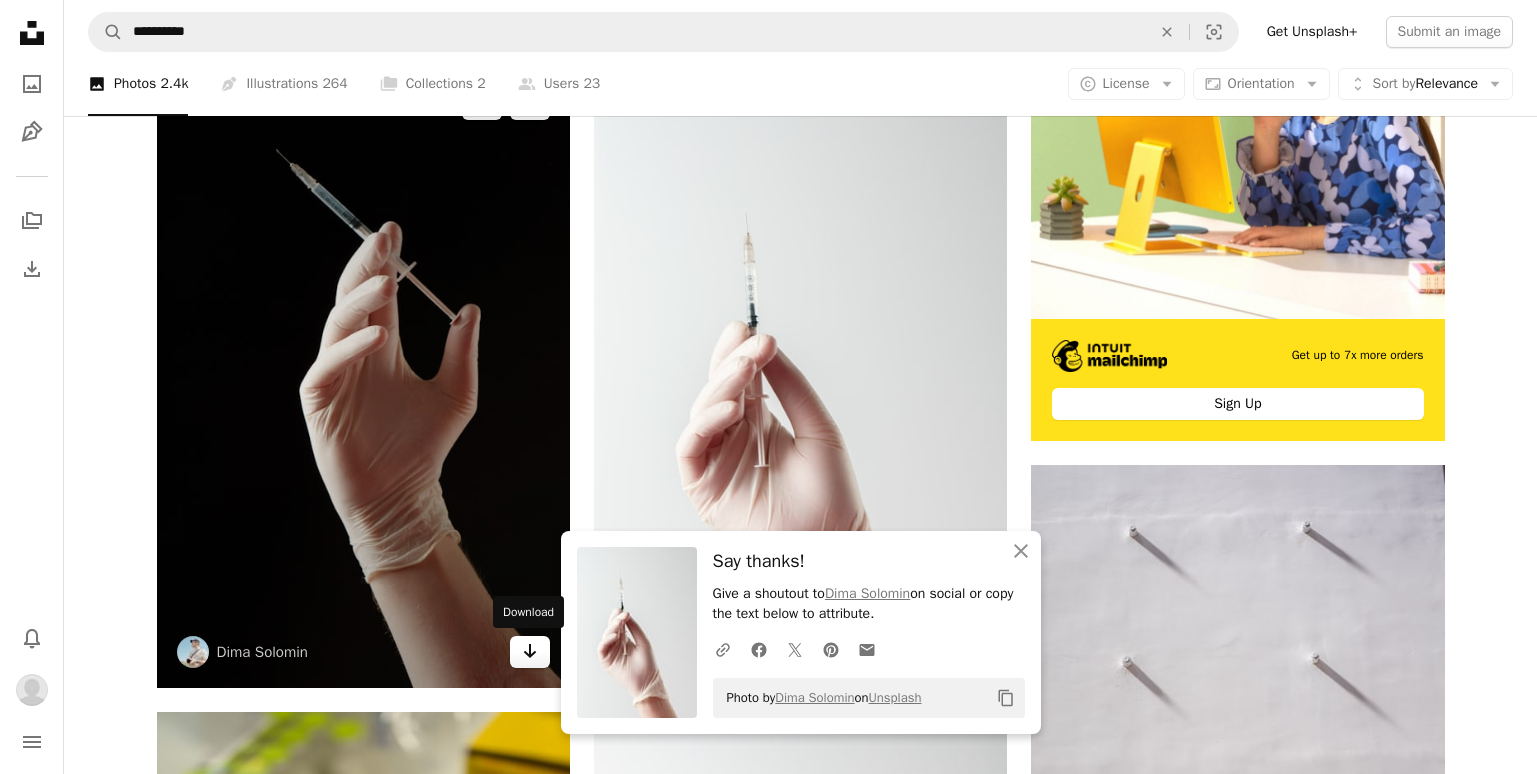 click on "Arrow pointing down" 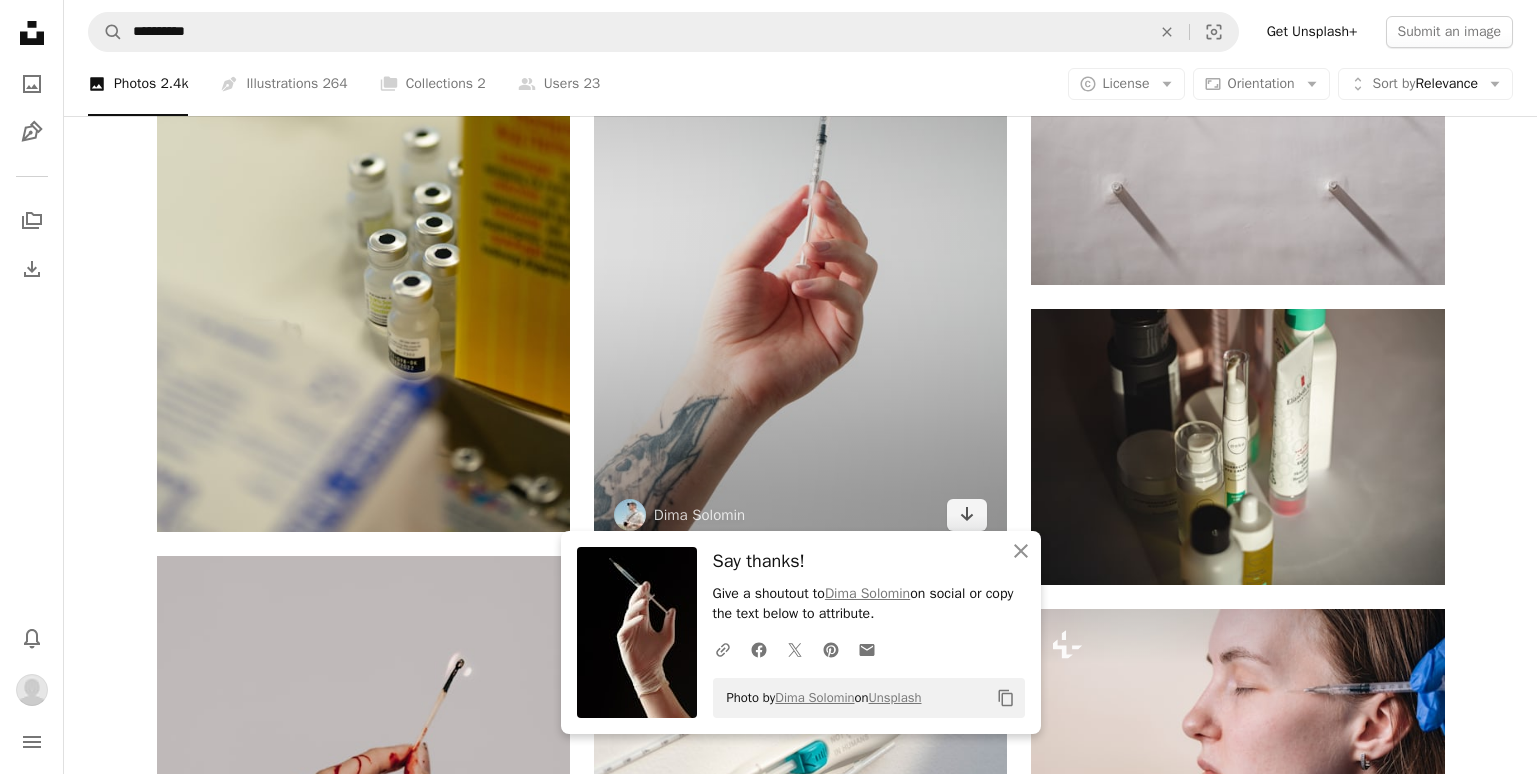 scroll, scrollTop: 10507, scrollLeft: 0, axis: vertical 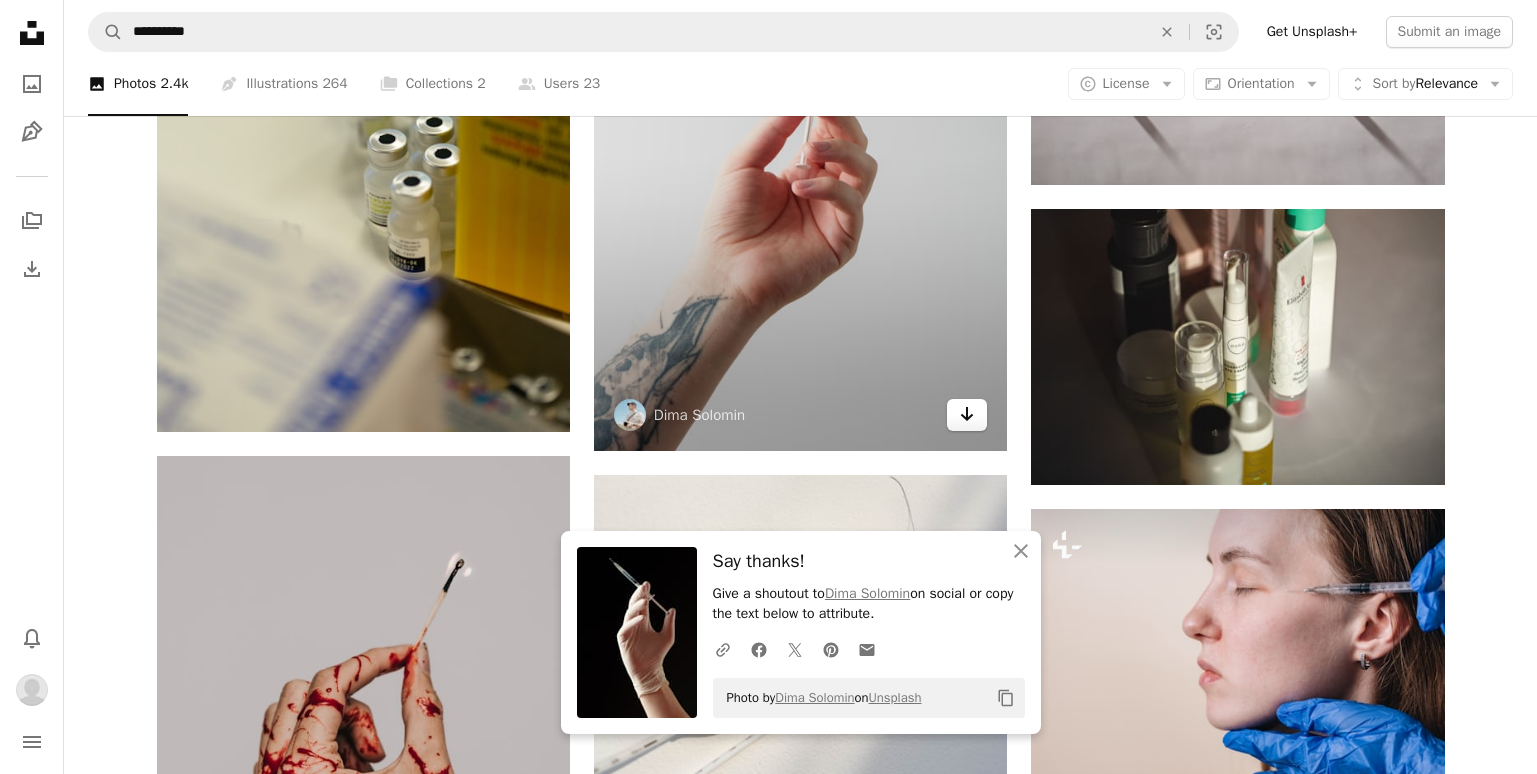 click on "Arrow pointing down" 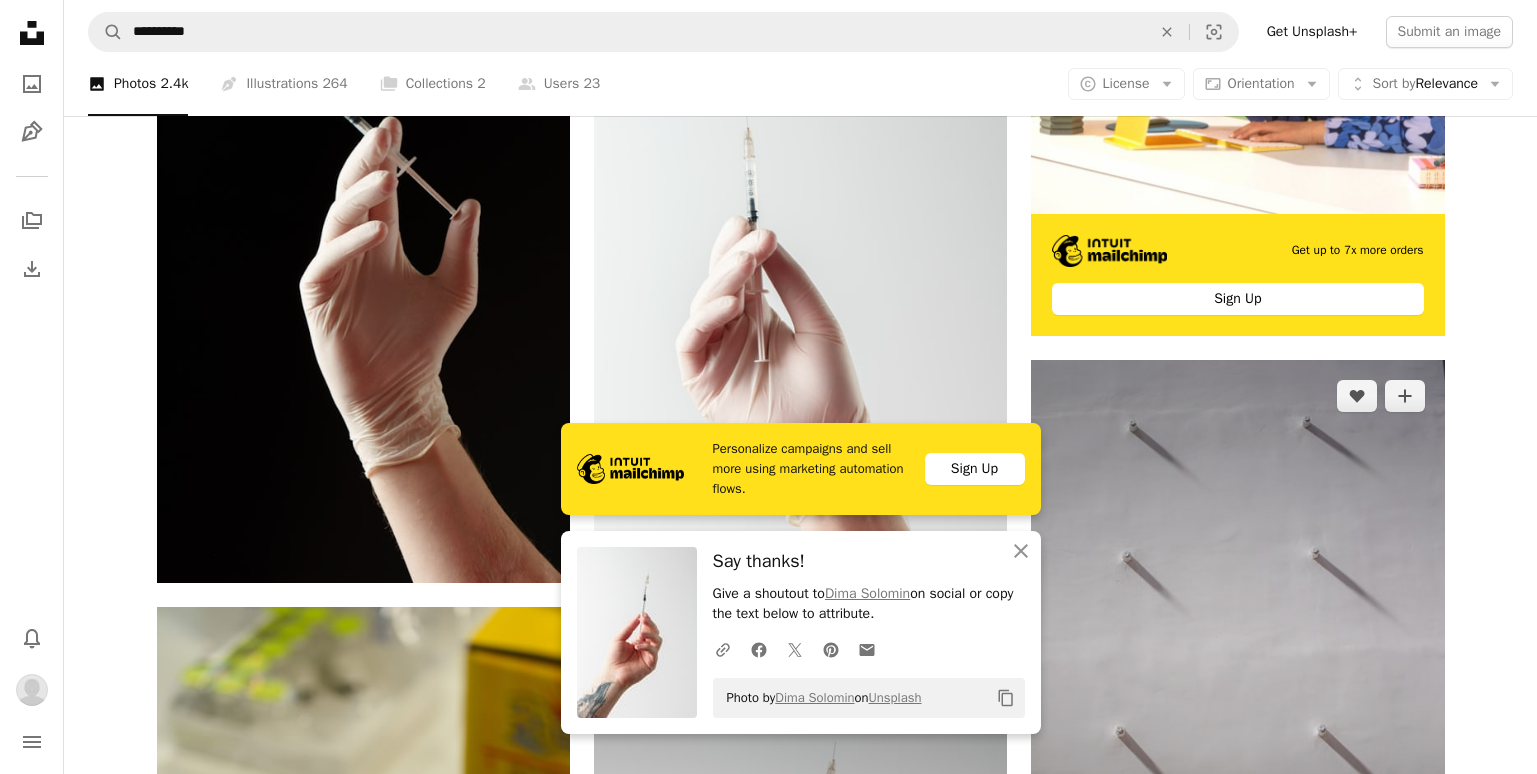 scroll, scrollTop: 9707, scrollLeft: 0, axis: vertical 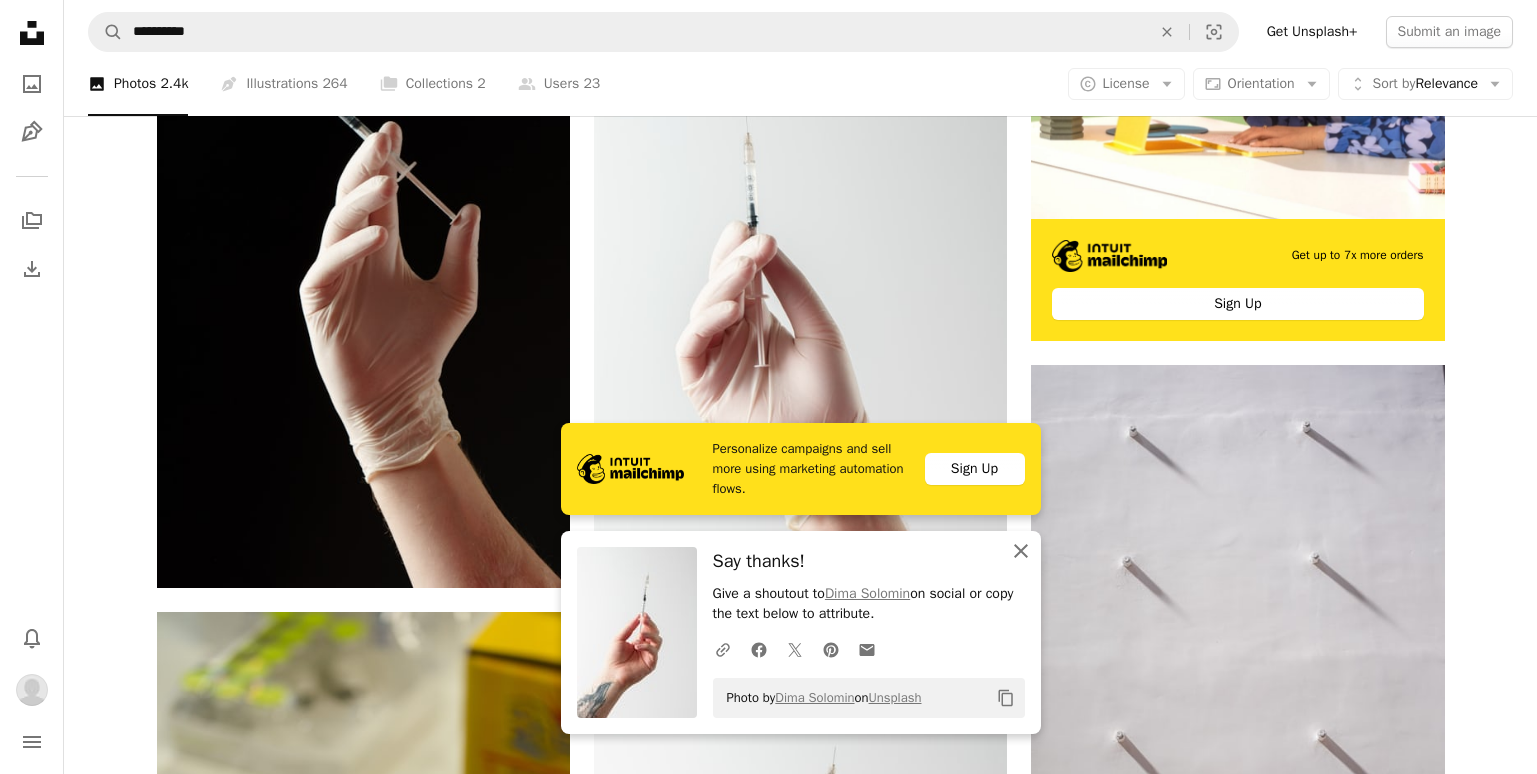 click 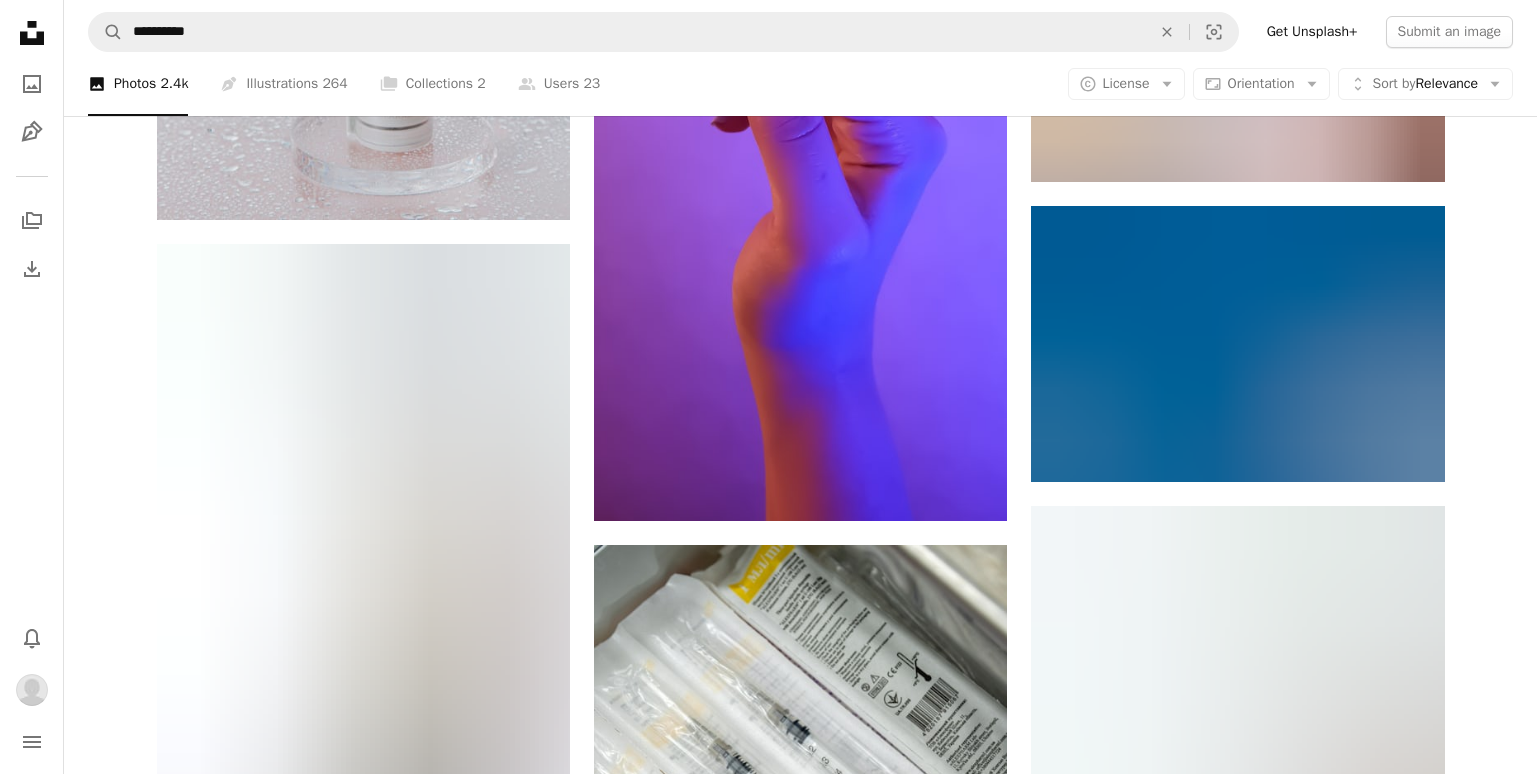 scroll, scrollTop: 12507, scrollLeft: 0, axis: vertical 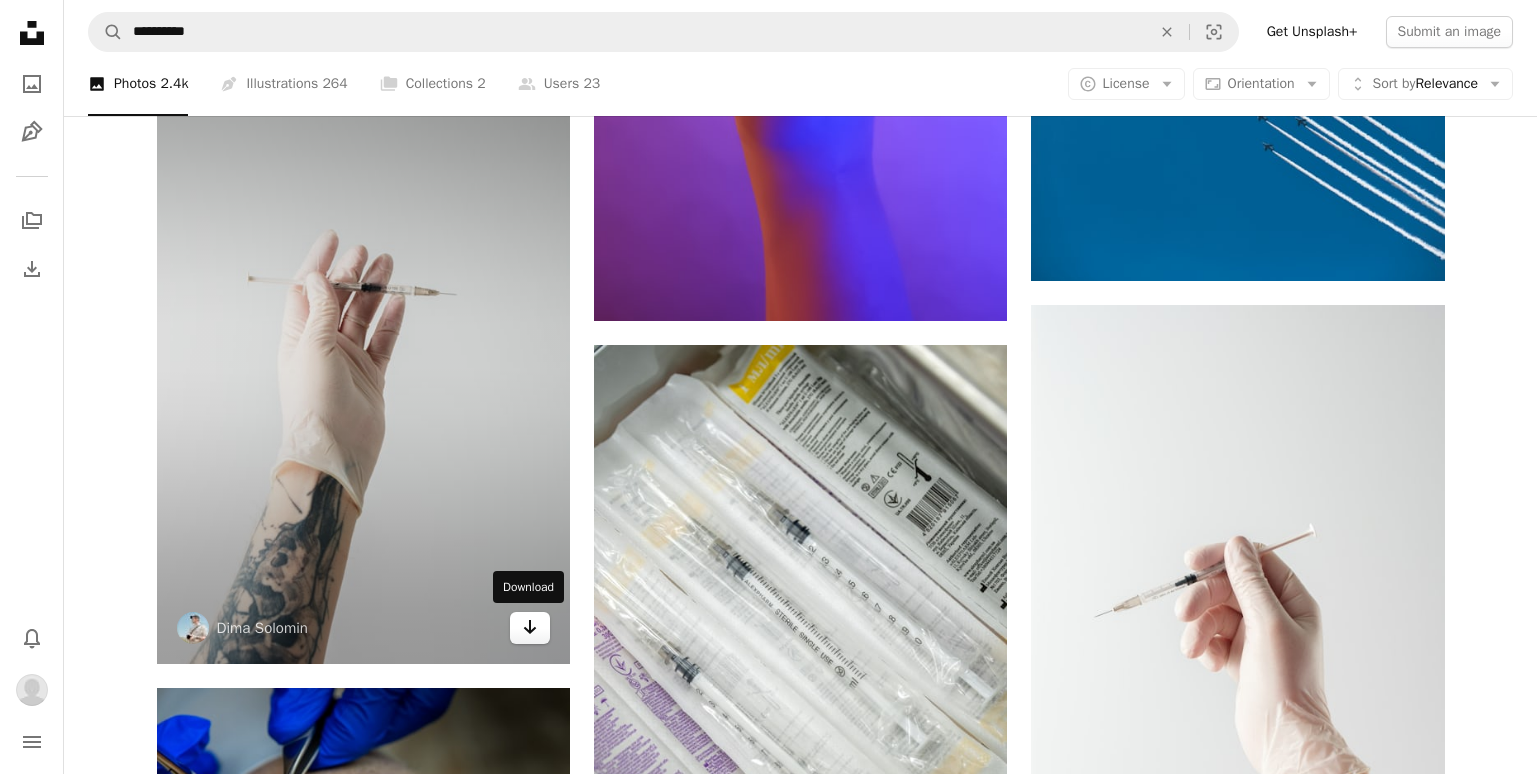 click 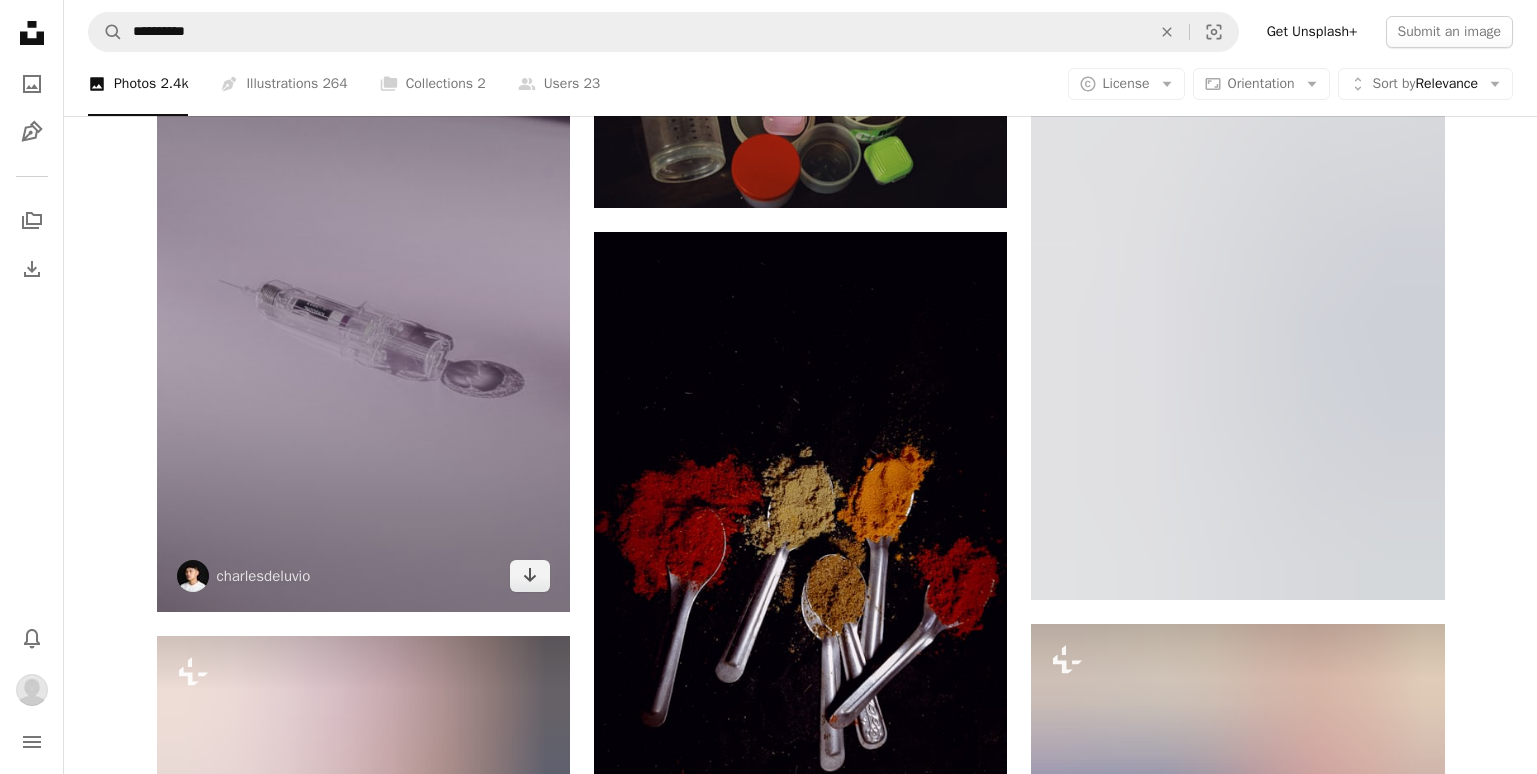 scroll, scrollTop: 14207, scrollLeft: 0, axis: vertical 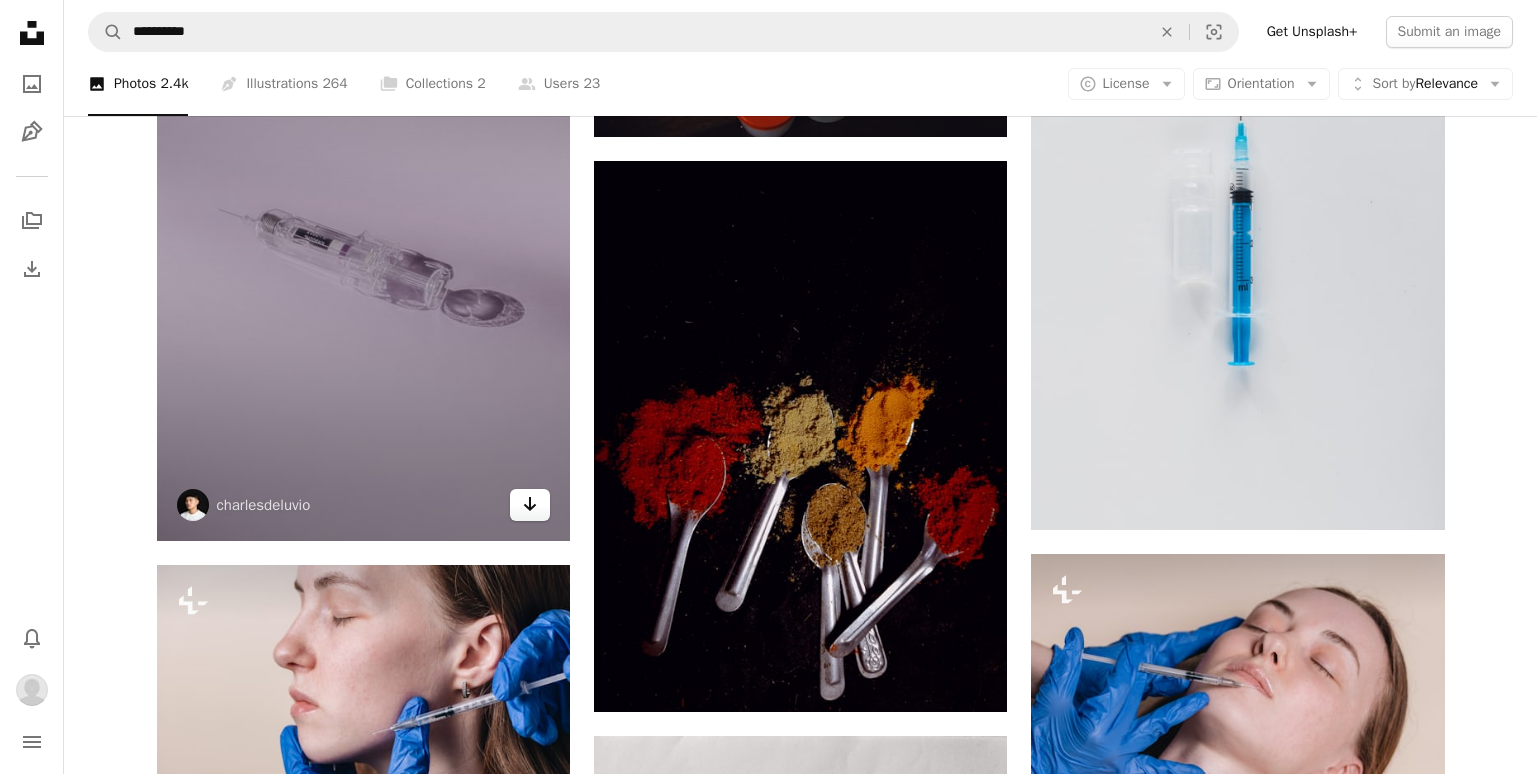 click on "Arrow pointing down" 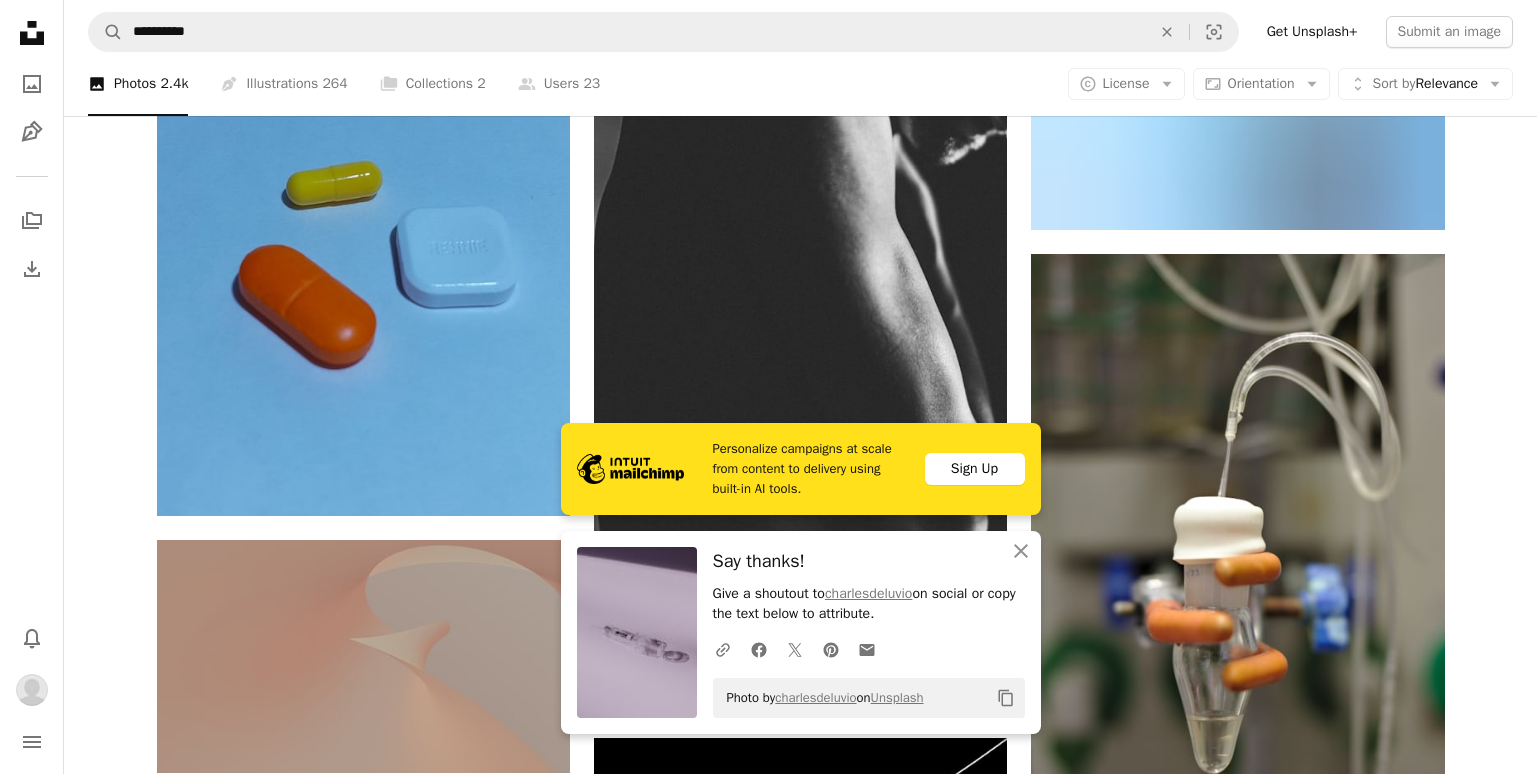 scroll, scrollTop: 15107, scrollLeft: 0, axis: vertical 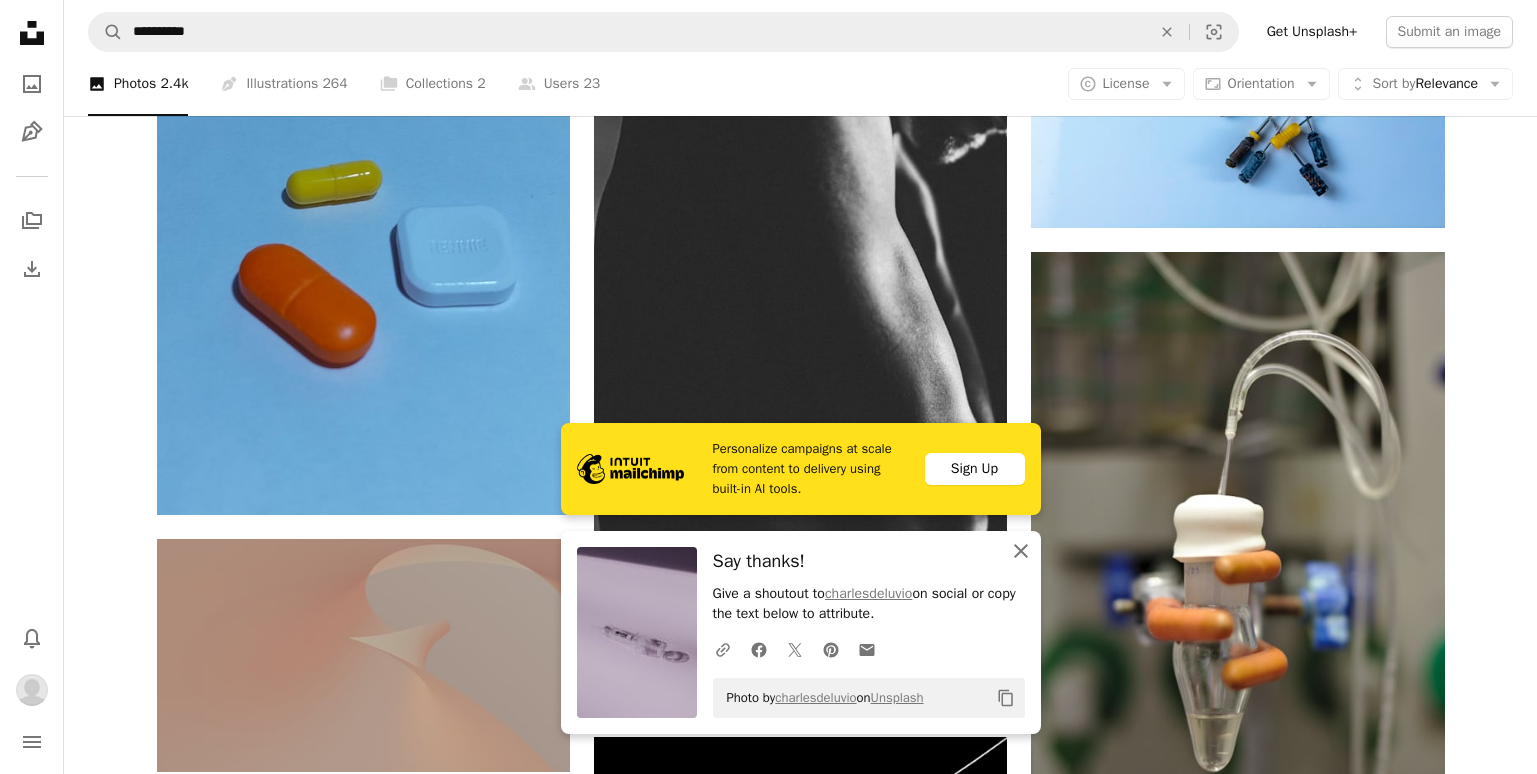 click 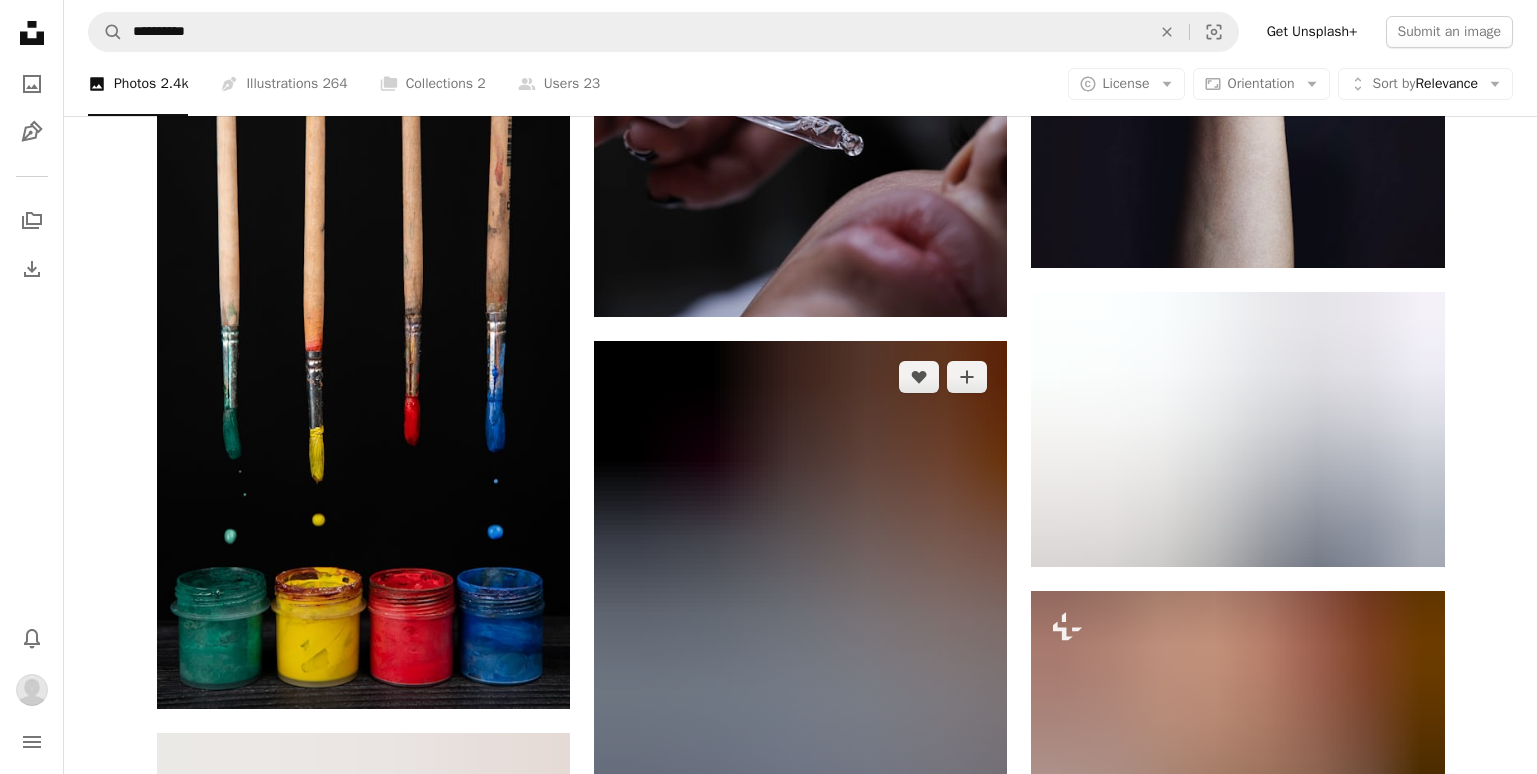 scroll, scrollTop: 20207, scrollLeft: 0, axis: vertical 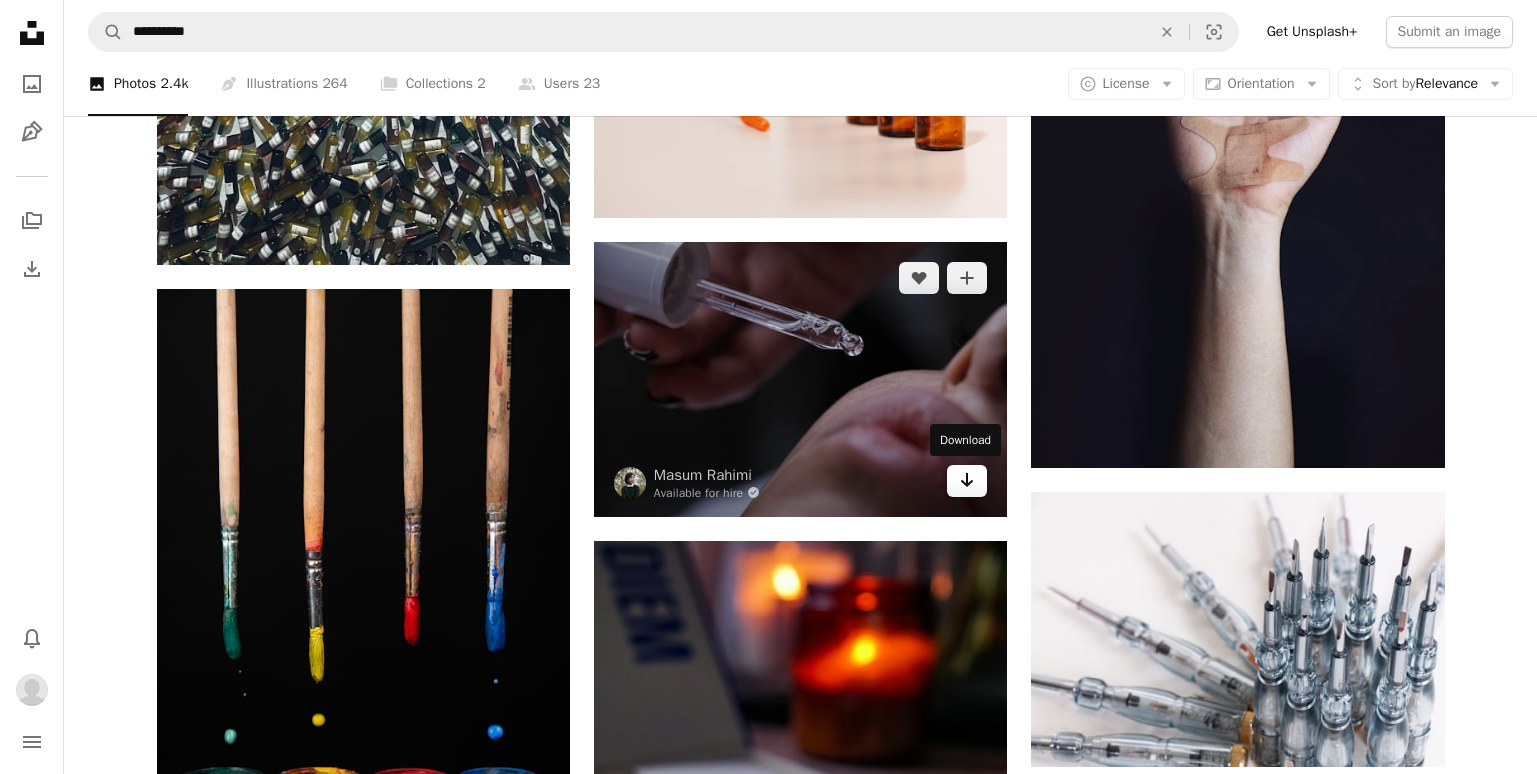click 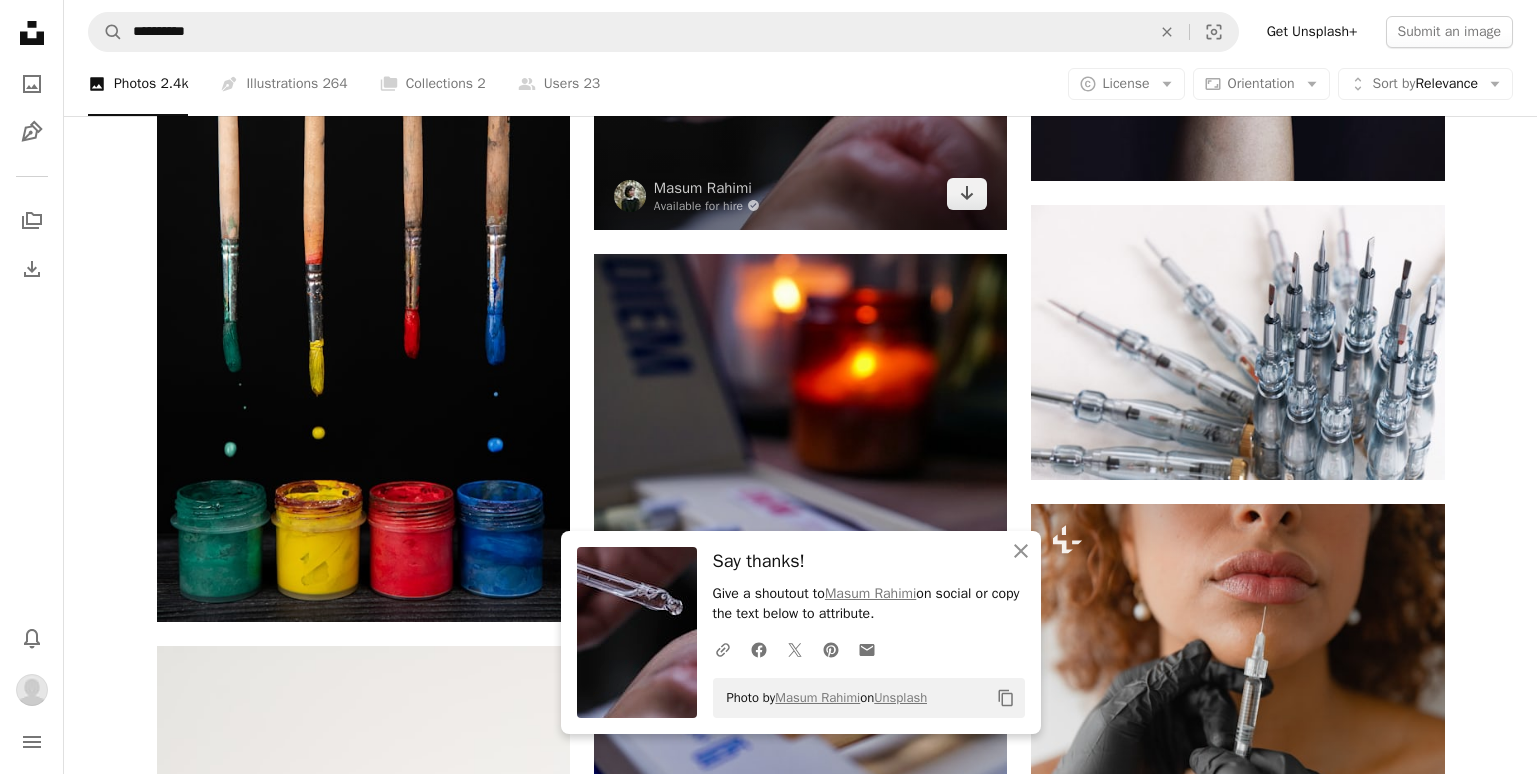 scroll, scrollTop: 20507, scrollLeft: 0, axis: vertical 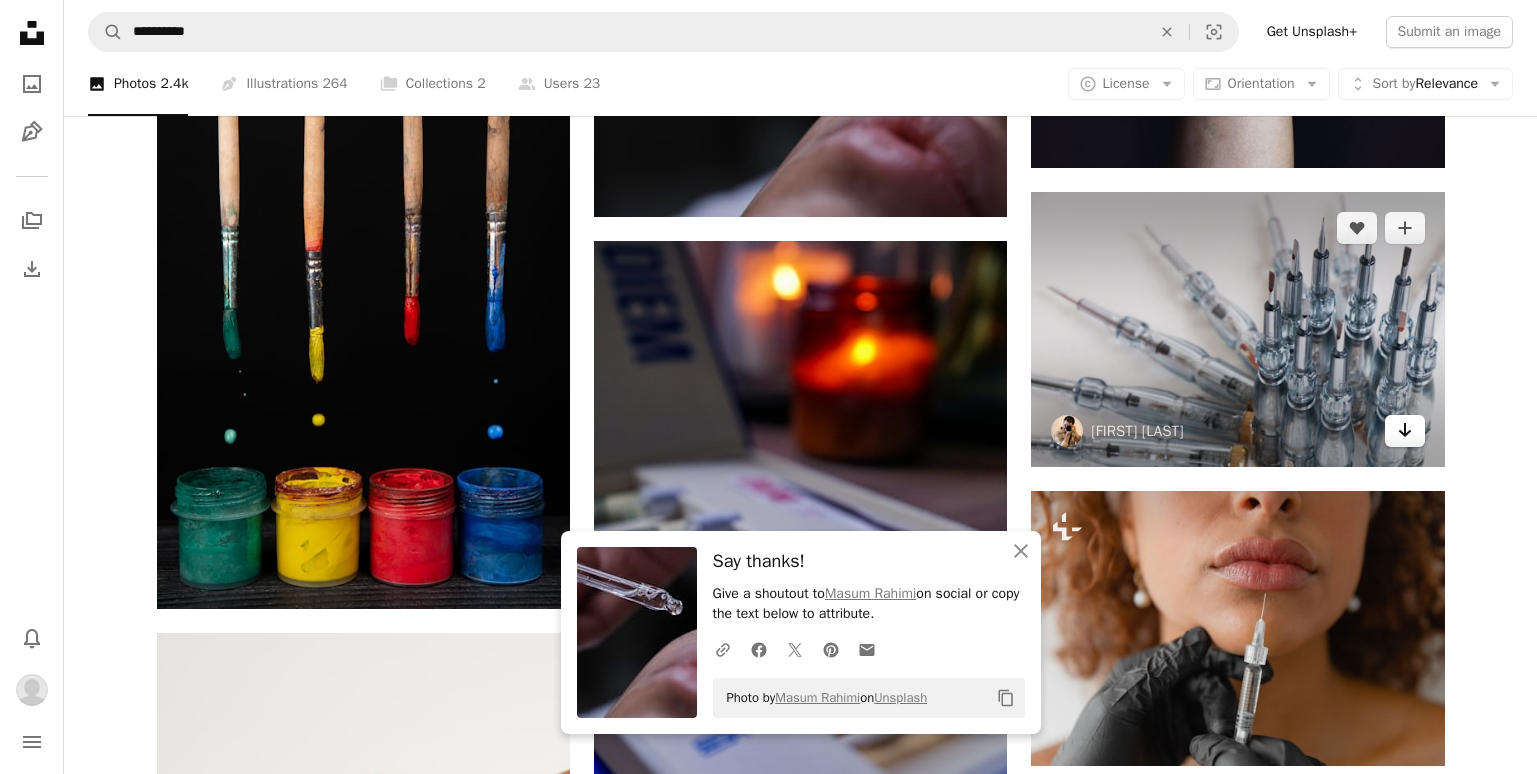 click 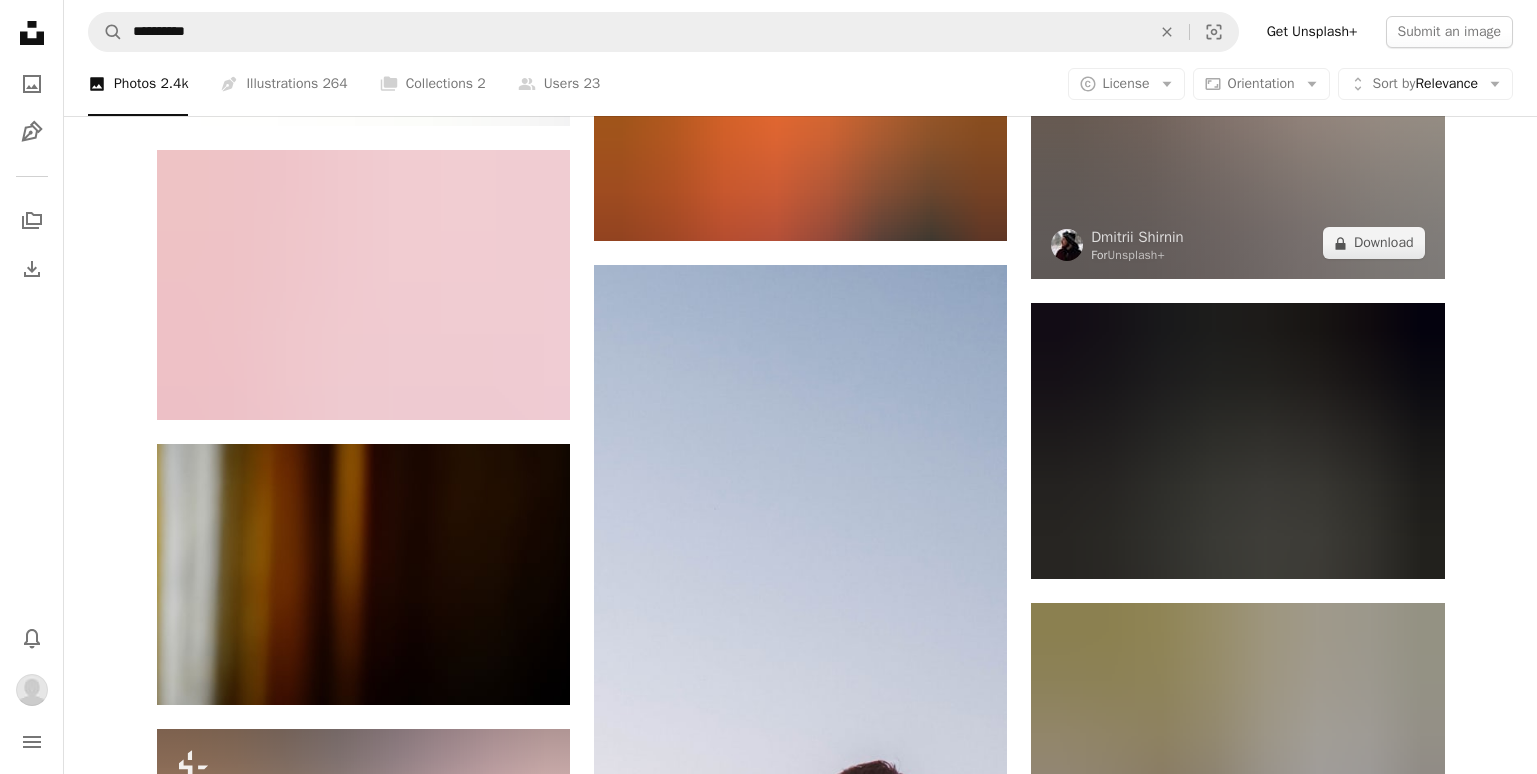 scroll, scrollTop: 22307, scrollLeft: 0, axis: vertical 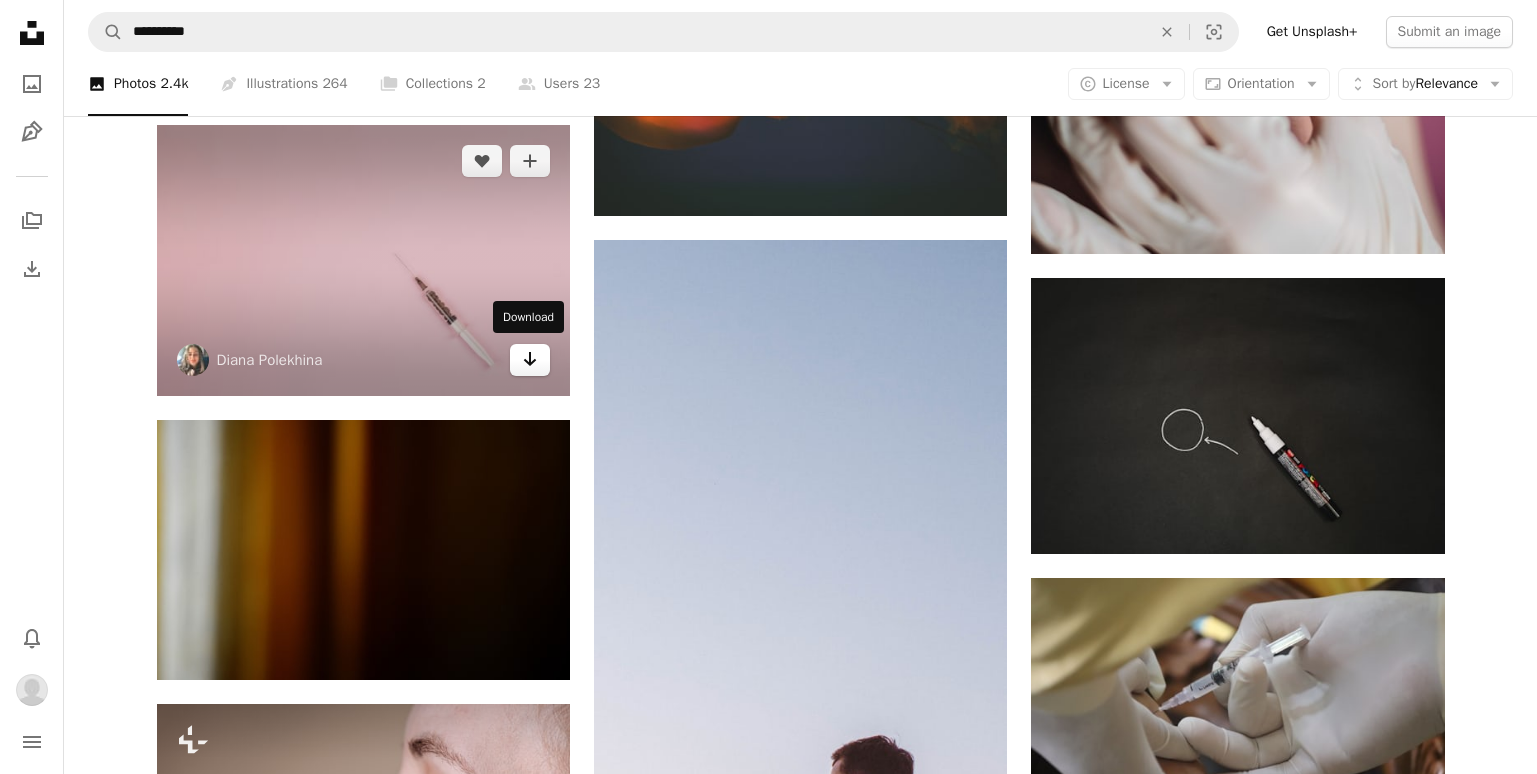 click 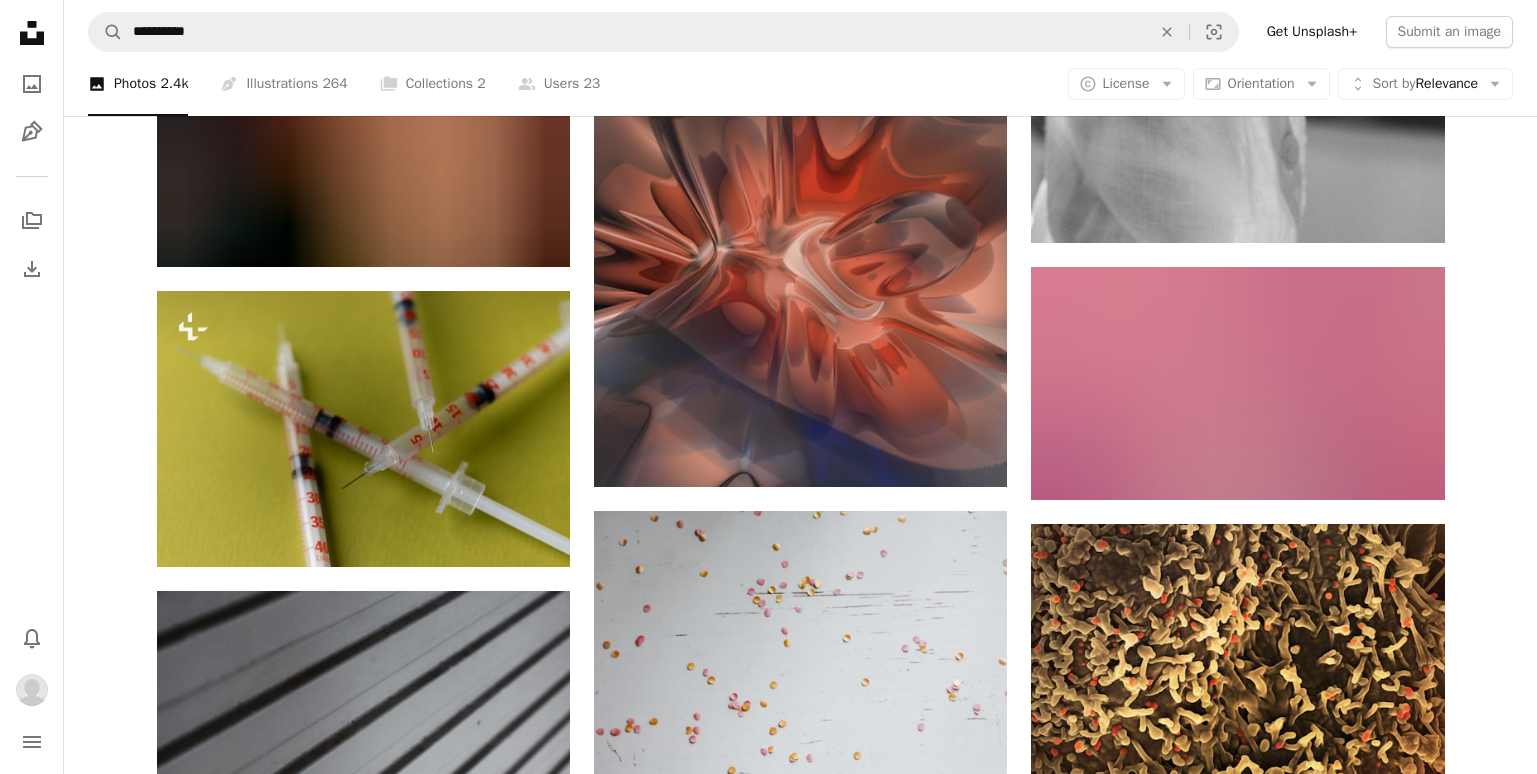 scroll, scrollTop: 25407, scrollLeft: 0, axis: vertical 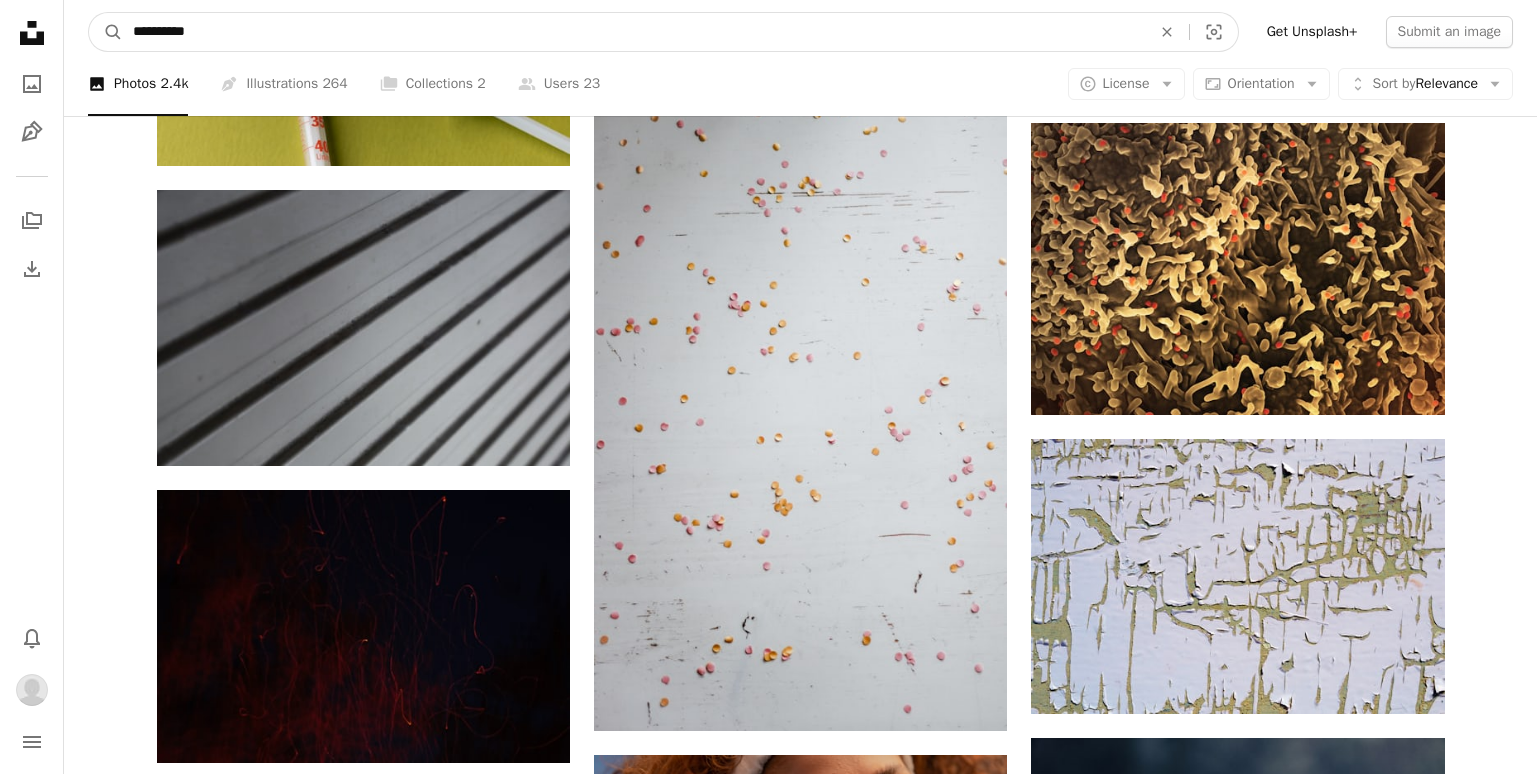 click on "**********" at bounding box center [634, 32] 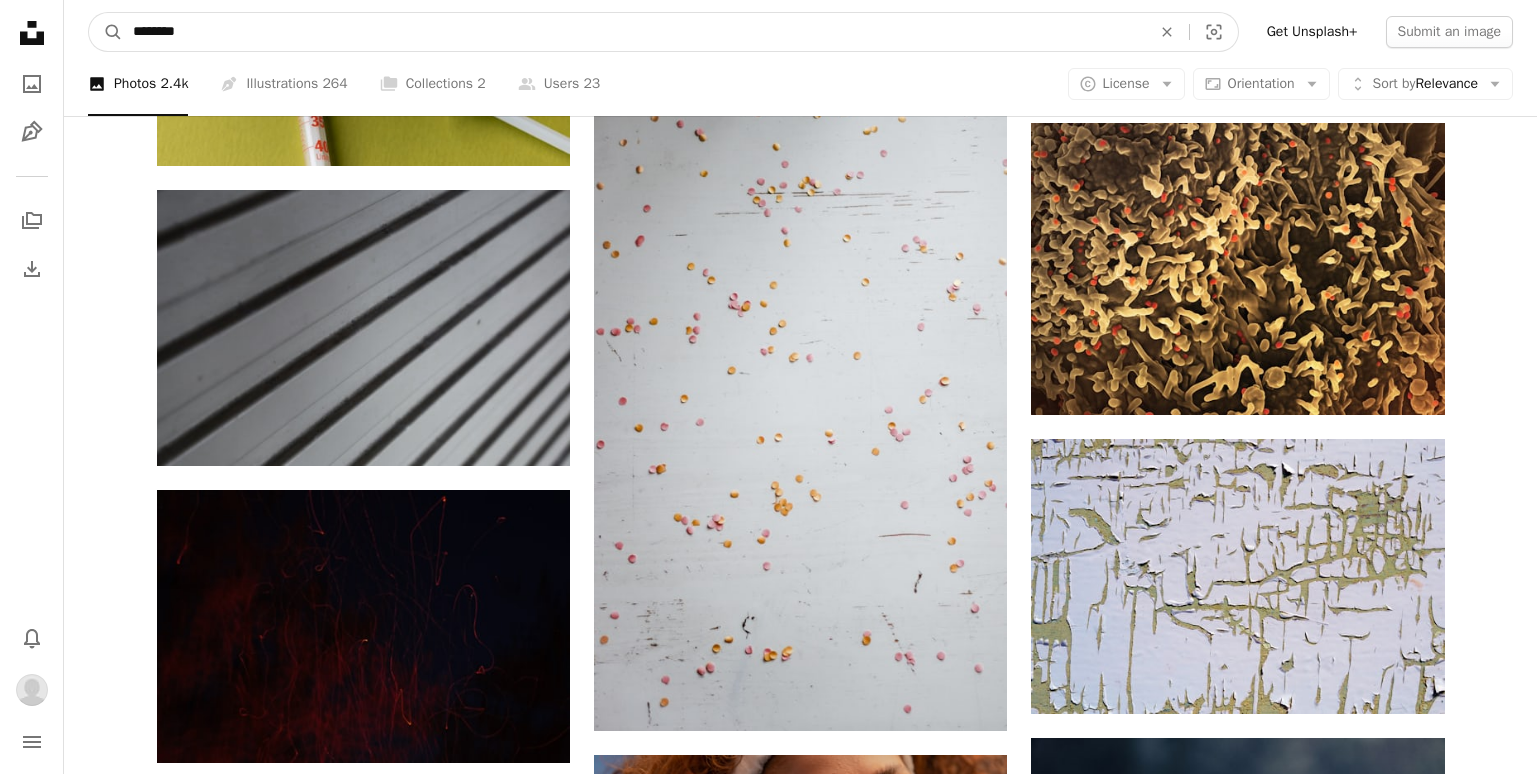 type on "********" 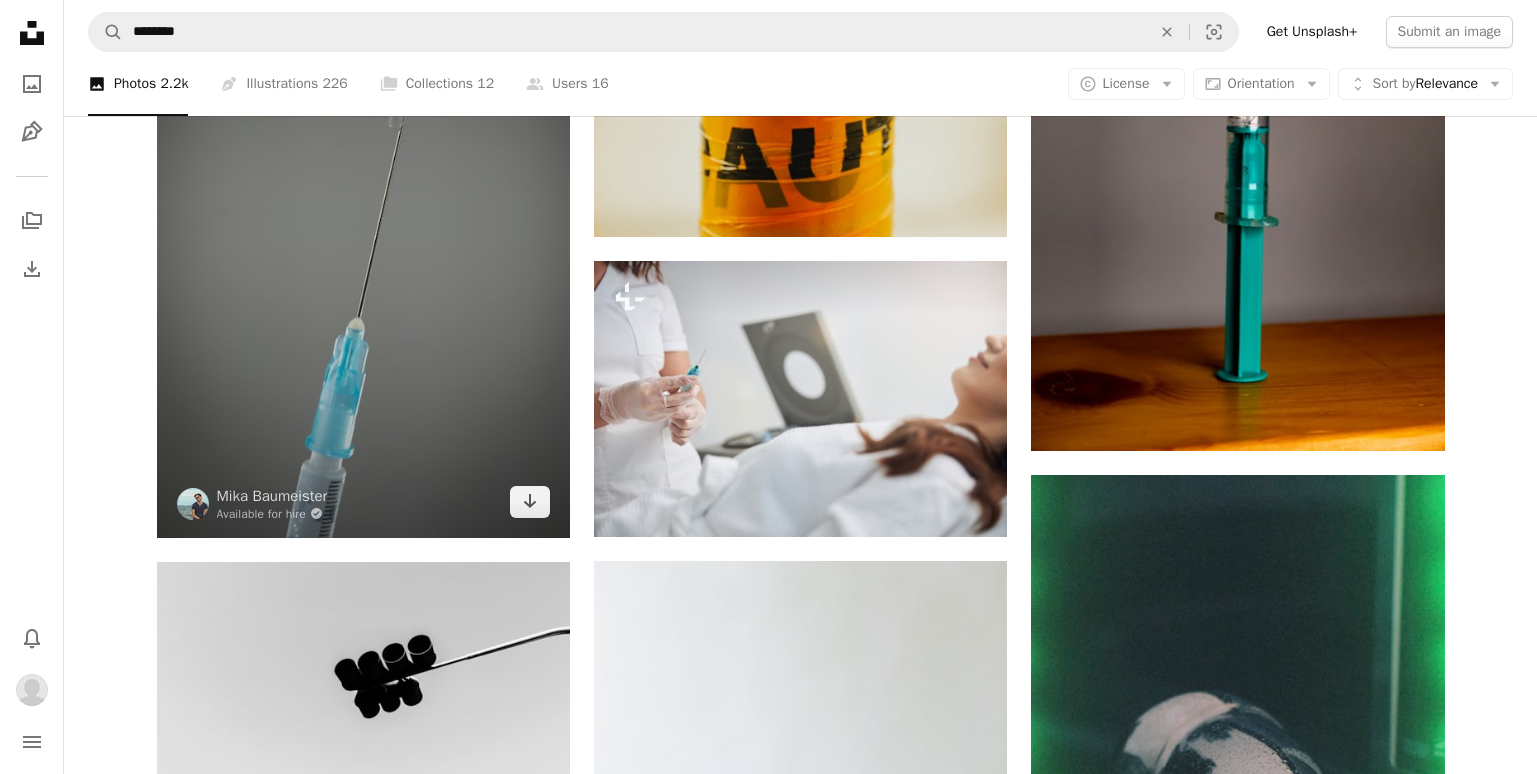 scroll, scrollTop: 1400, scrollLeft: 0, axis: vertical 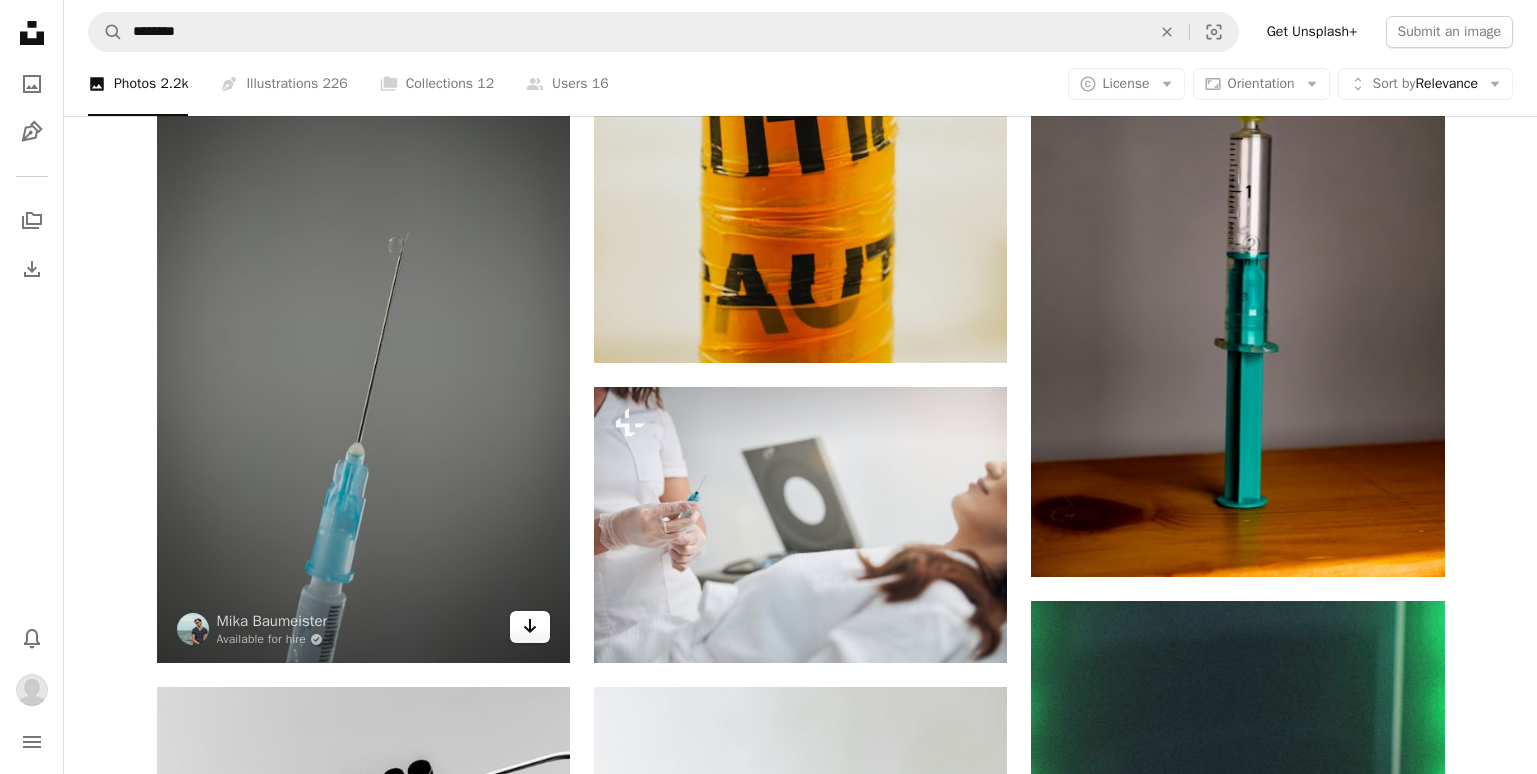 click 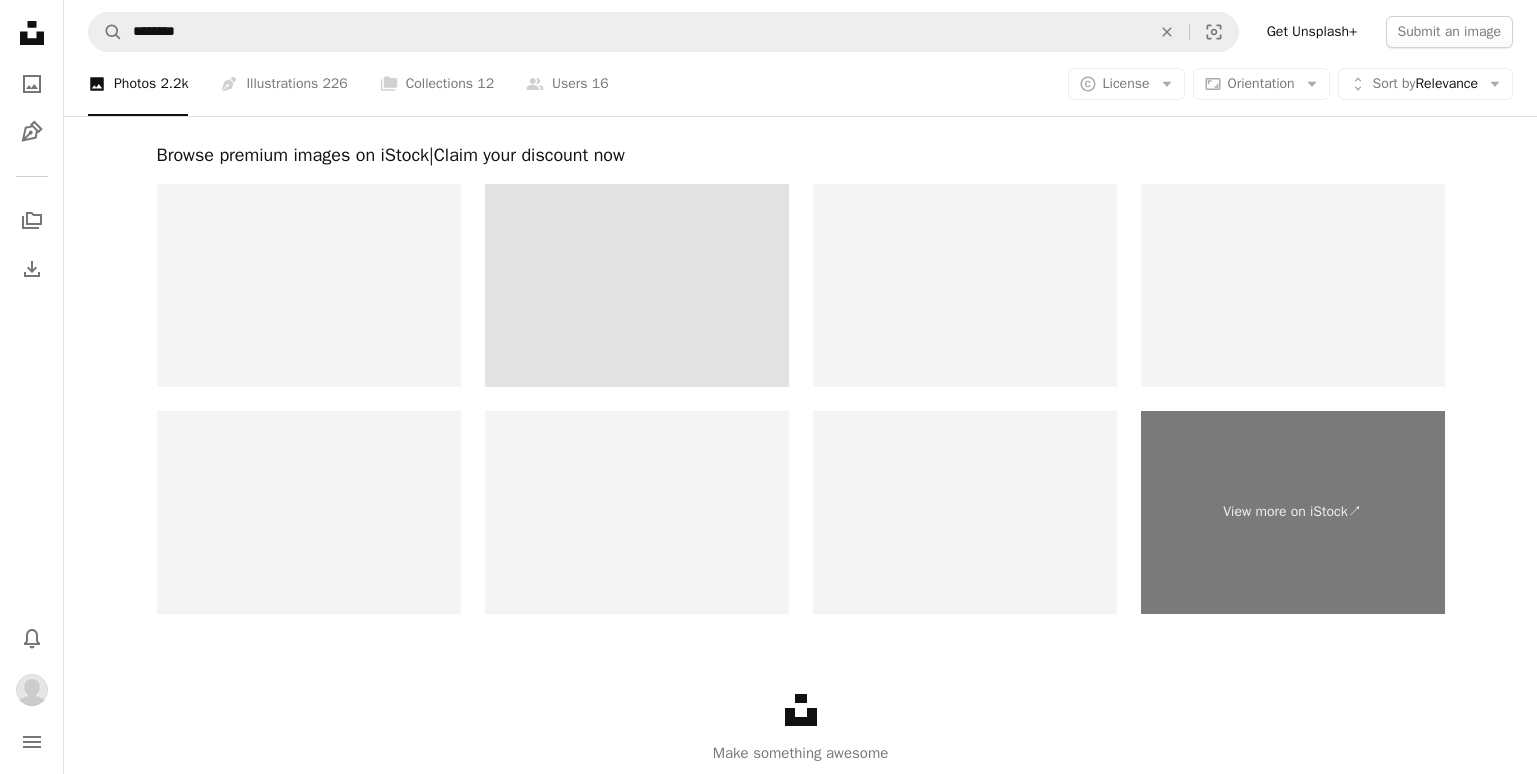 scroll, scrollTop: 4484, scrollLeft: 0, axis: vertical 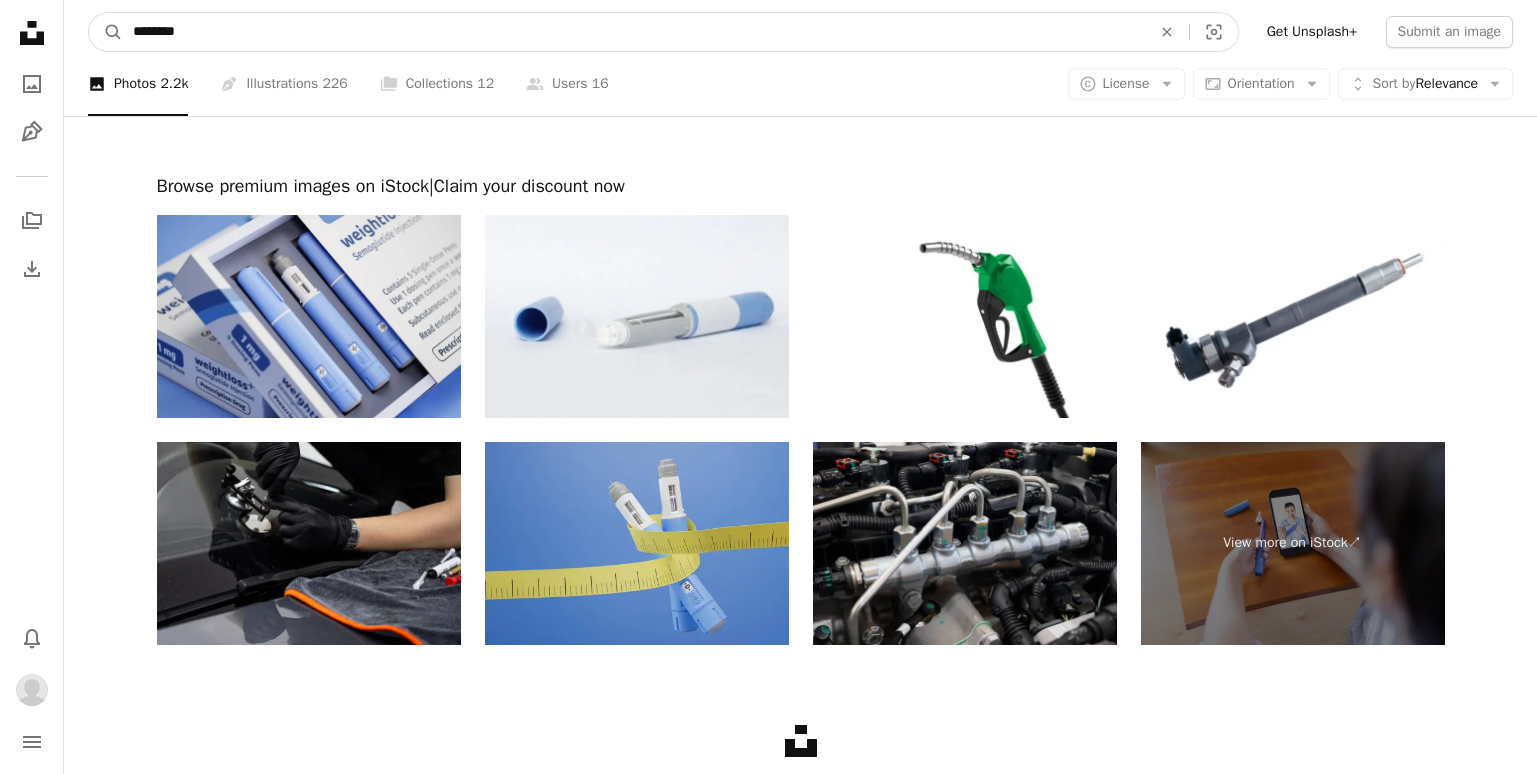 click on "********" at bounding box center [634, 32] 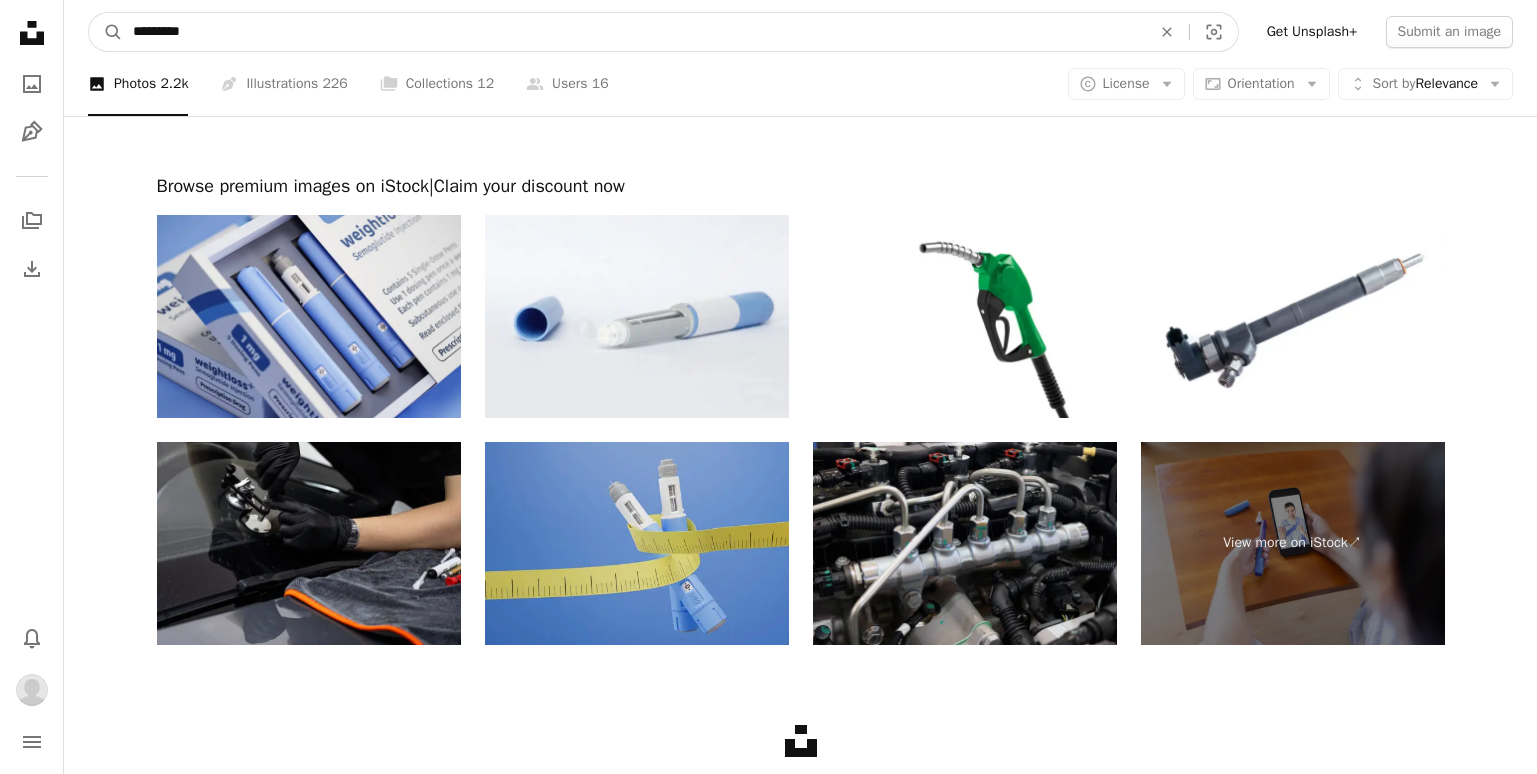 type on "*********" 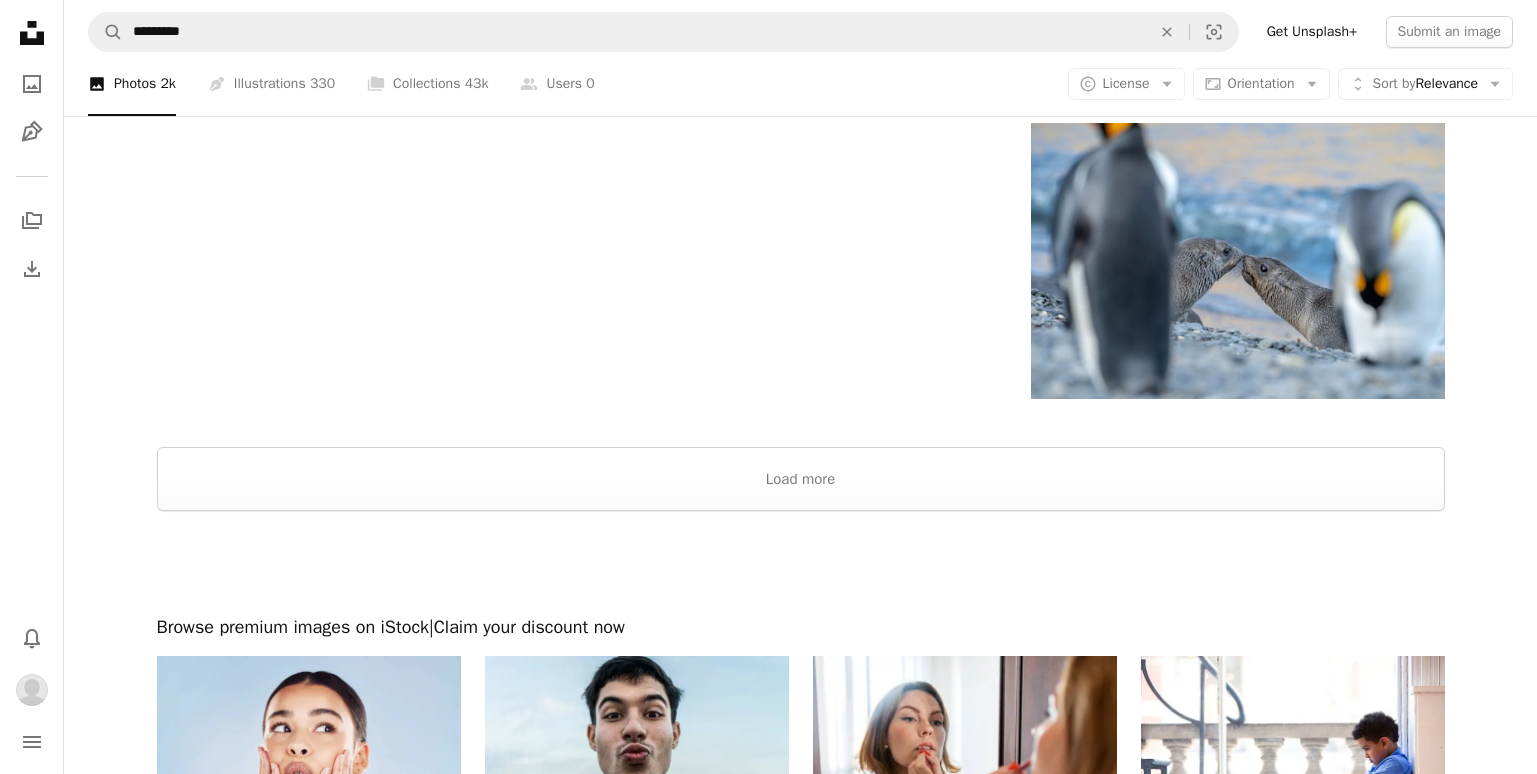 scroll, scrollTop: 3300, scrollLeft: 0, axis: vertical 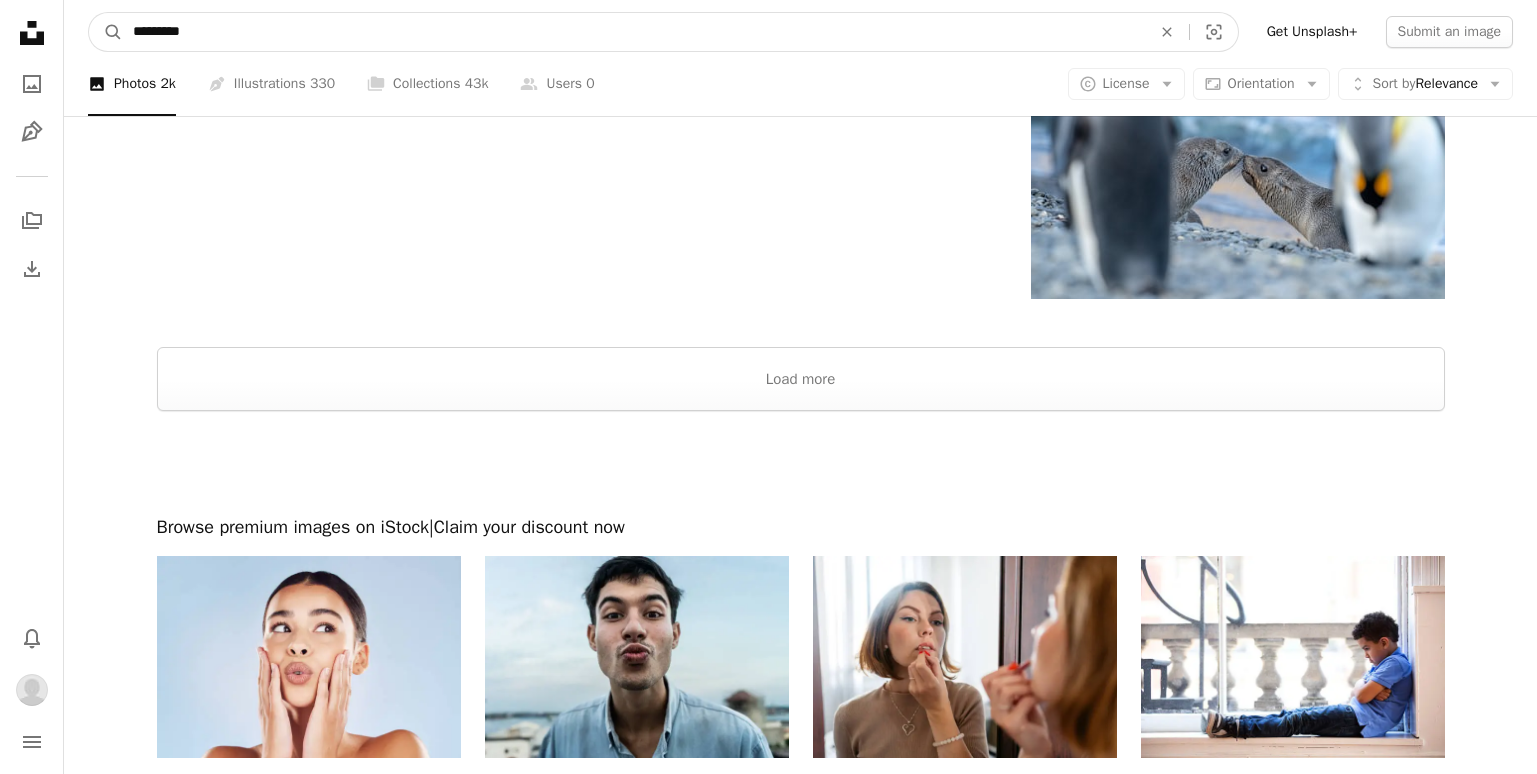 click on "*********" at bounding box center [634, 32] 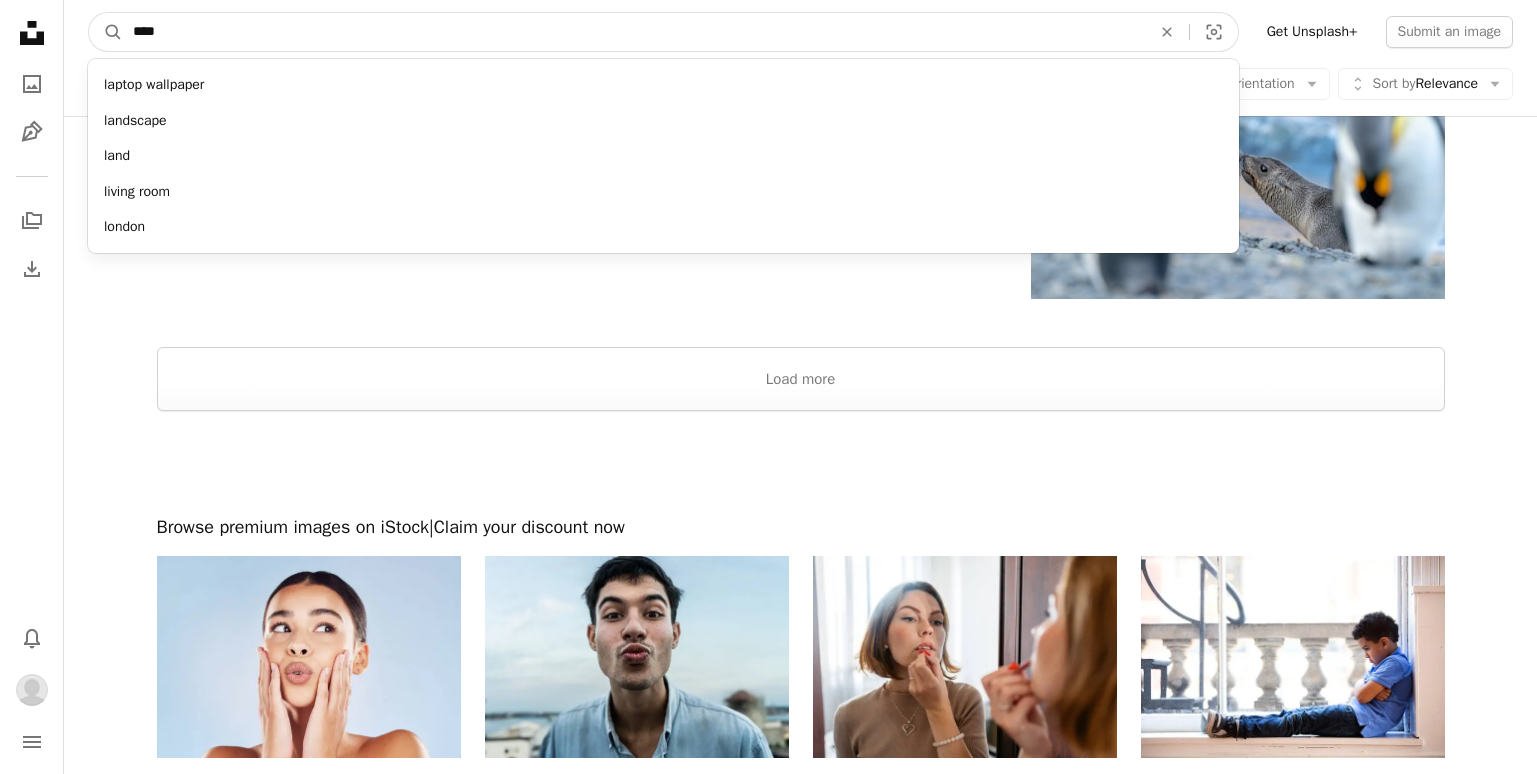 type on "****" 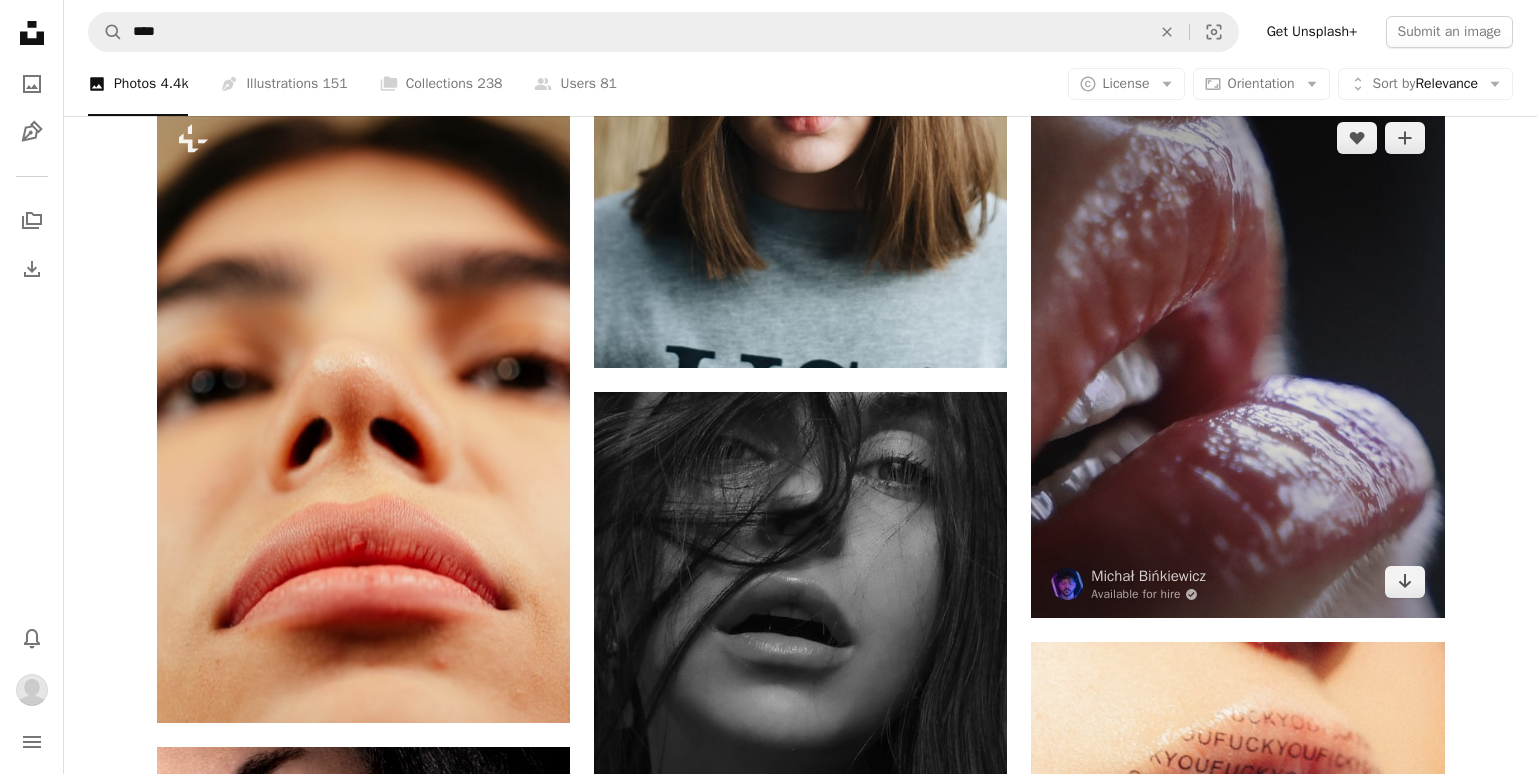 scroll, scrollTop: 2900, scrollLeft: 0, axis: vertical 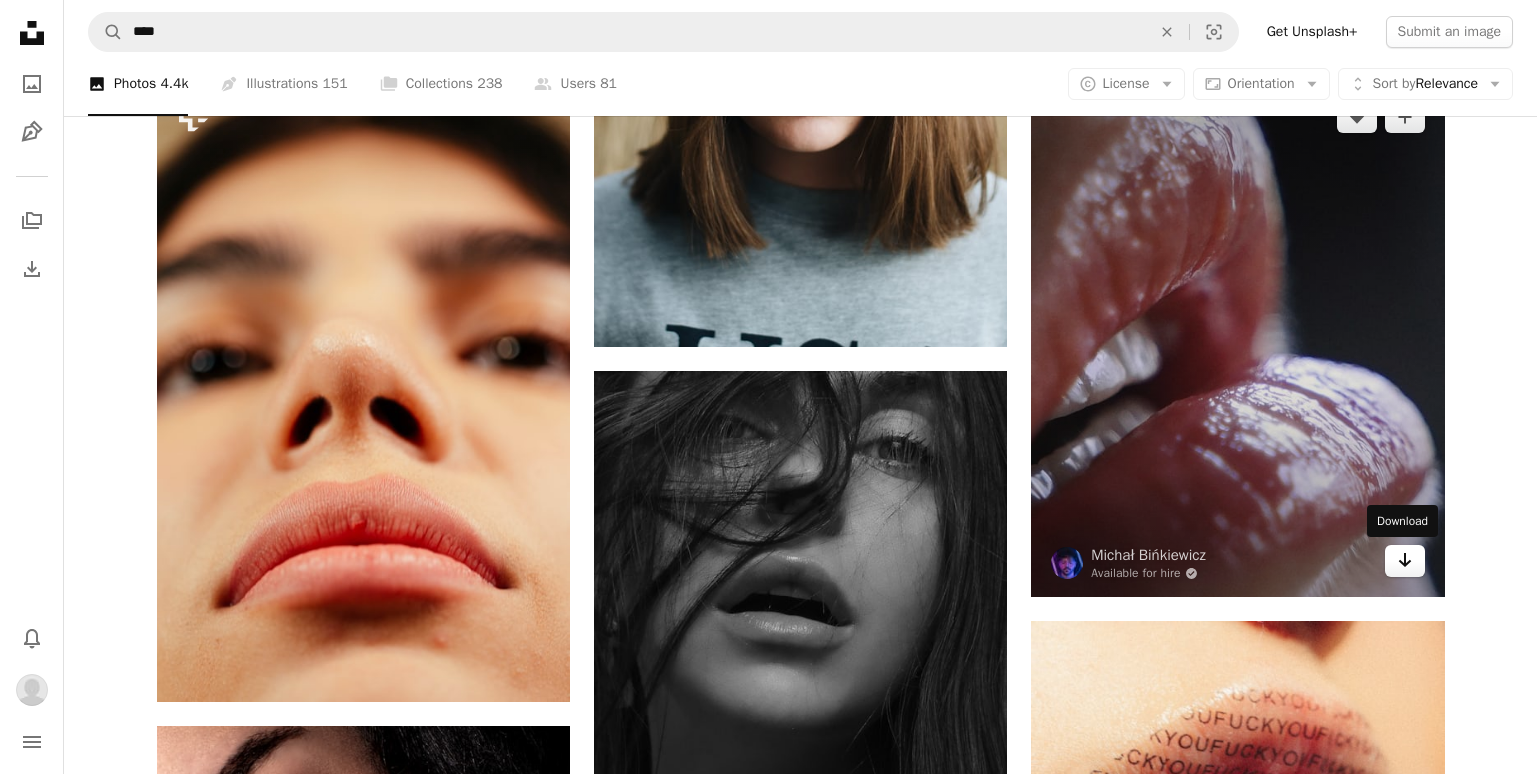 click 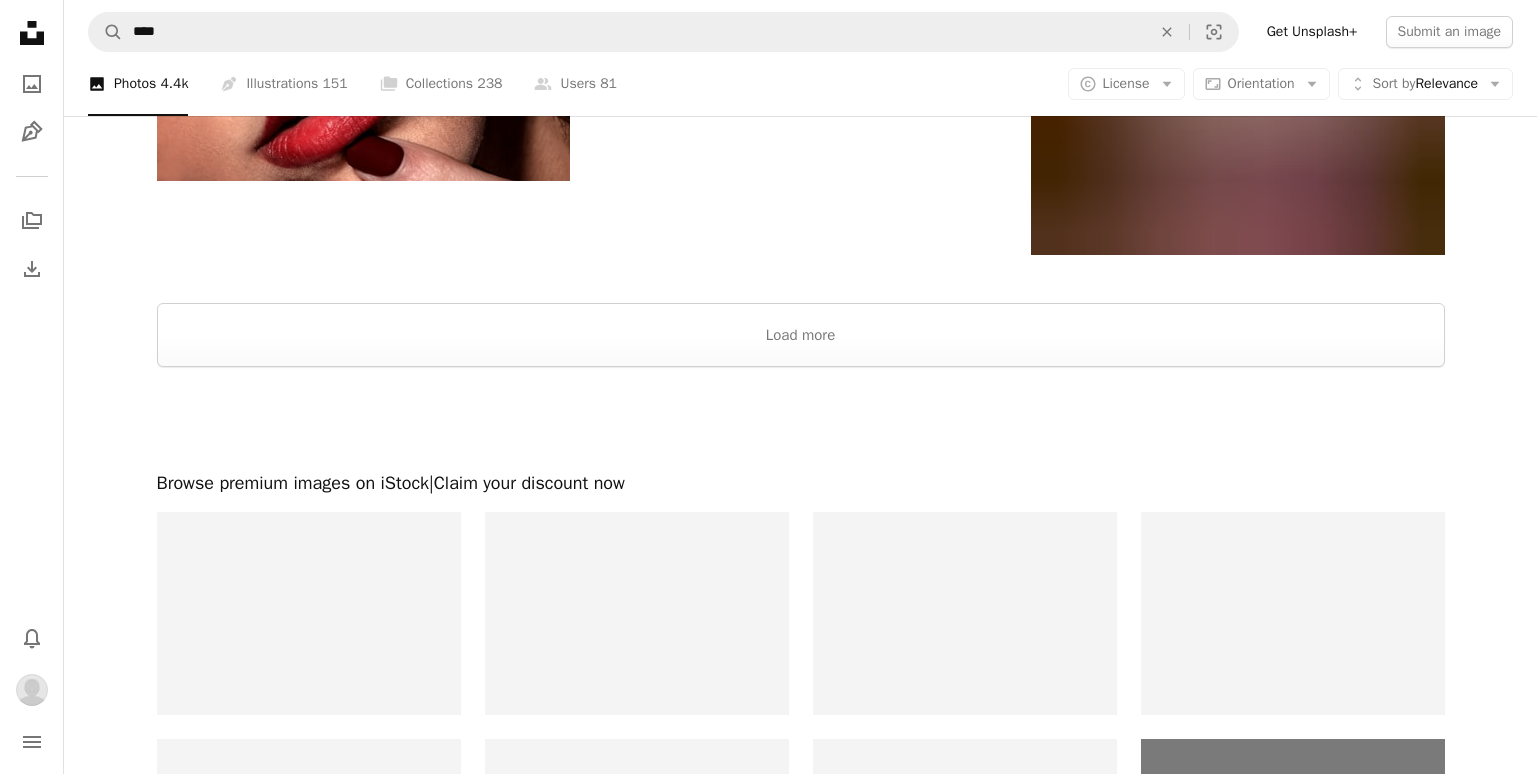 scroll, scrollTop: 3700, scrollLeft: 0, axis: vertical 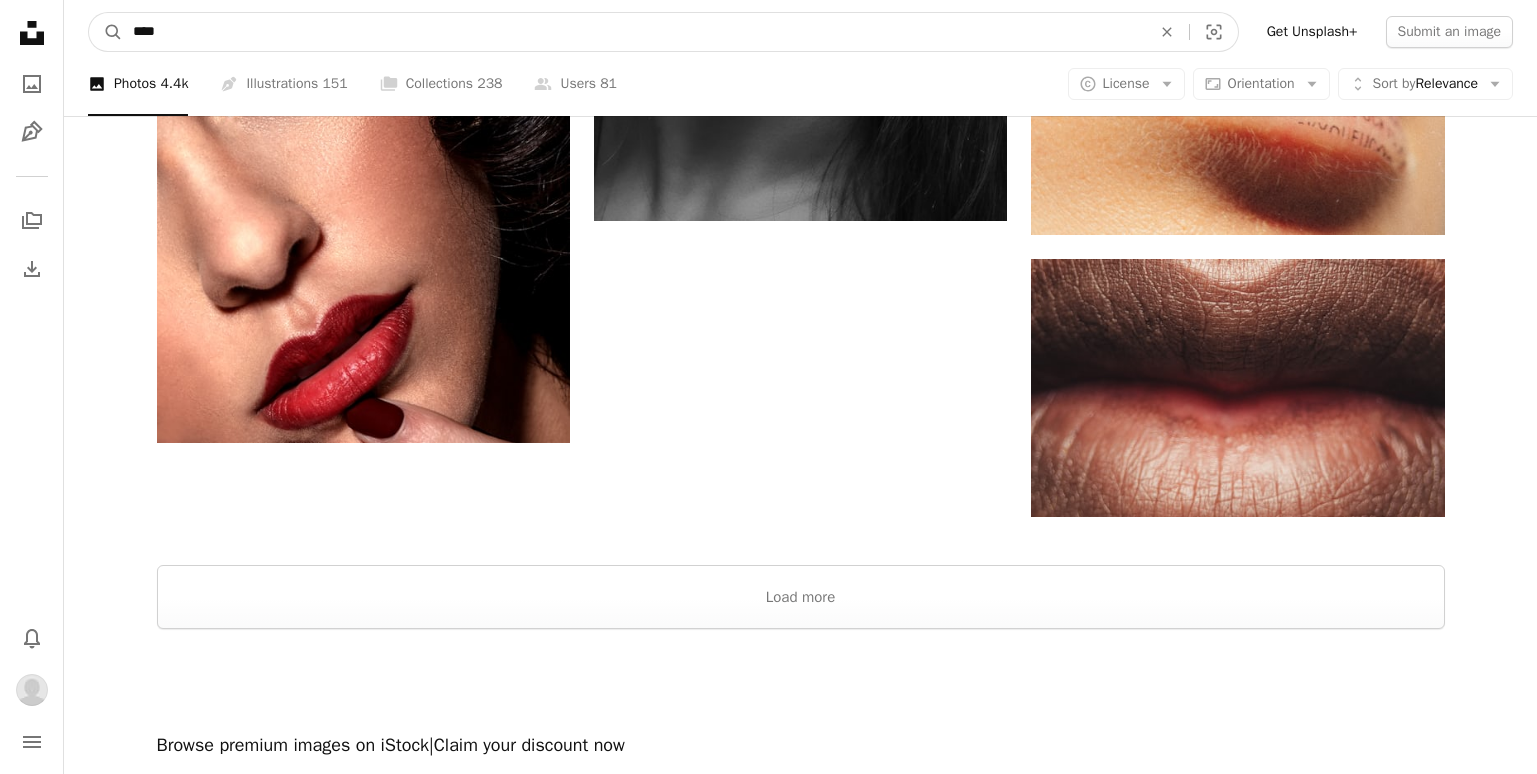 click on "****" at bounding box center [634, 32] 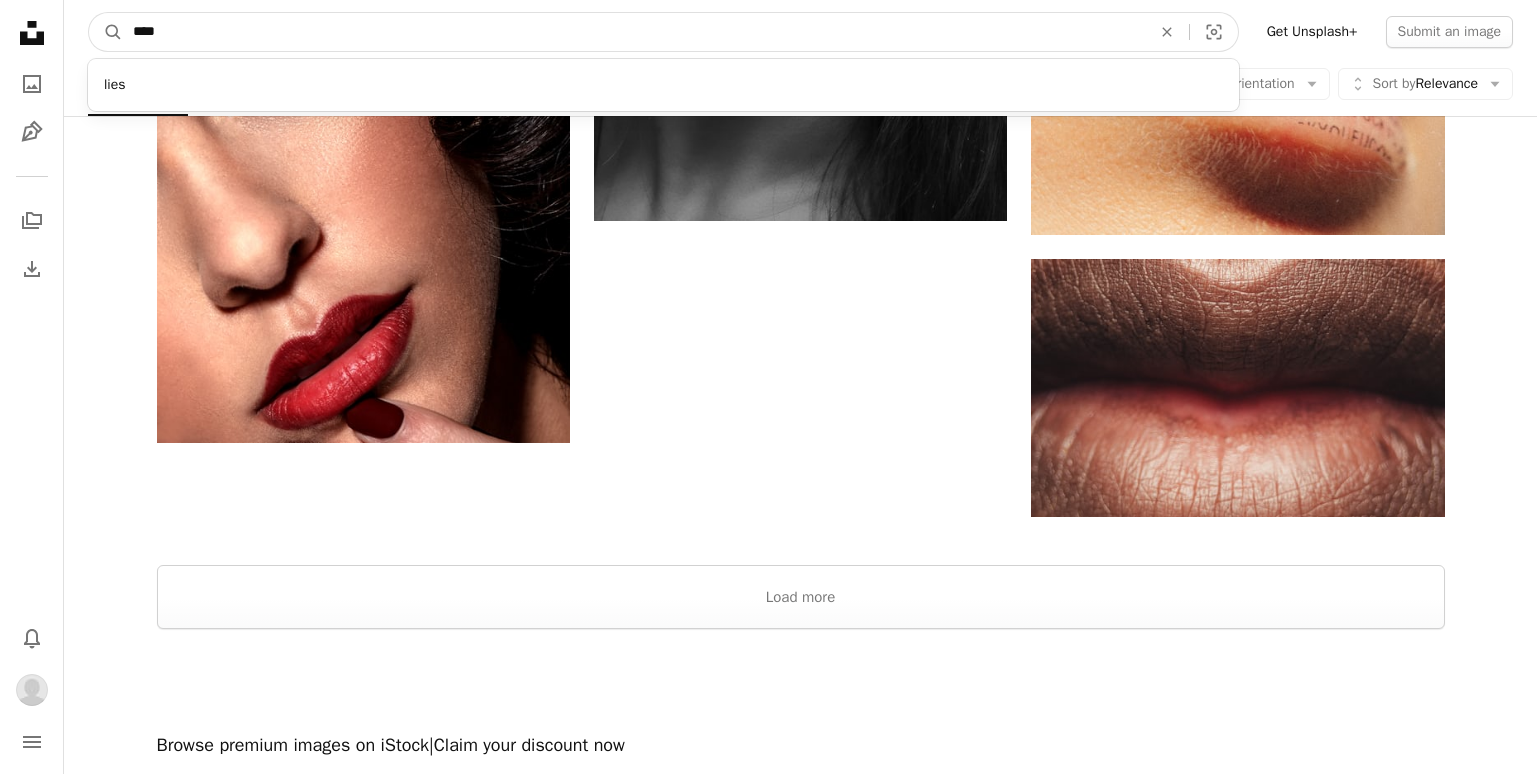 click on "****" at bounding box center [634, 32] 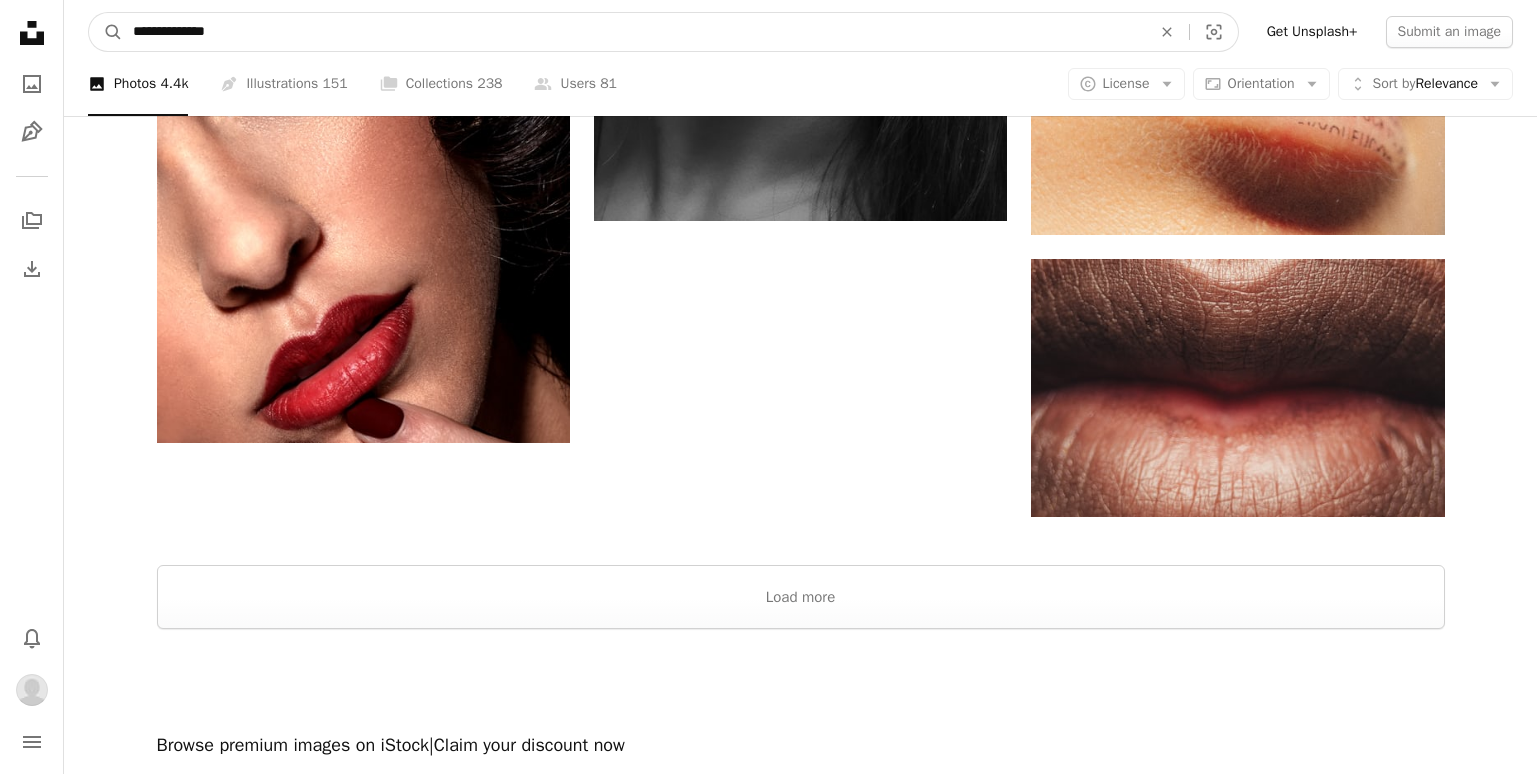 type on "**********" 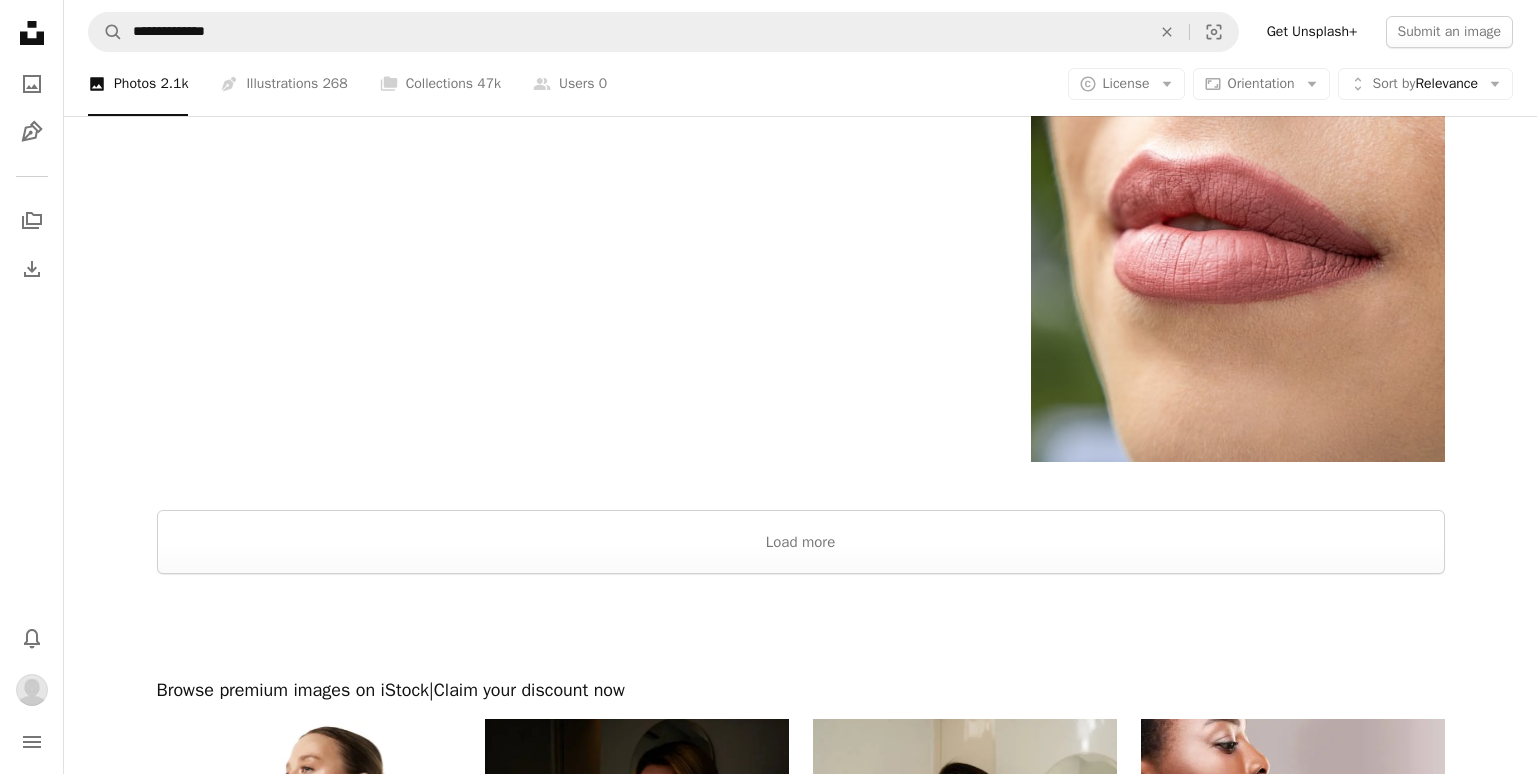 scroll, scrollTop: 3400, scrollLeft: 0, axis: vertical 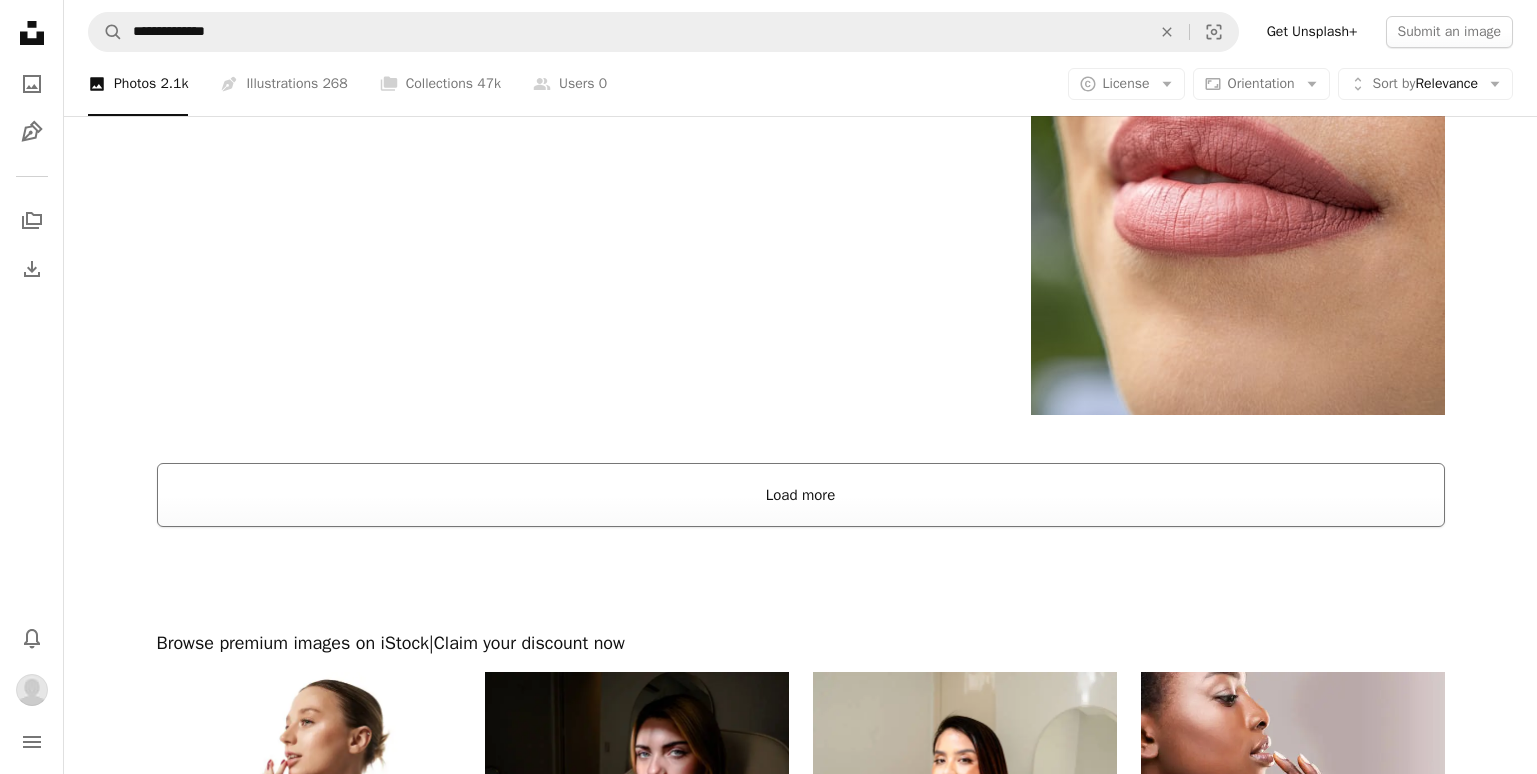 click on "Load more" at bounding box center (801, 495) 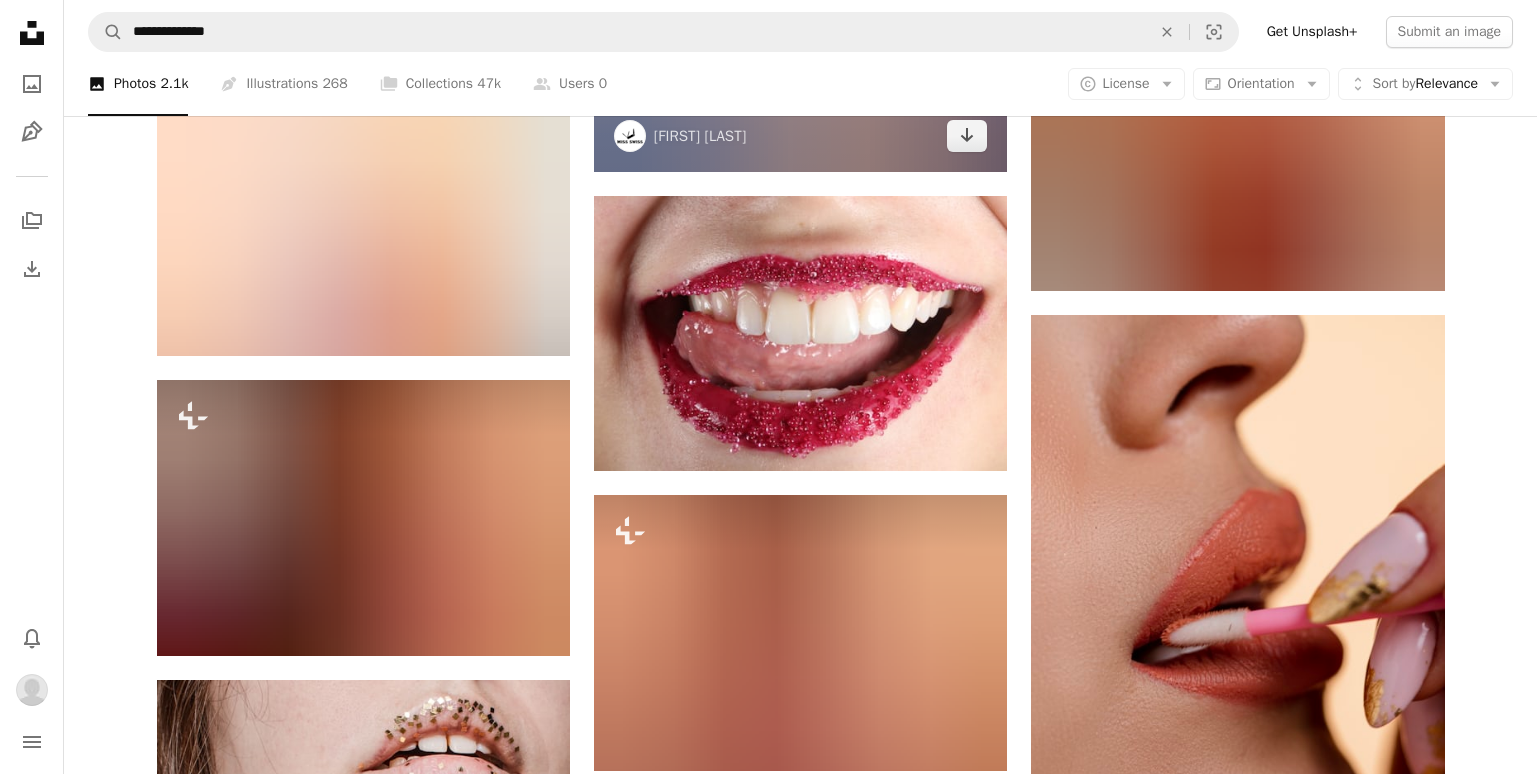 scroll, scrollTop: 8300, scrollLeft: 0, axis: vertical 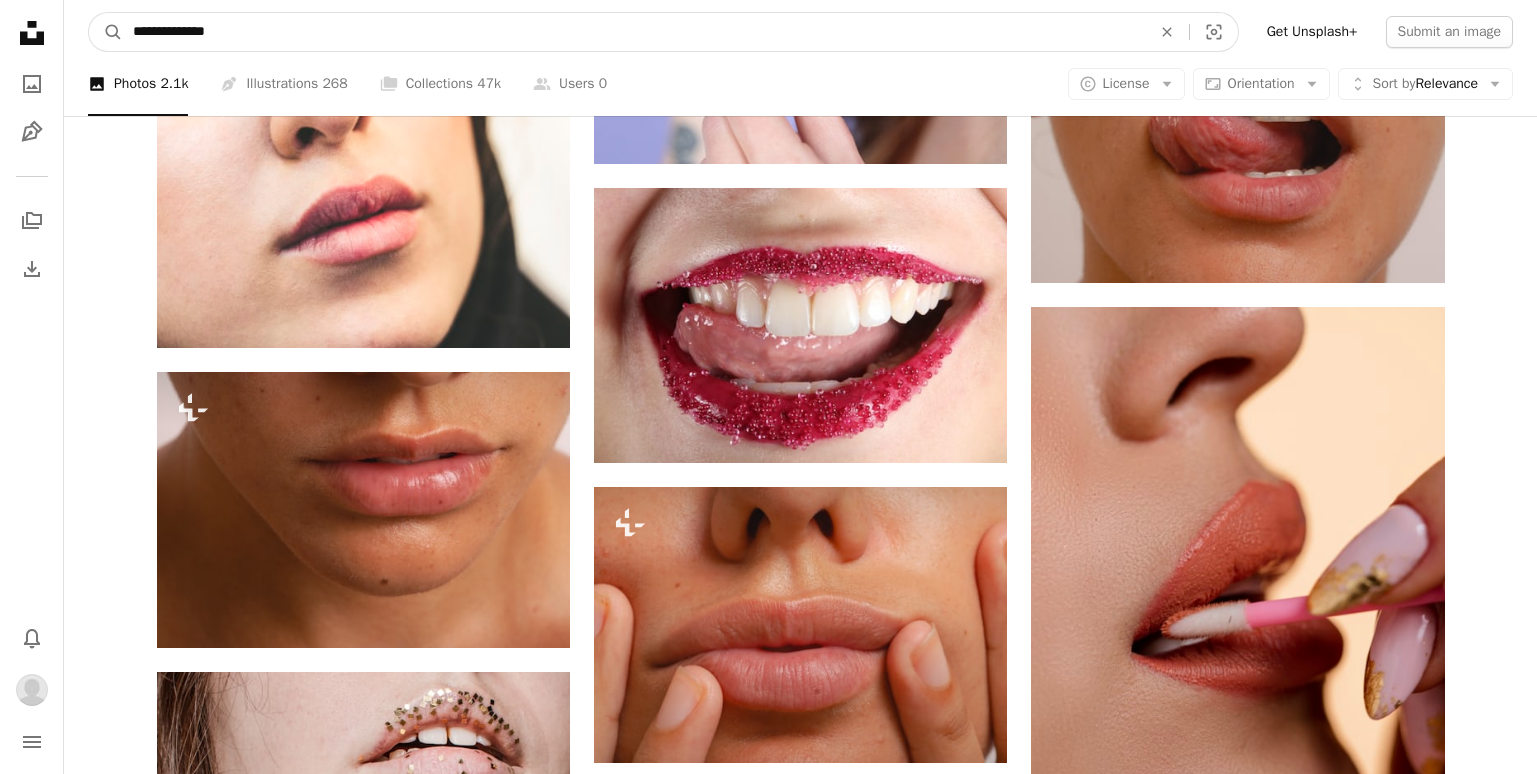 click on "**********" at bounding box center [634, 32] 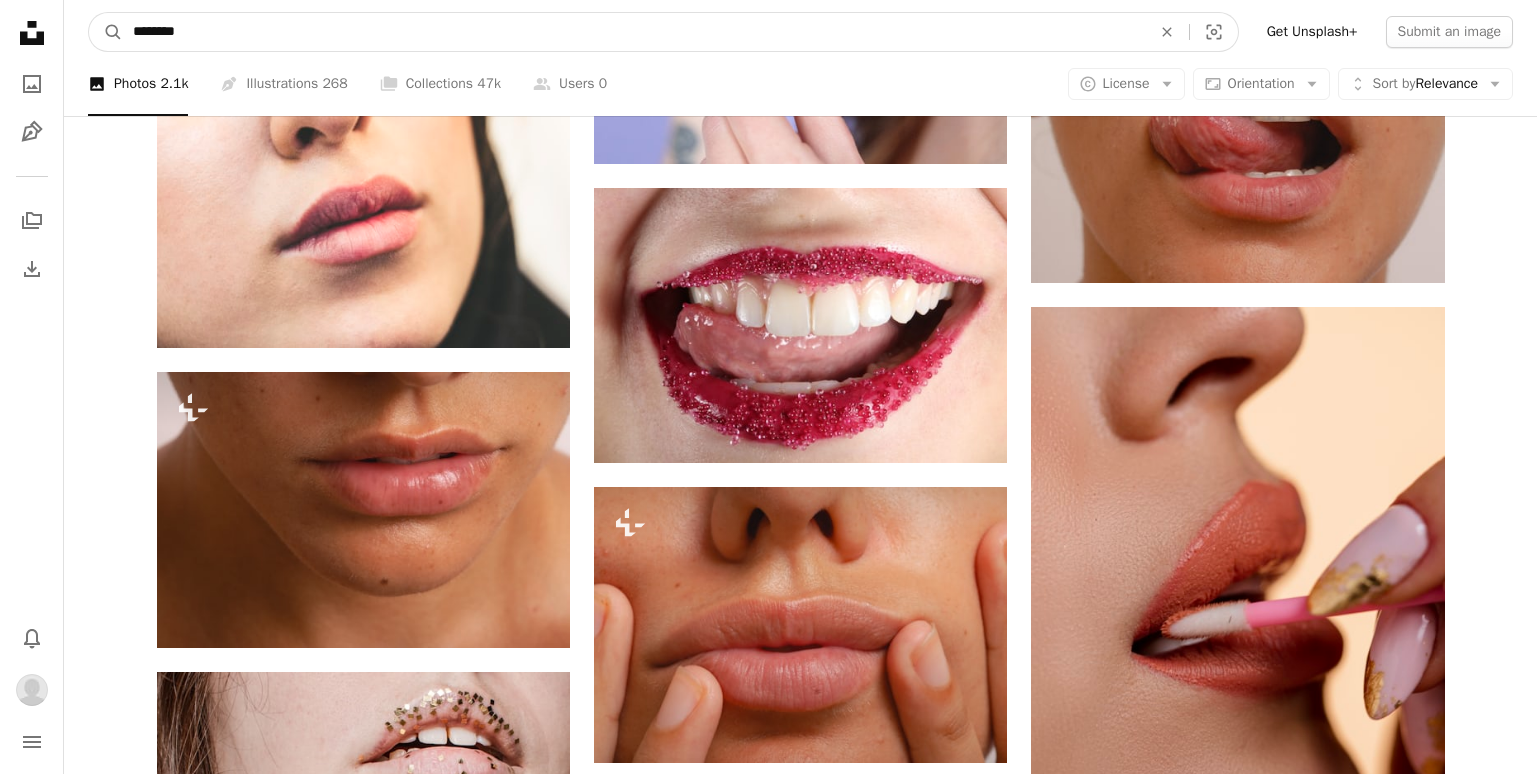 type on "********" 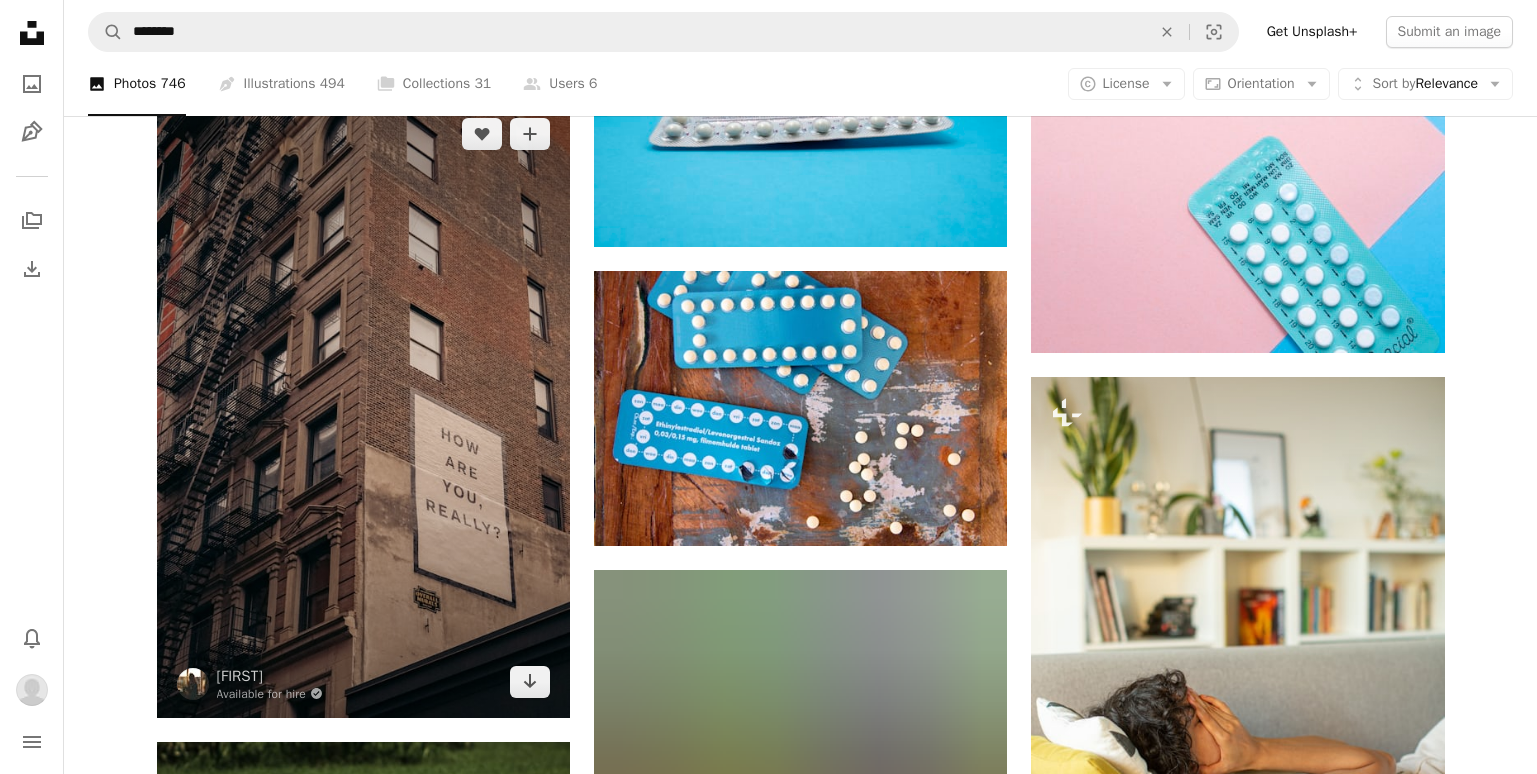 scroll, scrollTop: 1100, scrollLeft: 0, axis: vertical 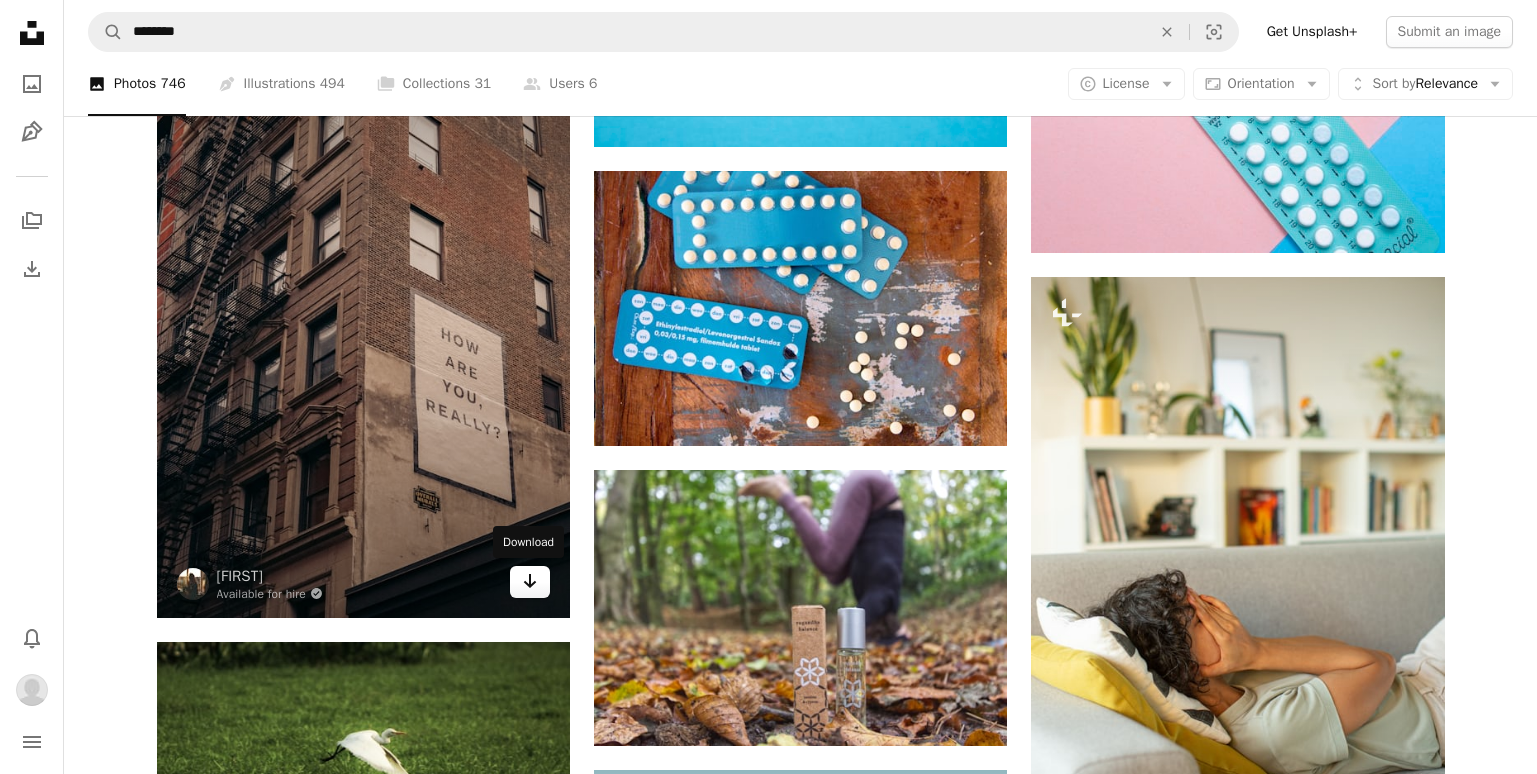 click on "Arrow pointing down" 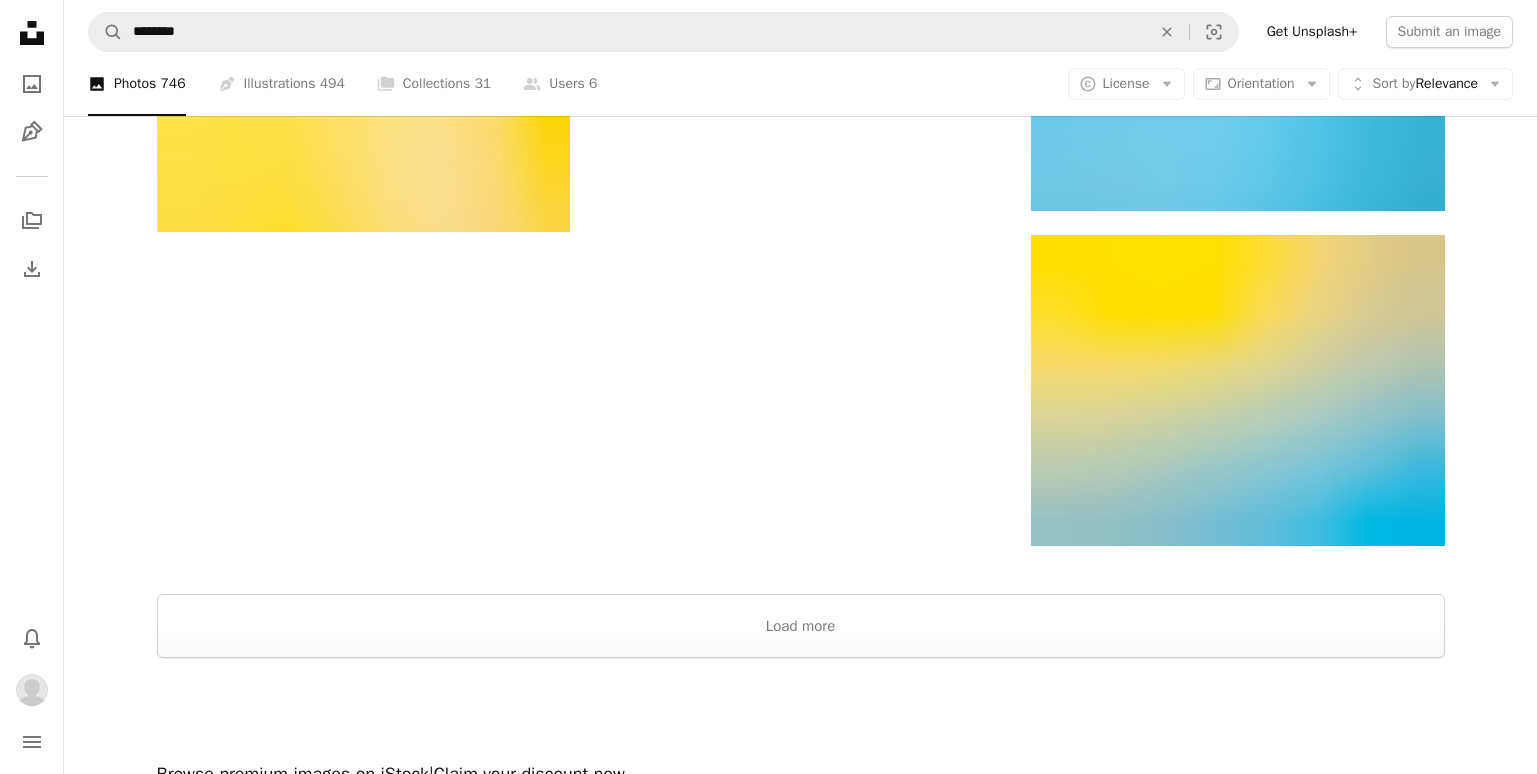 scroll, scrollTop: 2700, scrollLeft: 0, axis: vertical 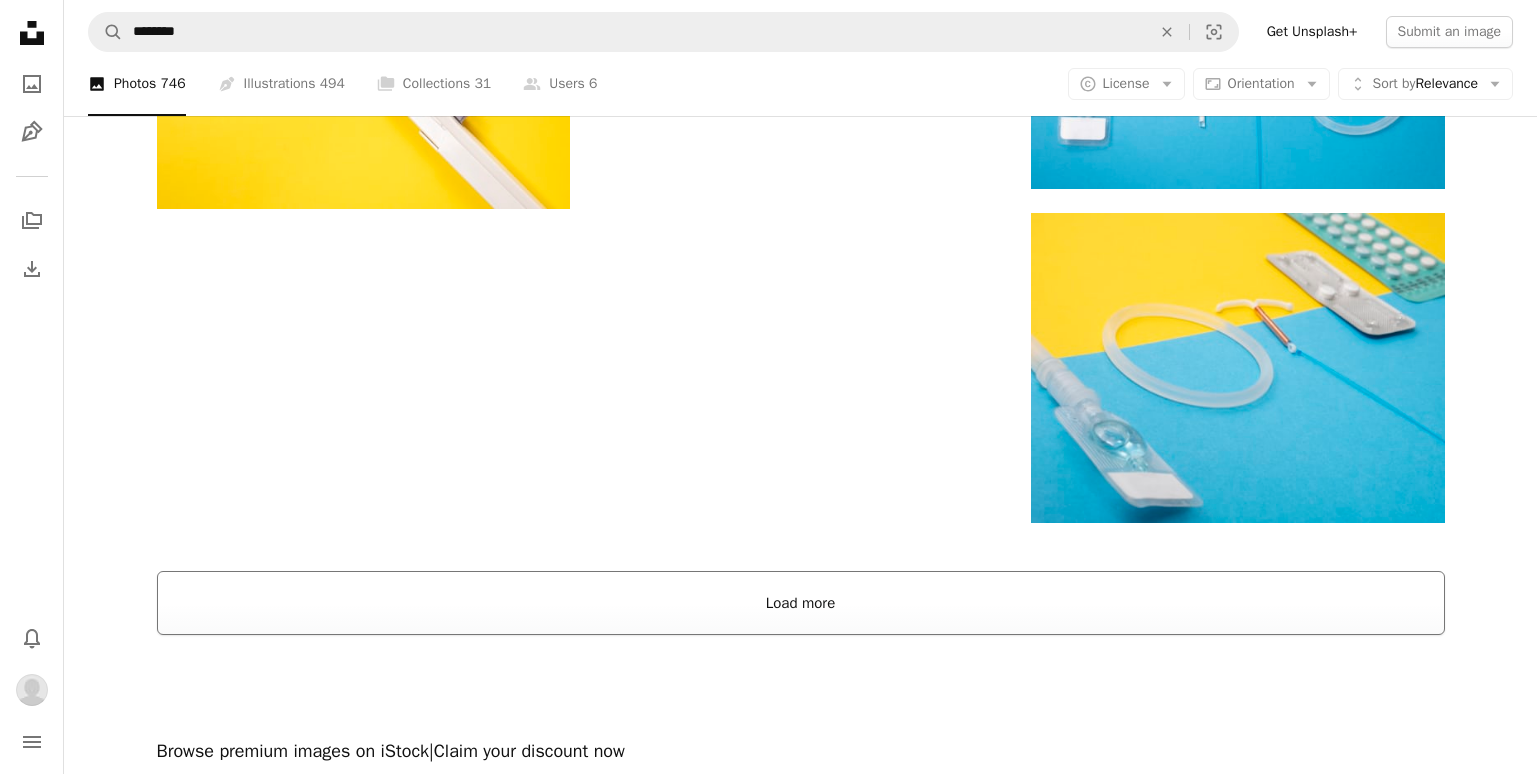 click on "Load more" at bounding box center (801, 603) 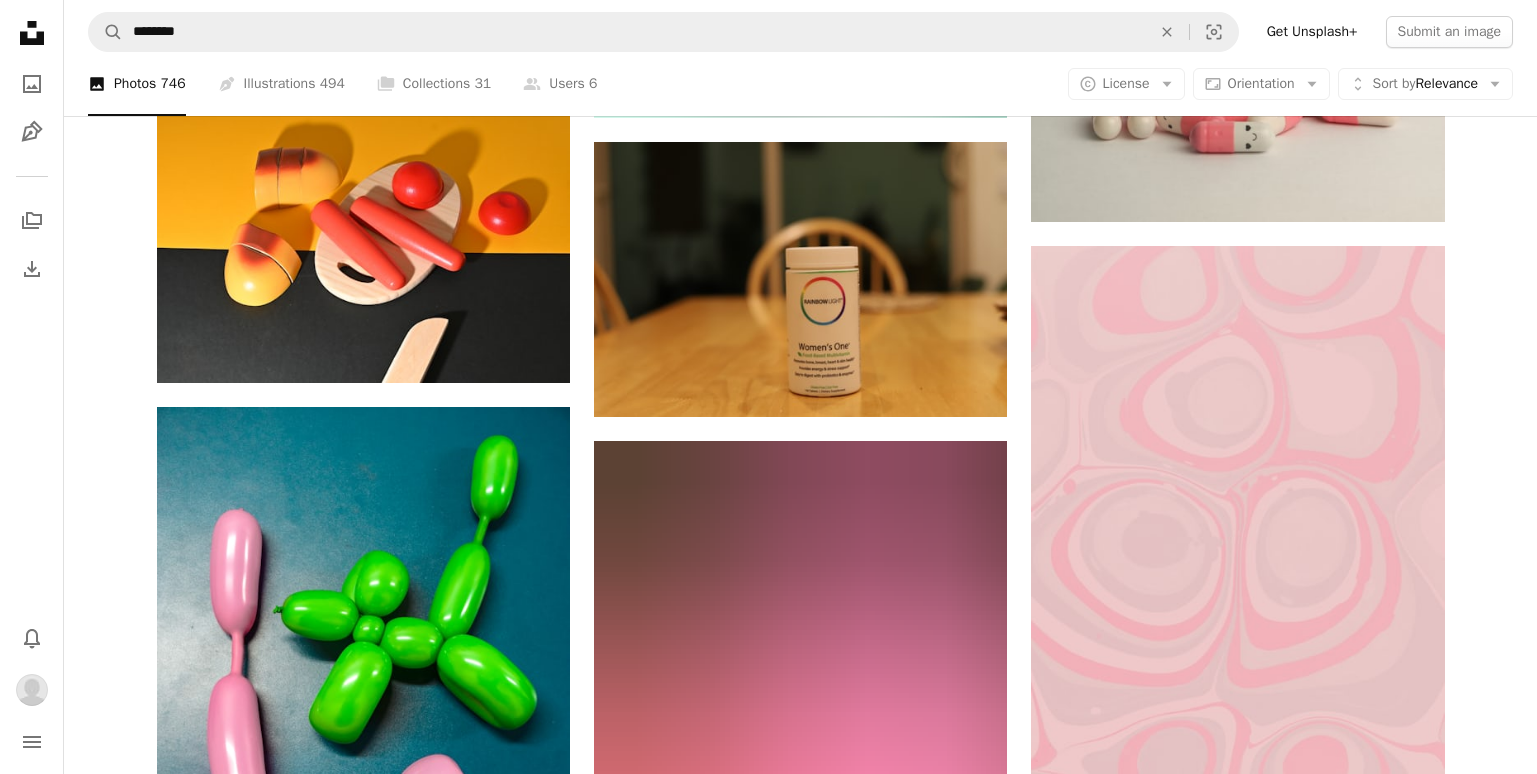 scroll, scrollTop: 9400, scrollLeft: 0, axis: vertical 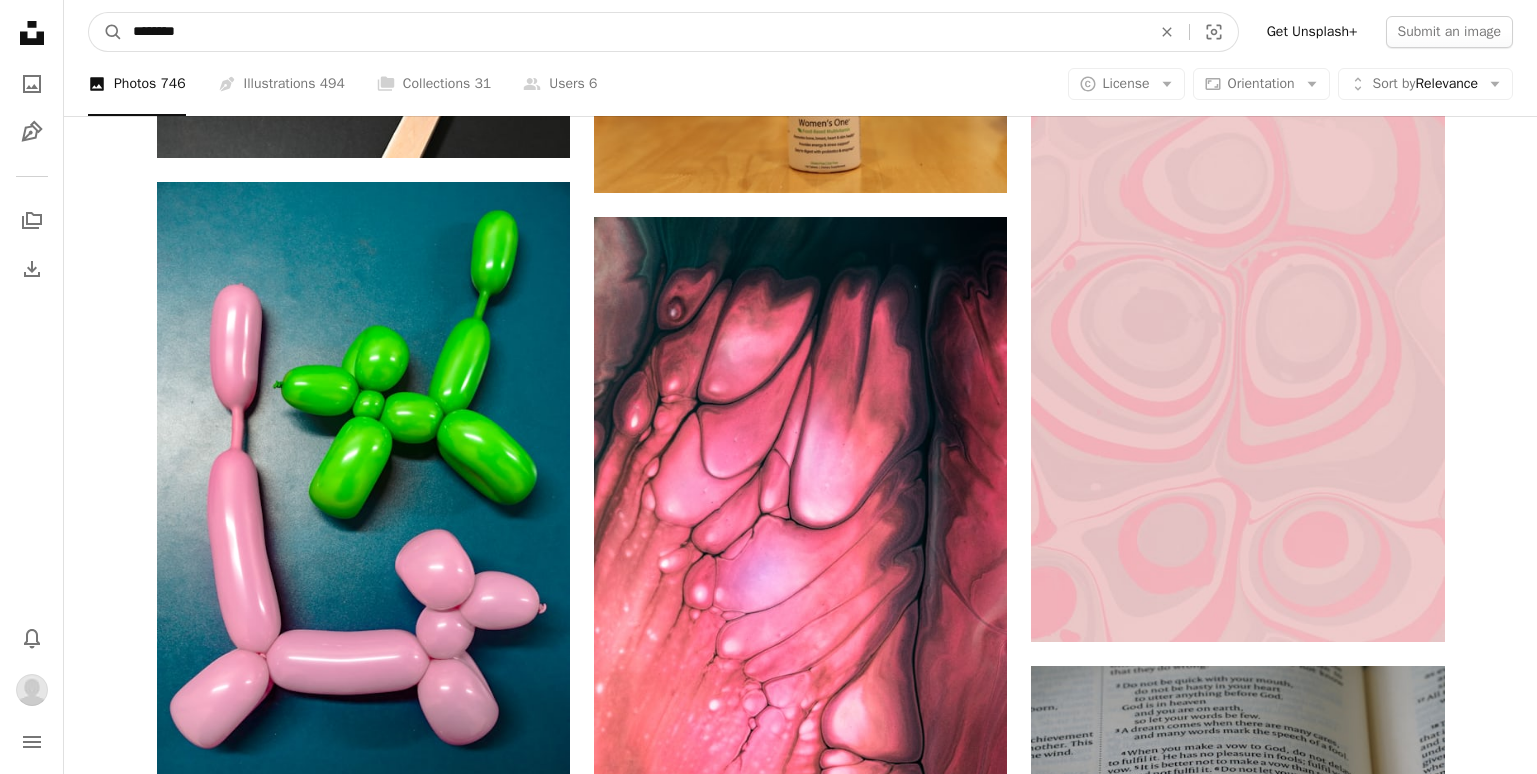 click on "********" at bounding box center (634, 32) 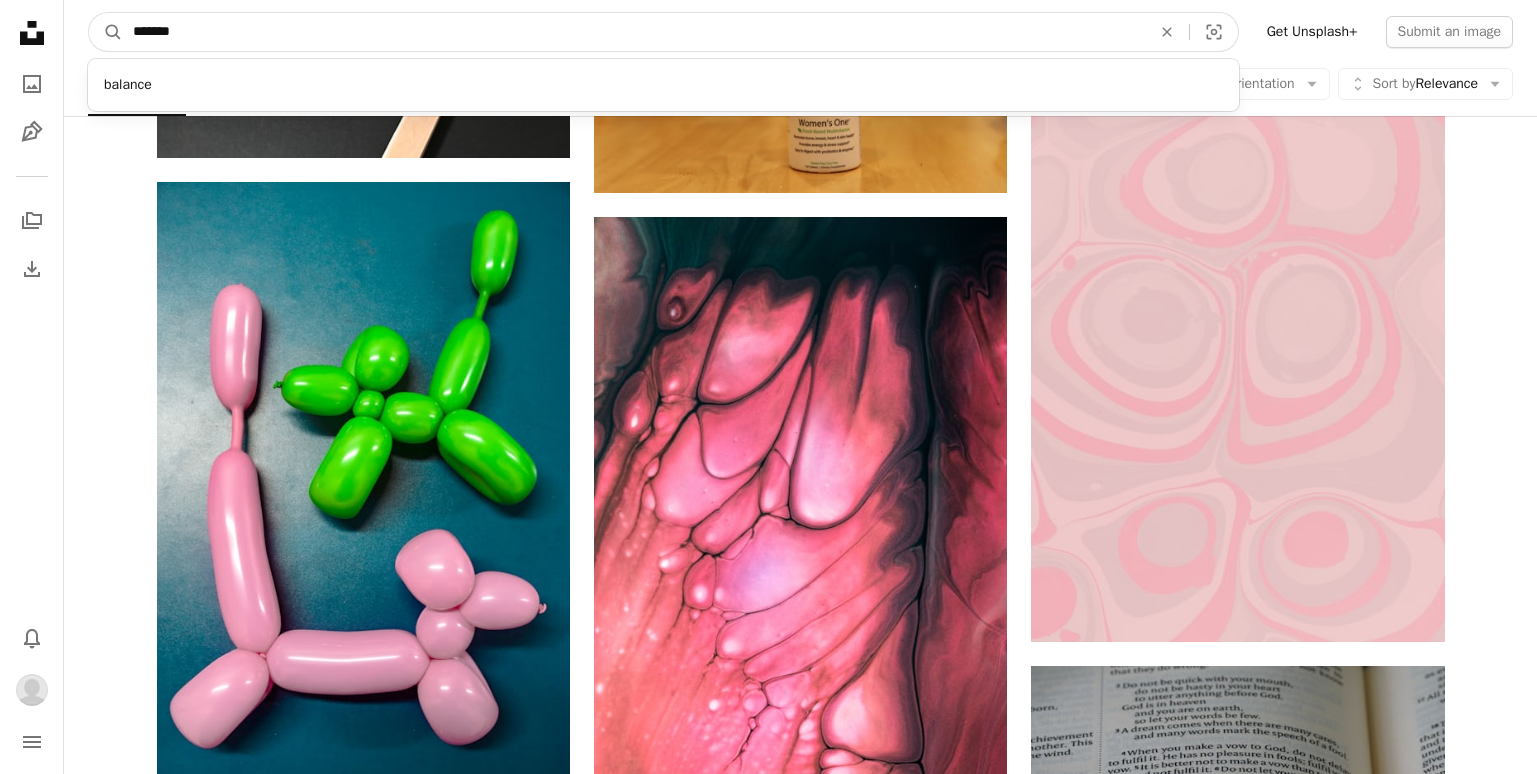 type on "*******" 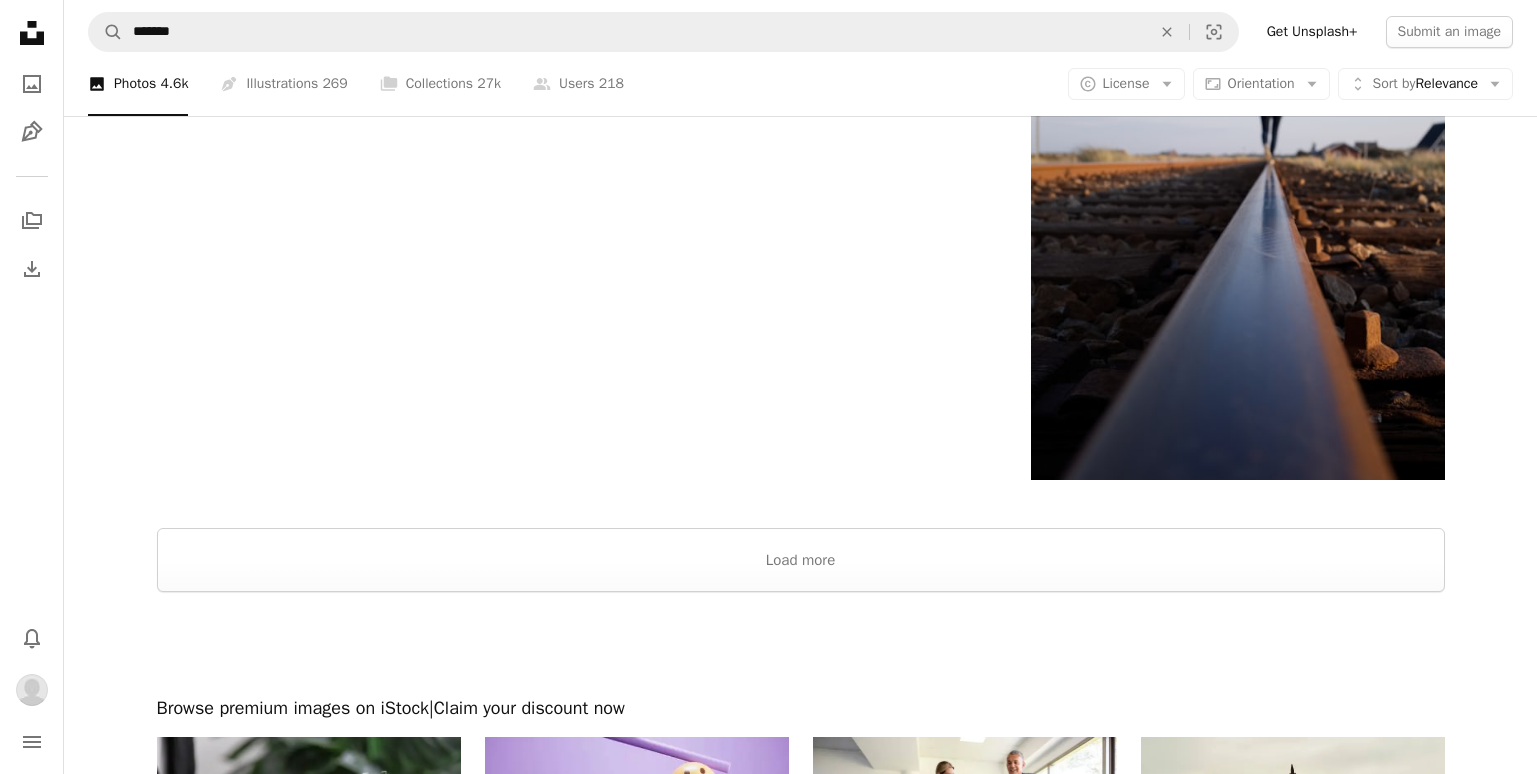 scroll, scrollTop: 3600, scrollLeft: 0, axis: vertical 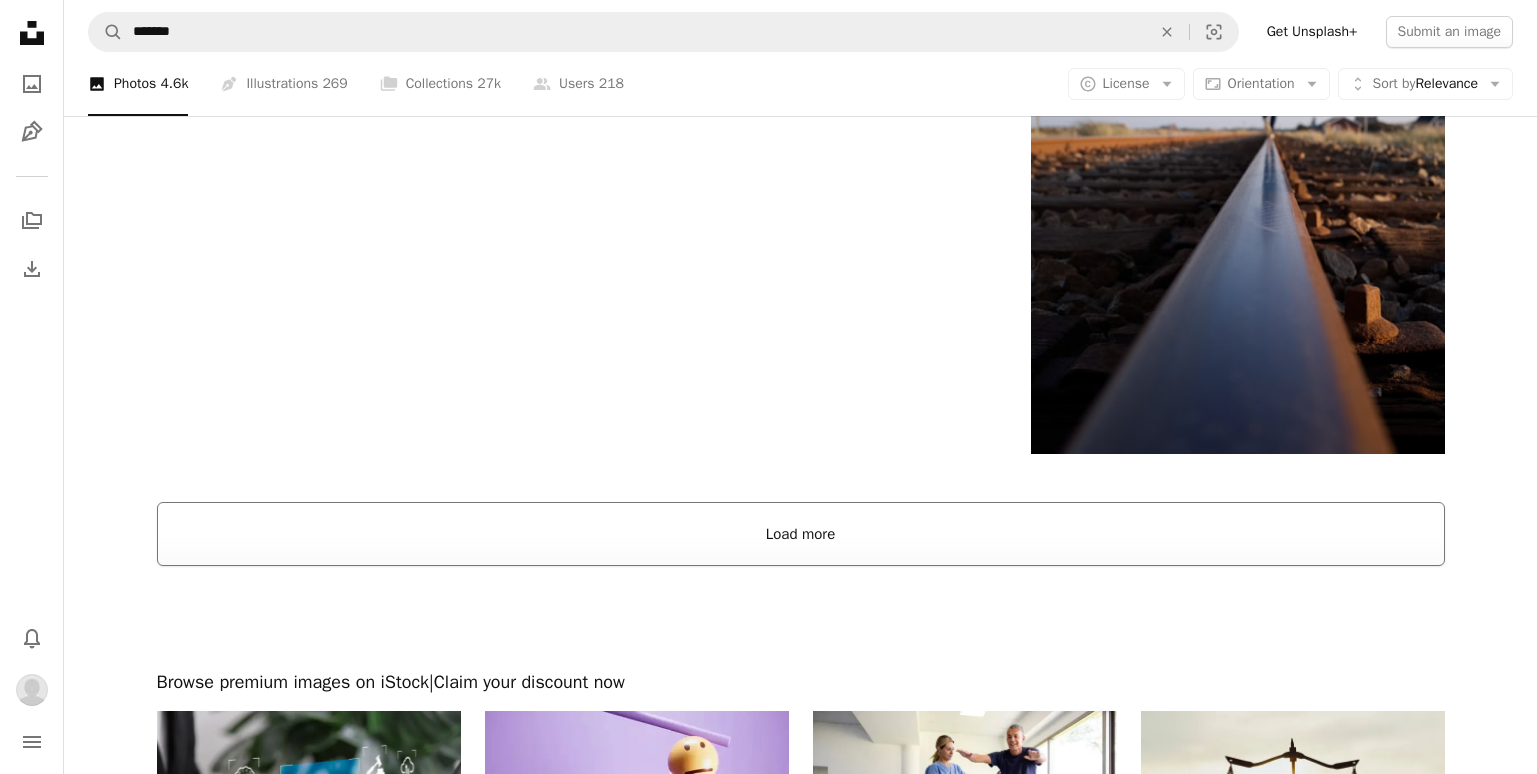 click on "Load more" at bounding box center [801, 534] 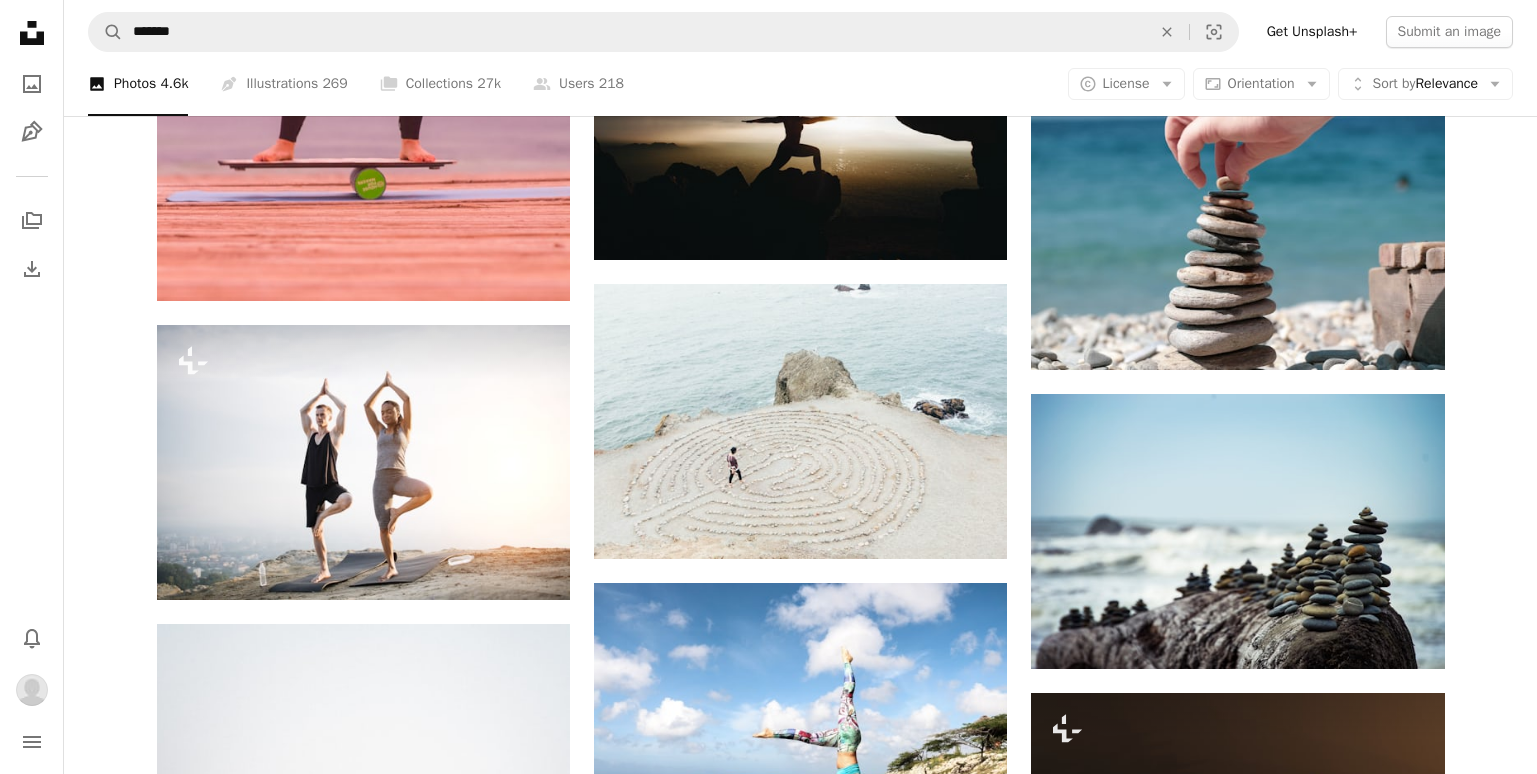 scroll, scrollTop: 6200, scrollLeft: 0, axis: vertical 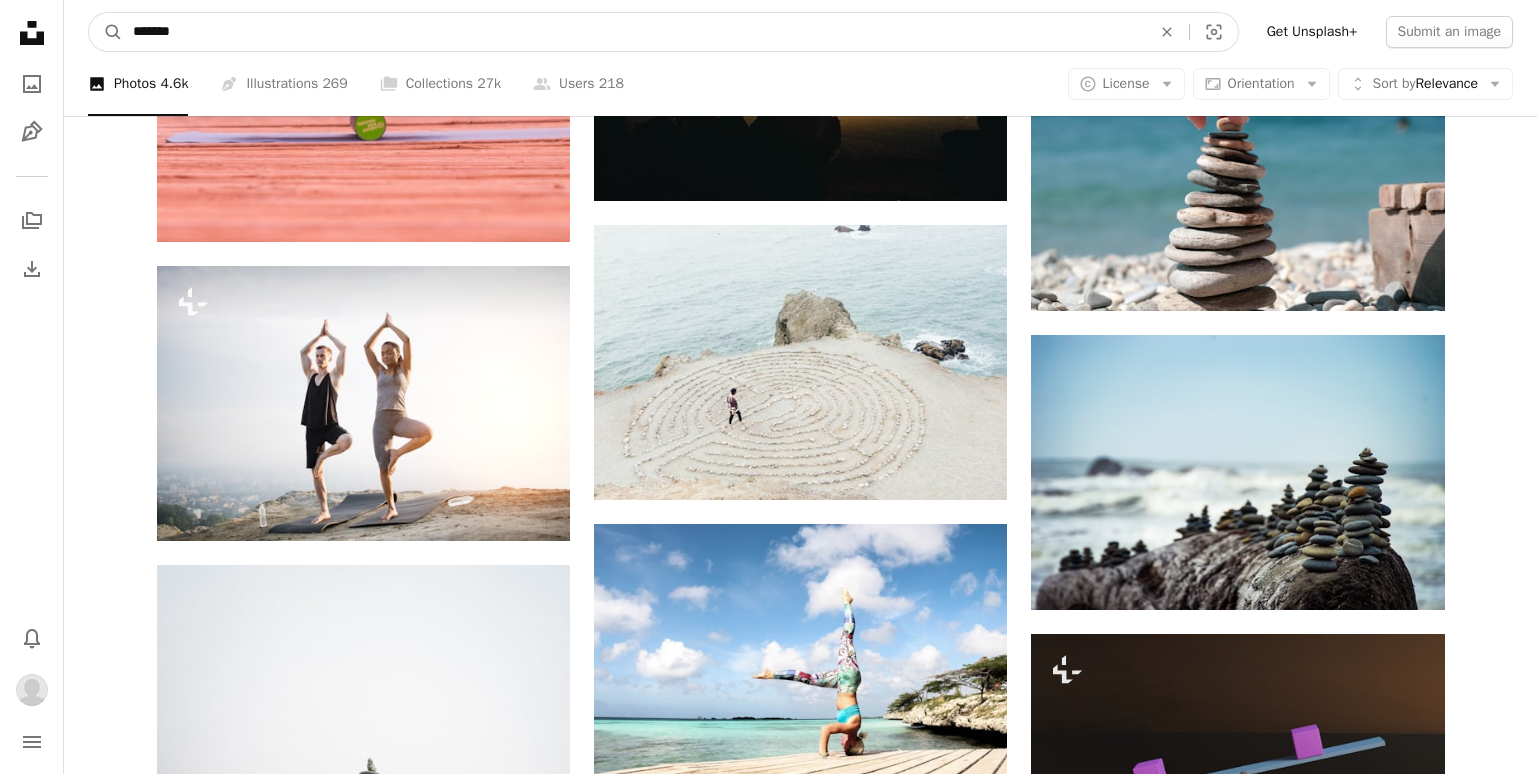 click on "*******" at bounding box center [634, 32] 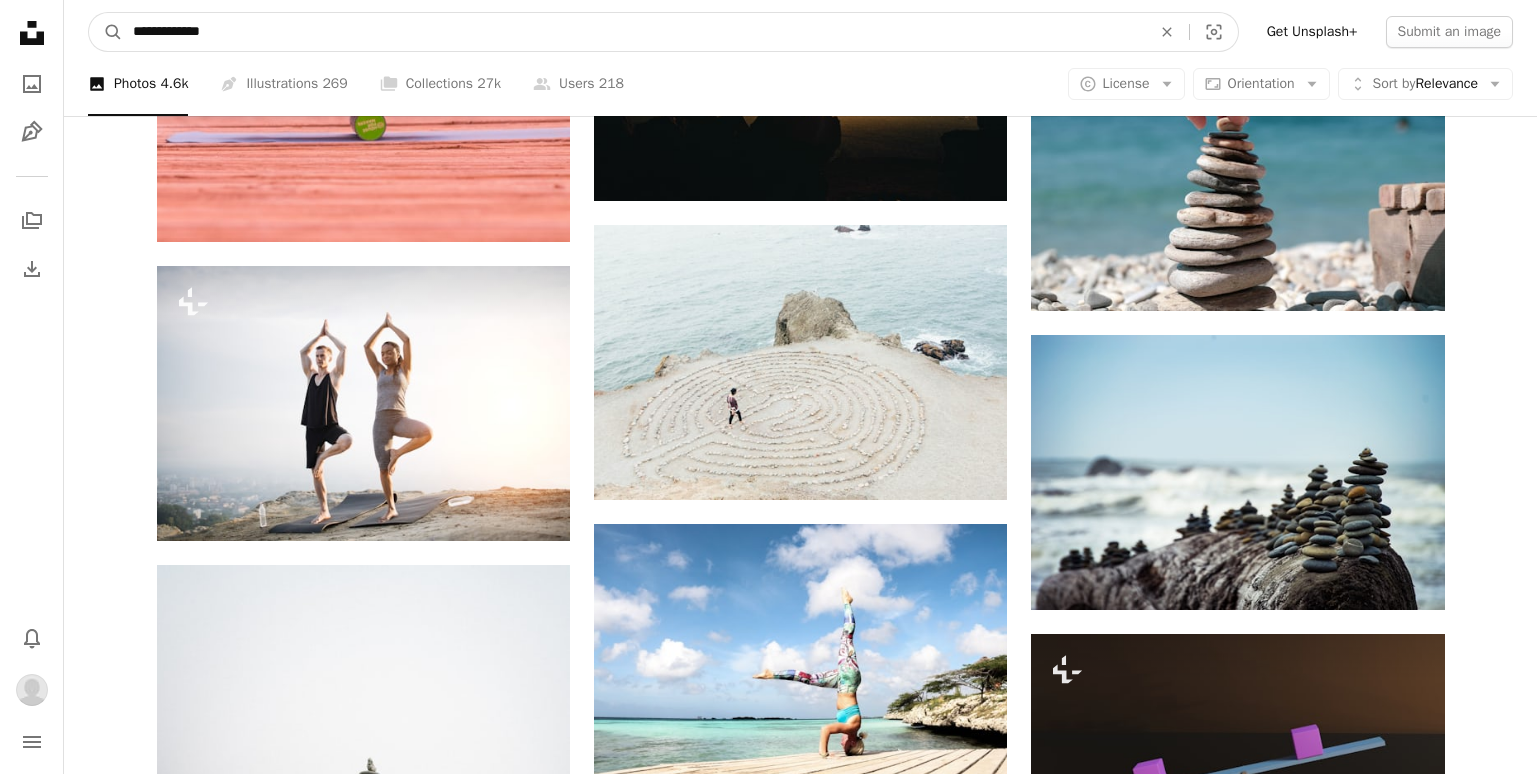 type on "**********" 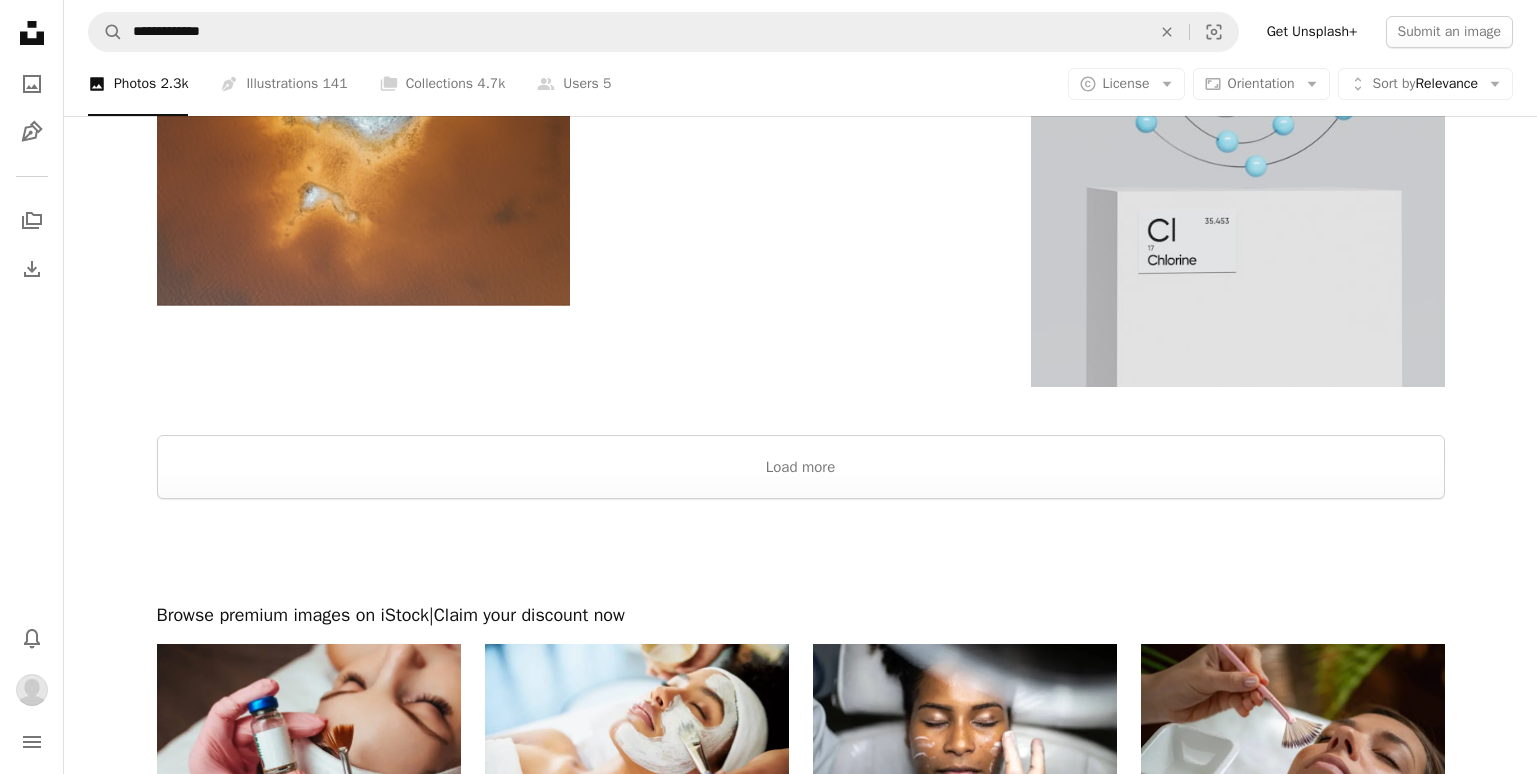 scroll, scrollTop: 3800, scrollLeft: 0, axis: vertical 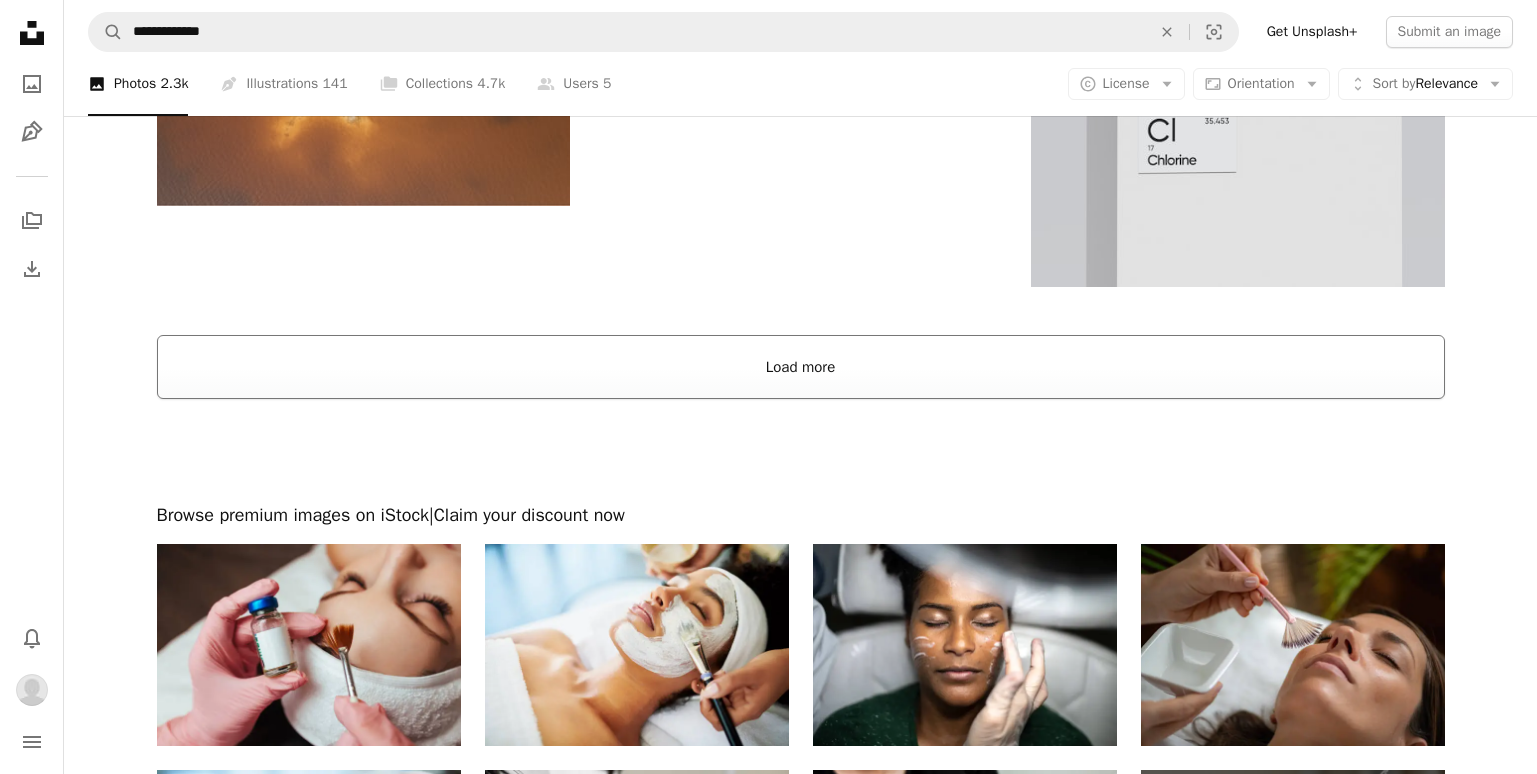 click on "Load more" at bounding box center (801, 367) 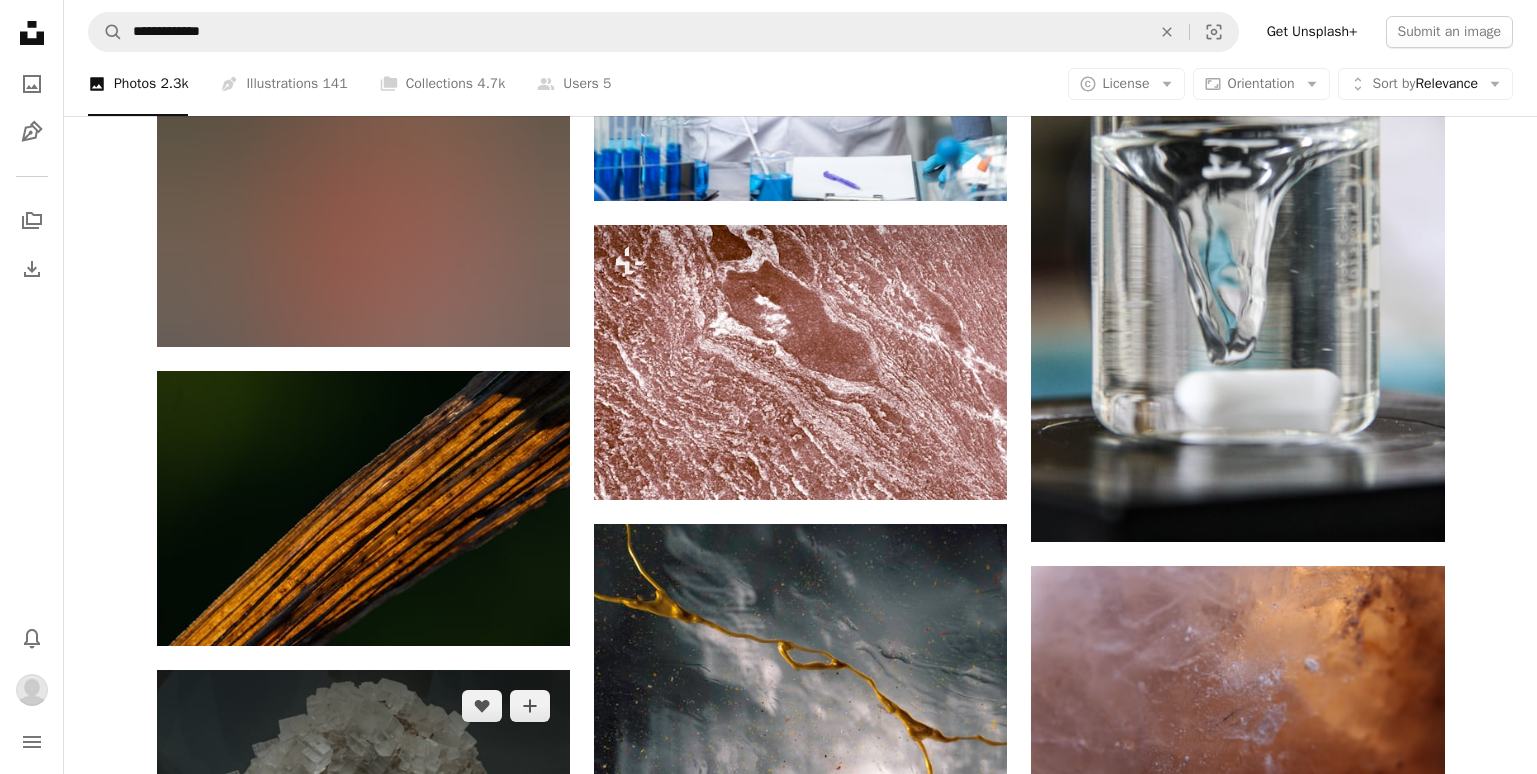 scroll, scrollTop: 11600, scrollLeft: 0, axis: vertical 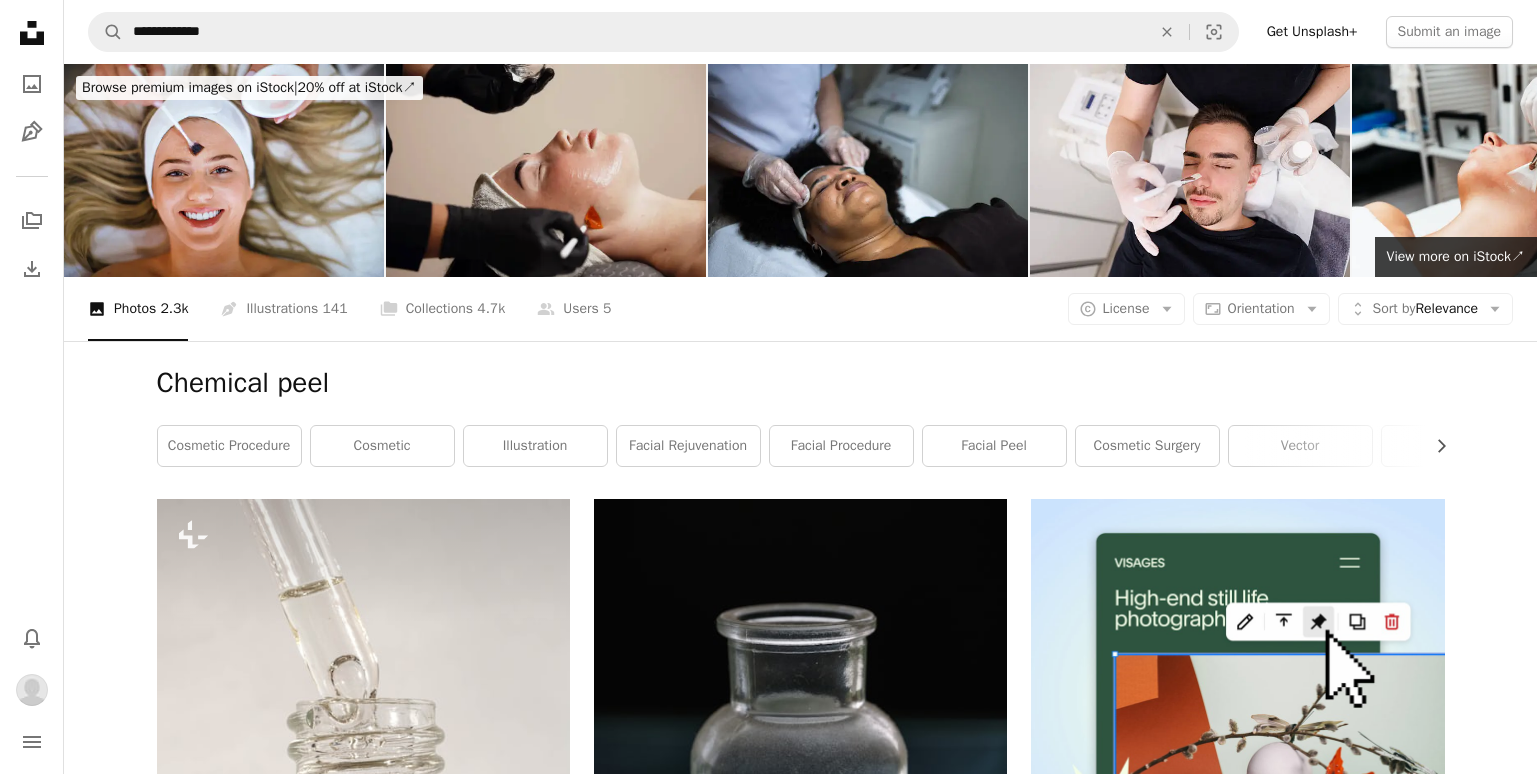 click at bounding box center (546, 170) 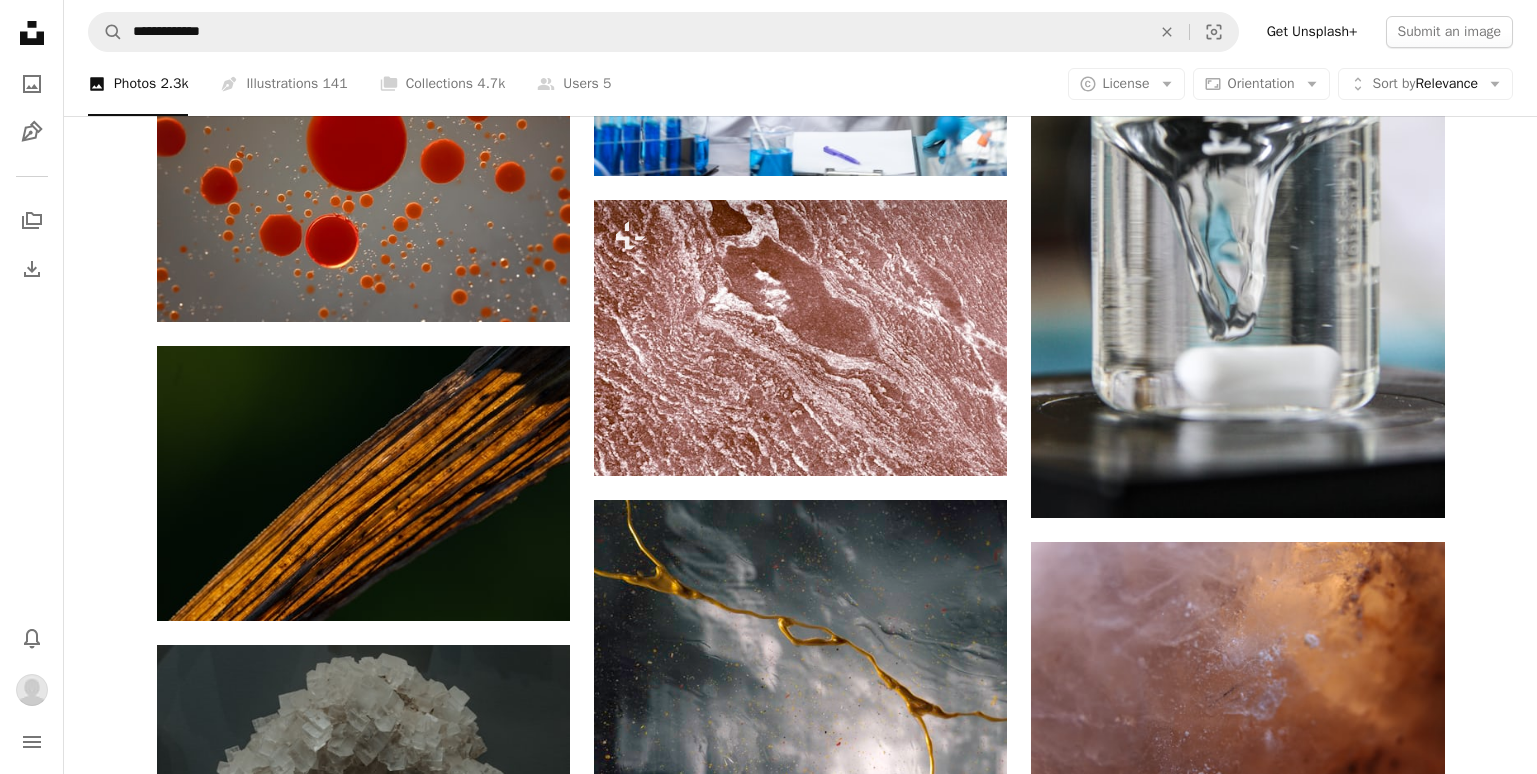 scroll, scrollTop: 15794, scrollLeft: 0, axis: vertical 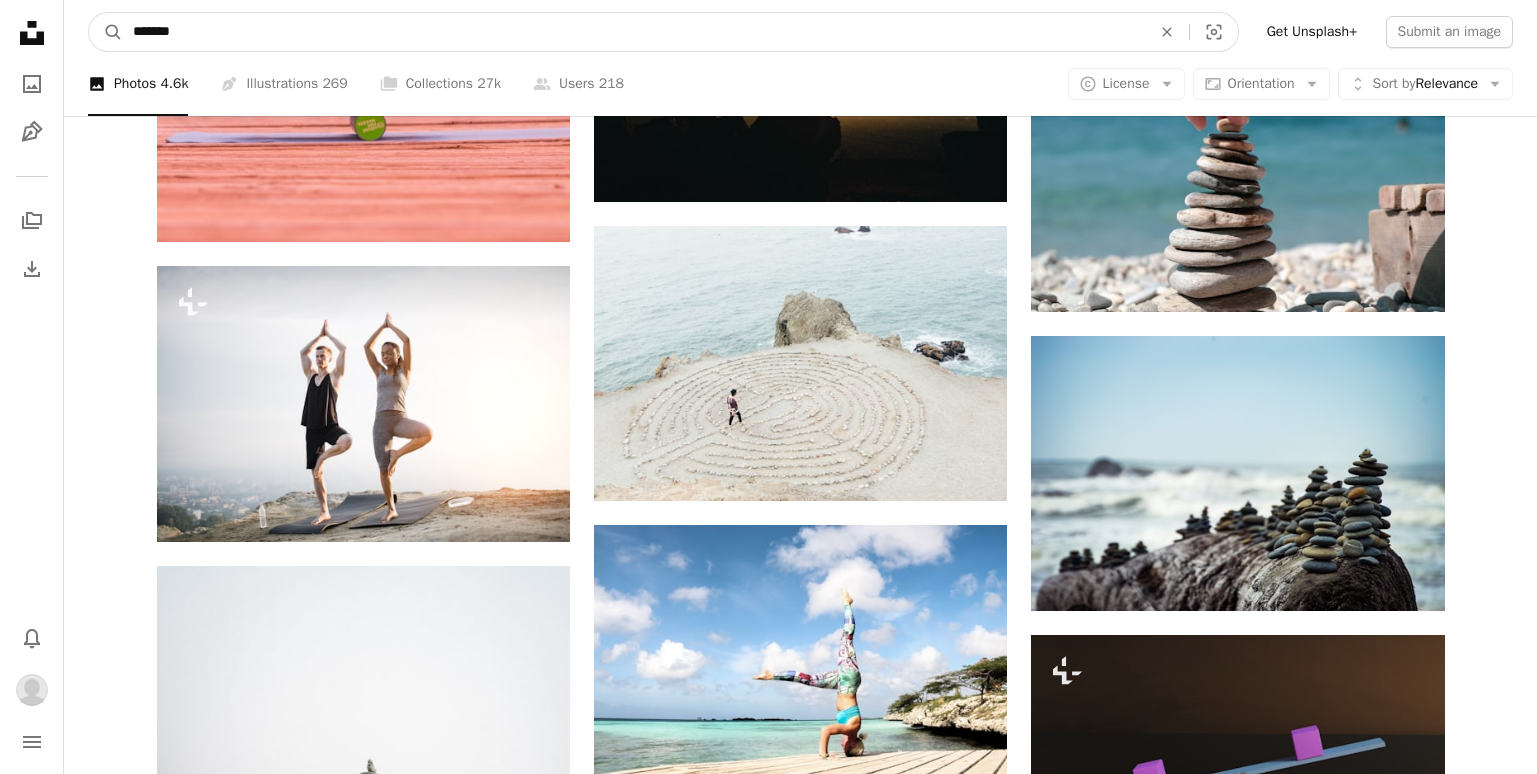 click on "*******" at bounding box center [634, 32] 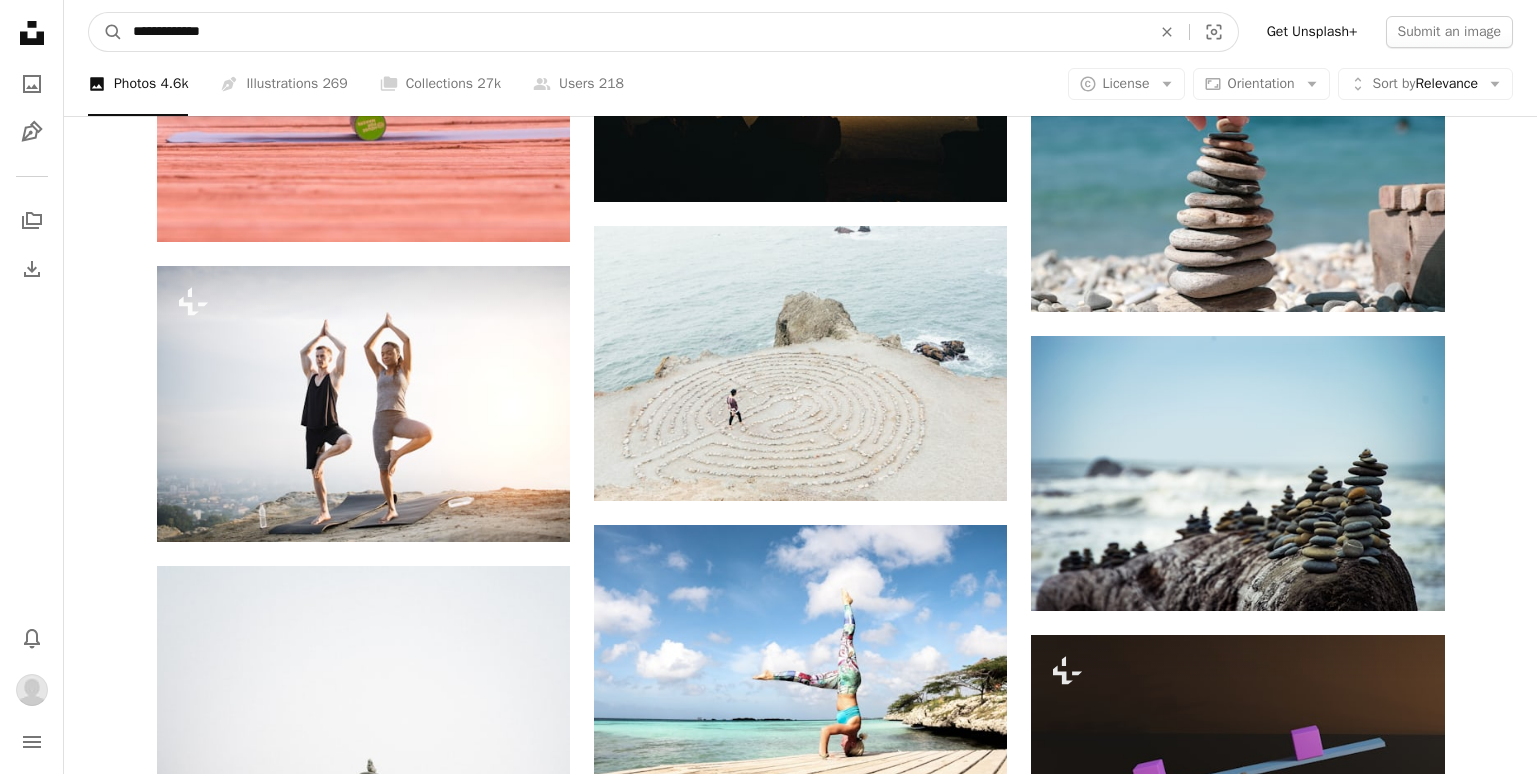 type on "**********" 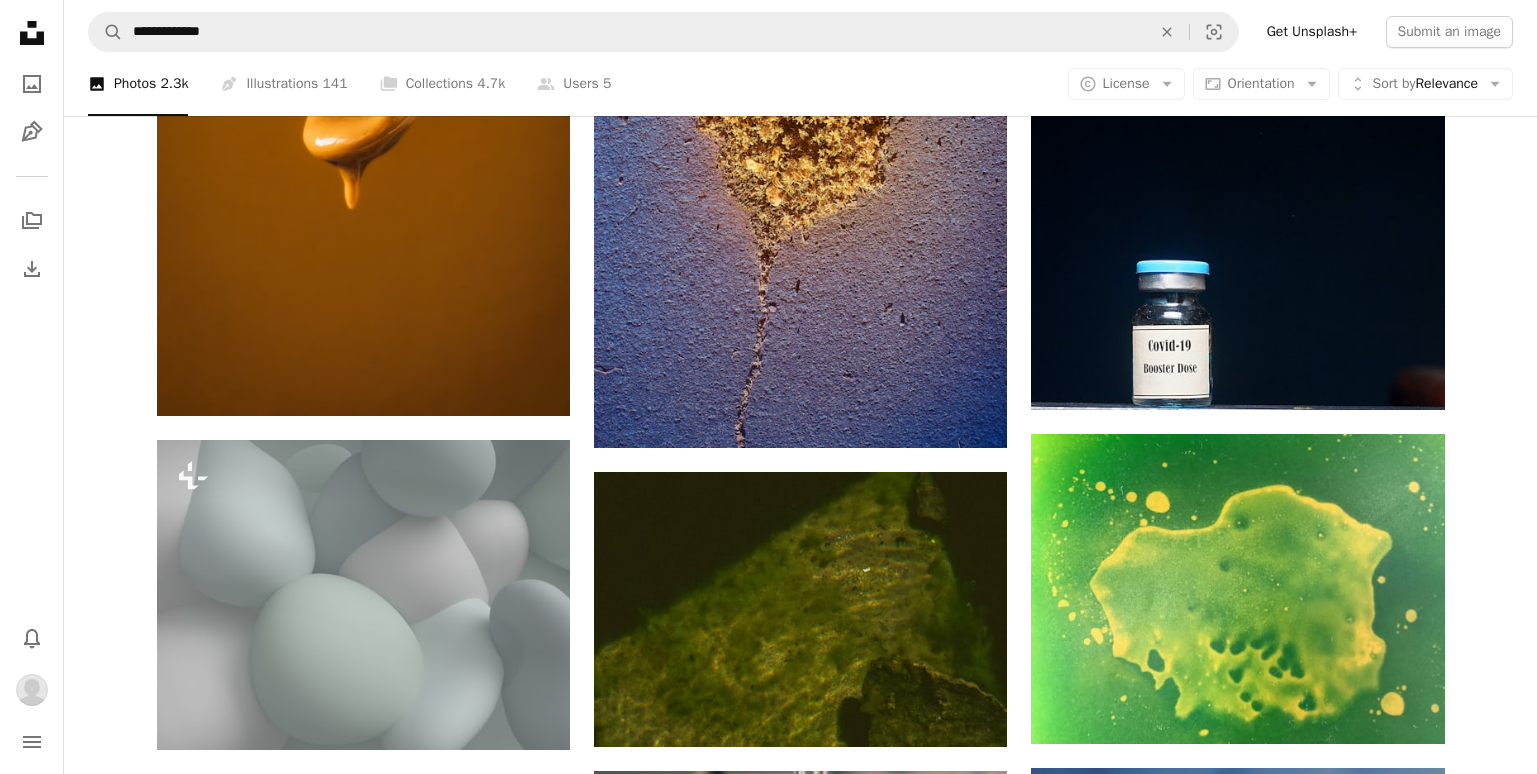 scroll, scrollTop: 8500, scrollLeft: 0, axis: vertical 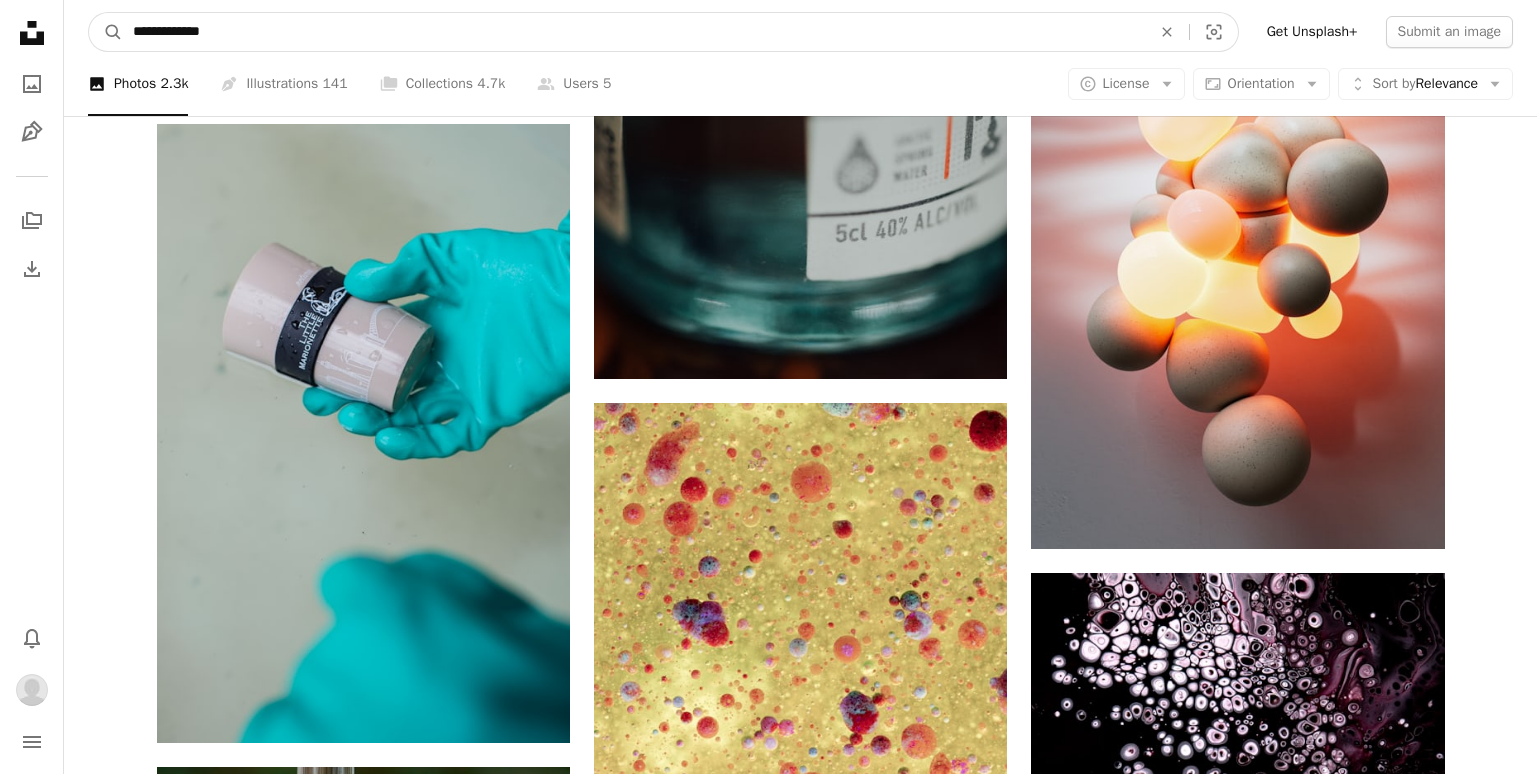 click on "**********" at bounding box center [634, 32] 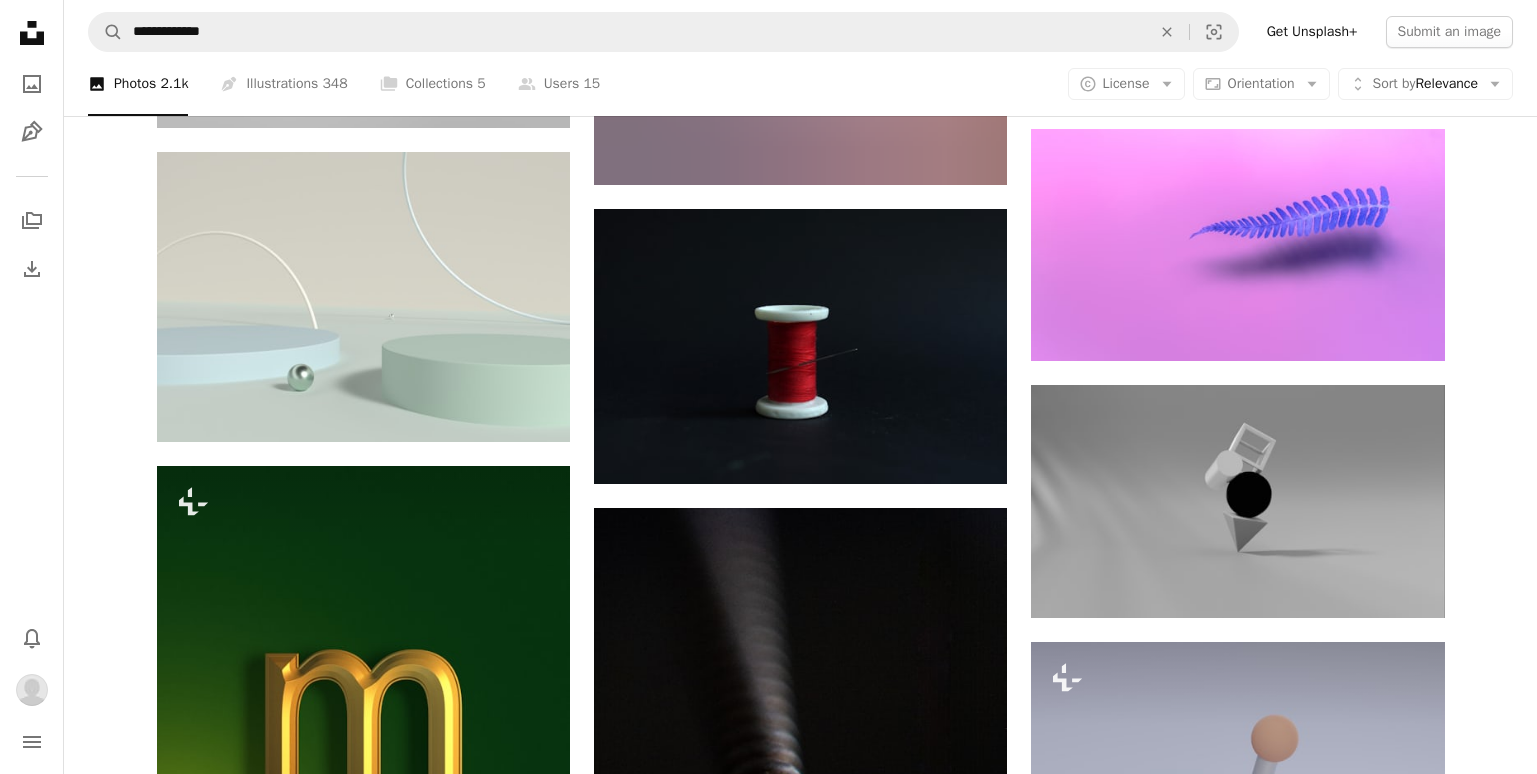 scroll, scrollTop: 19232, scrollLeft: 0, axis: vertical 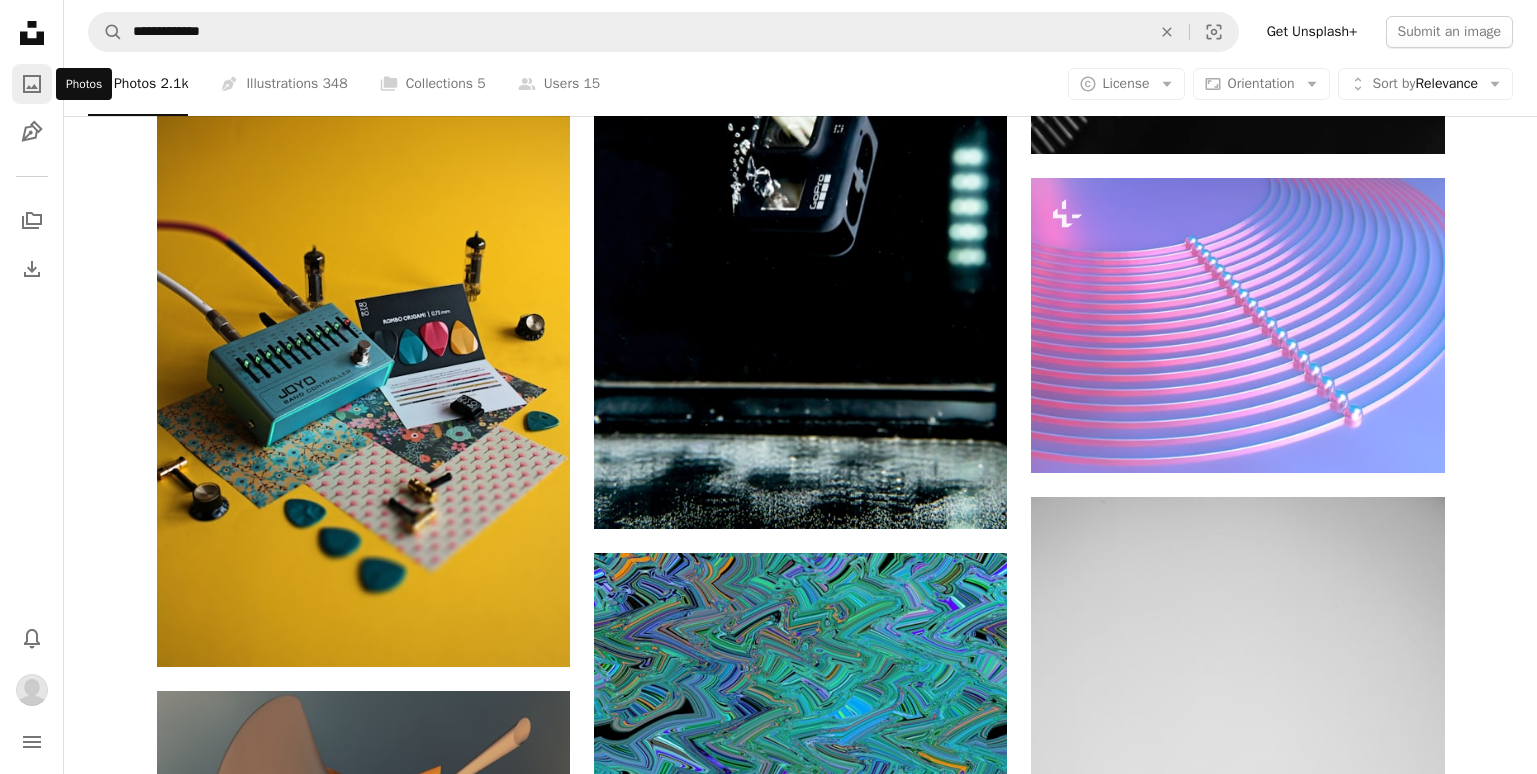 click on "A photo" 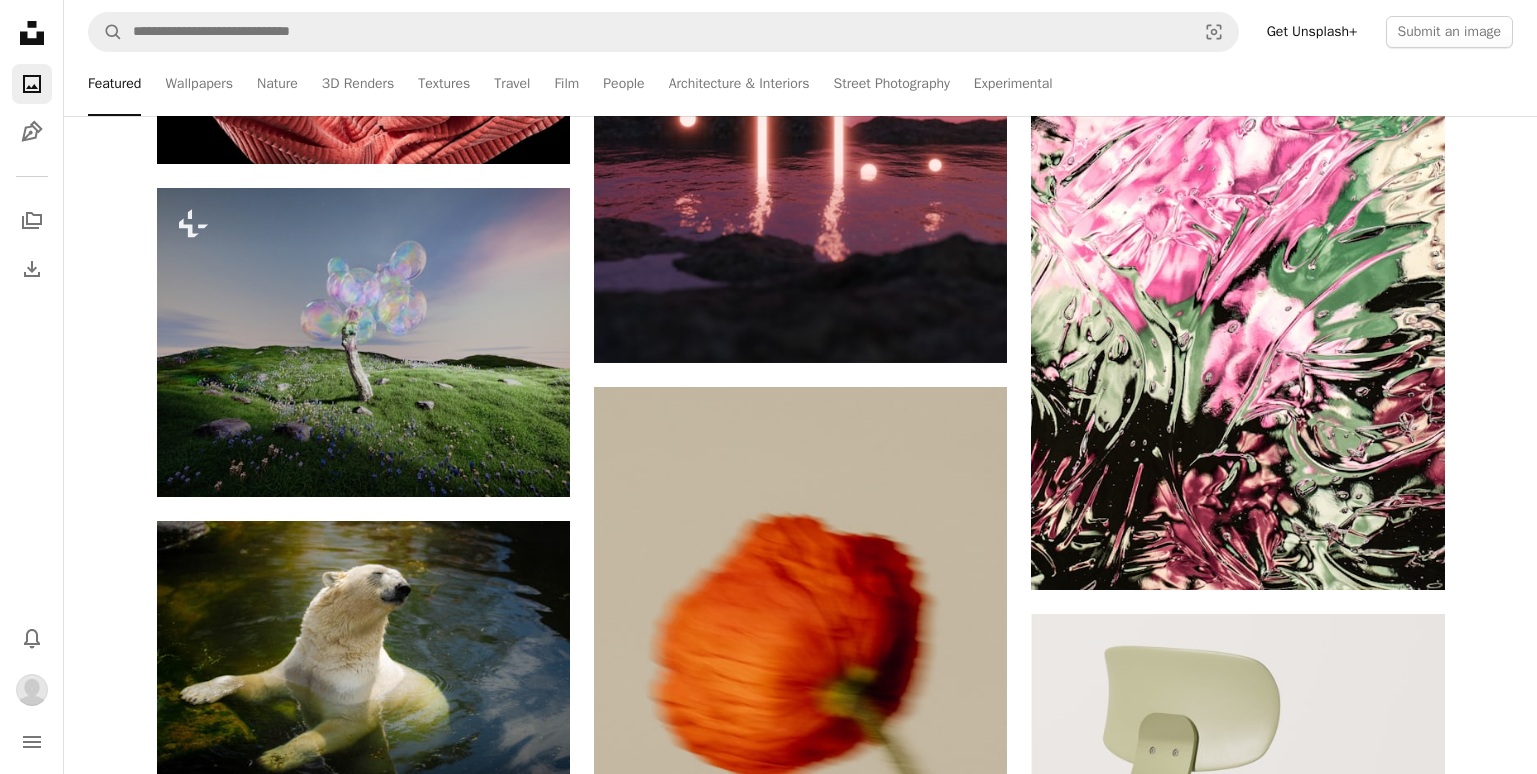 scroll, scrollTop: 2600, scrollLeft: 0, axis: vertical 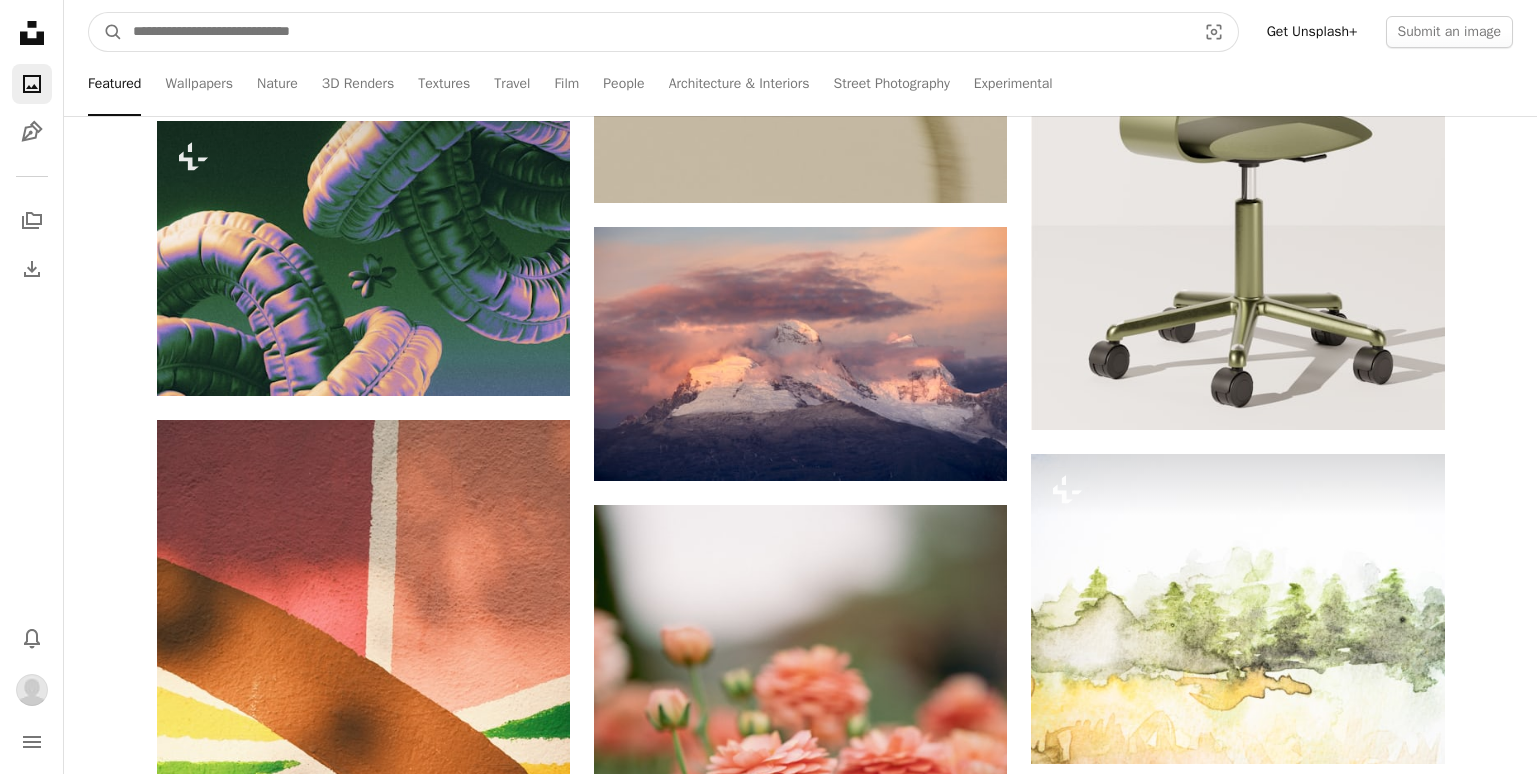 click at bounding box center (656, 32) 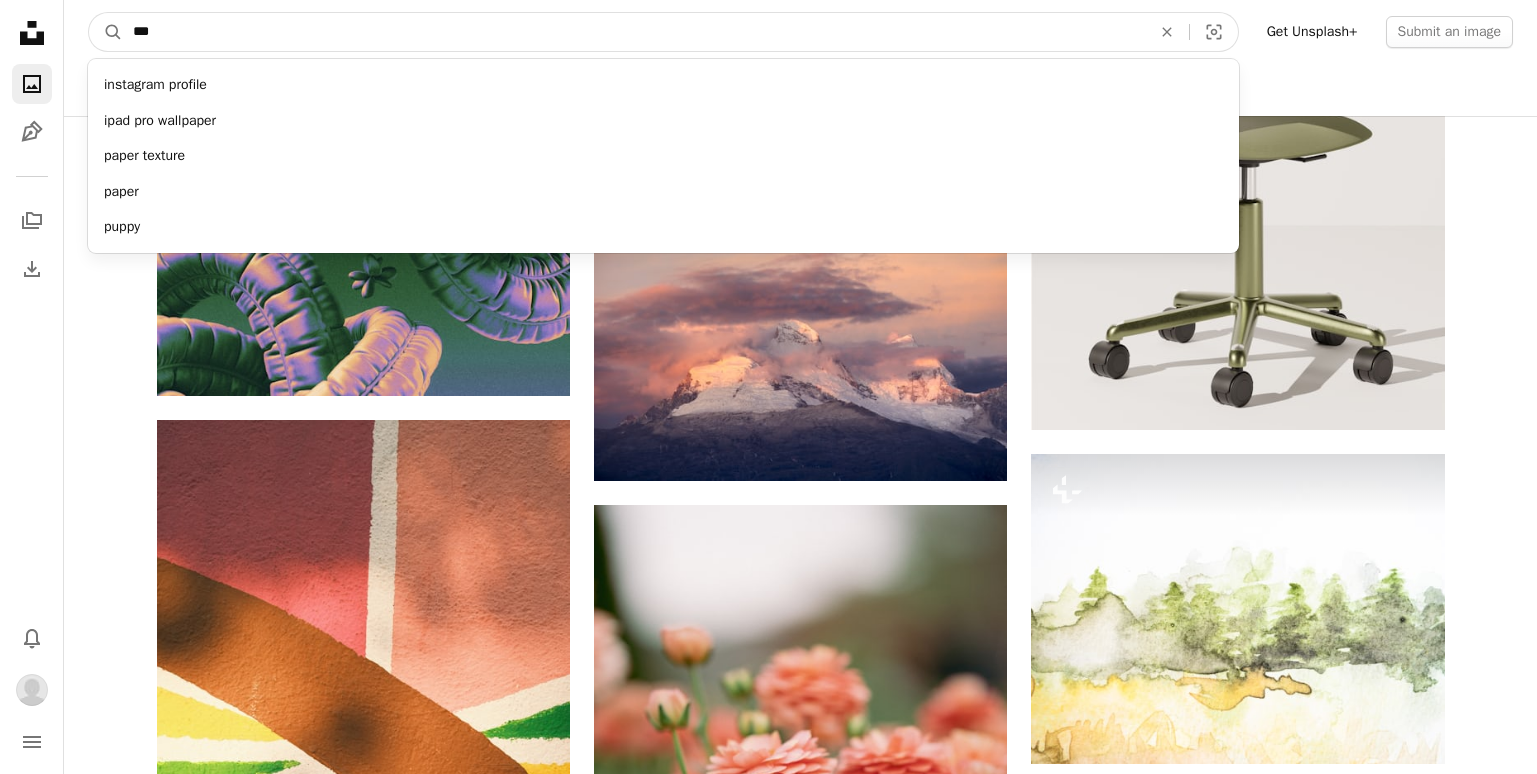 type on "***" 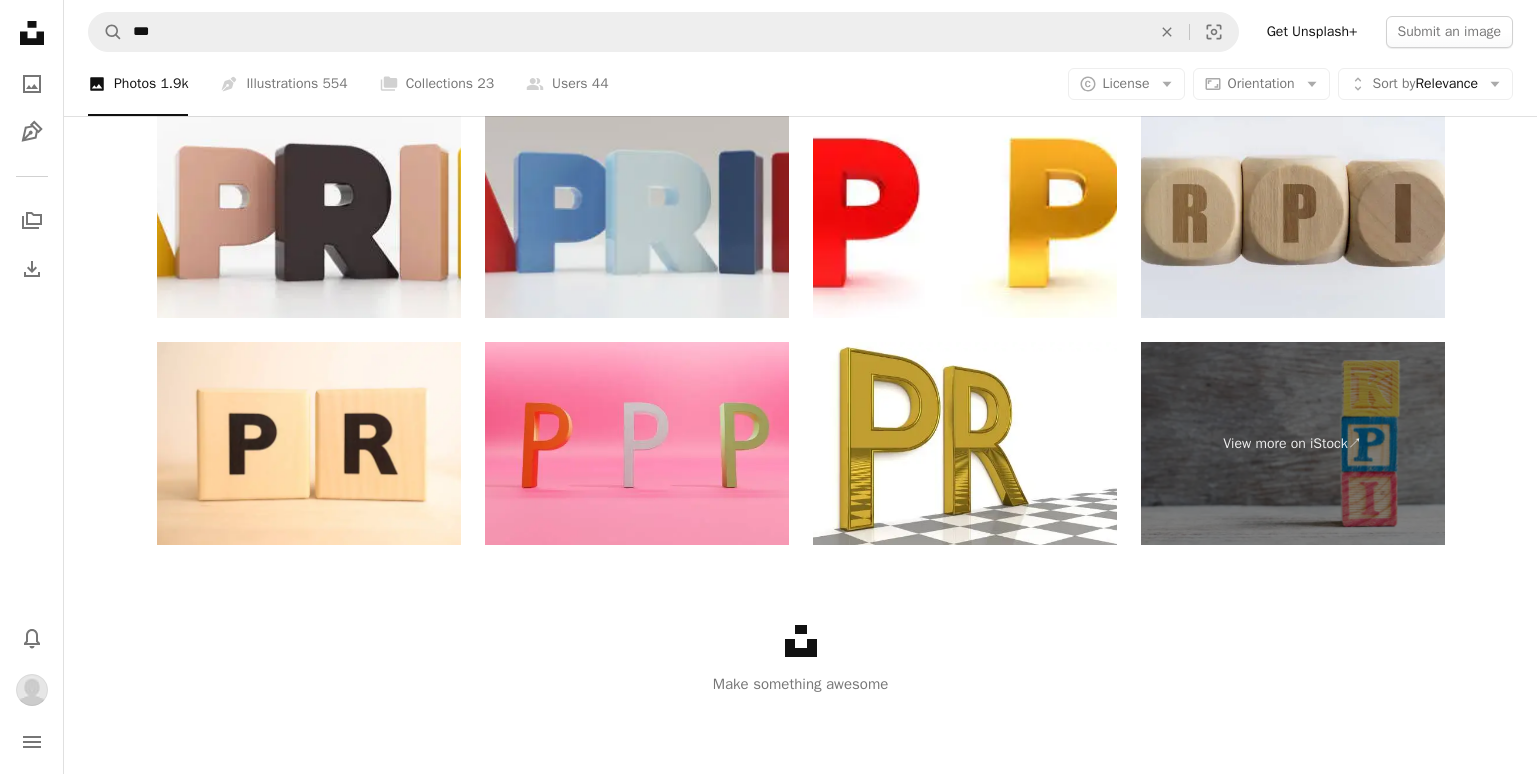 scroll, scrollTop: 4056, scrollLeft: 0, axis: vertical 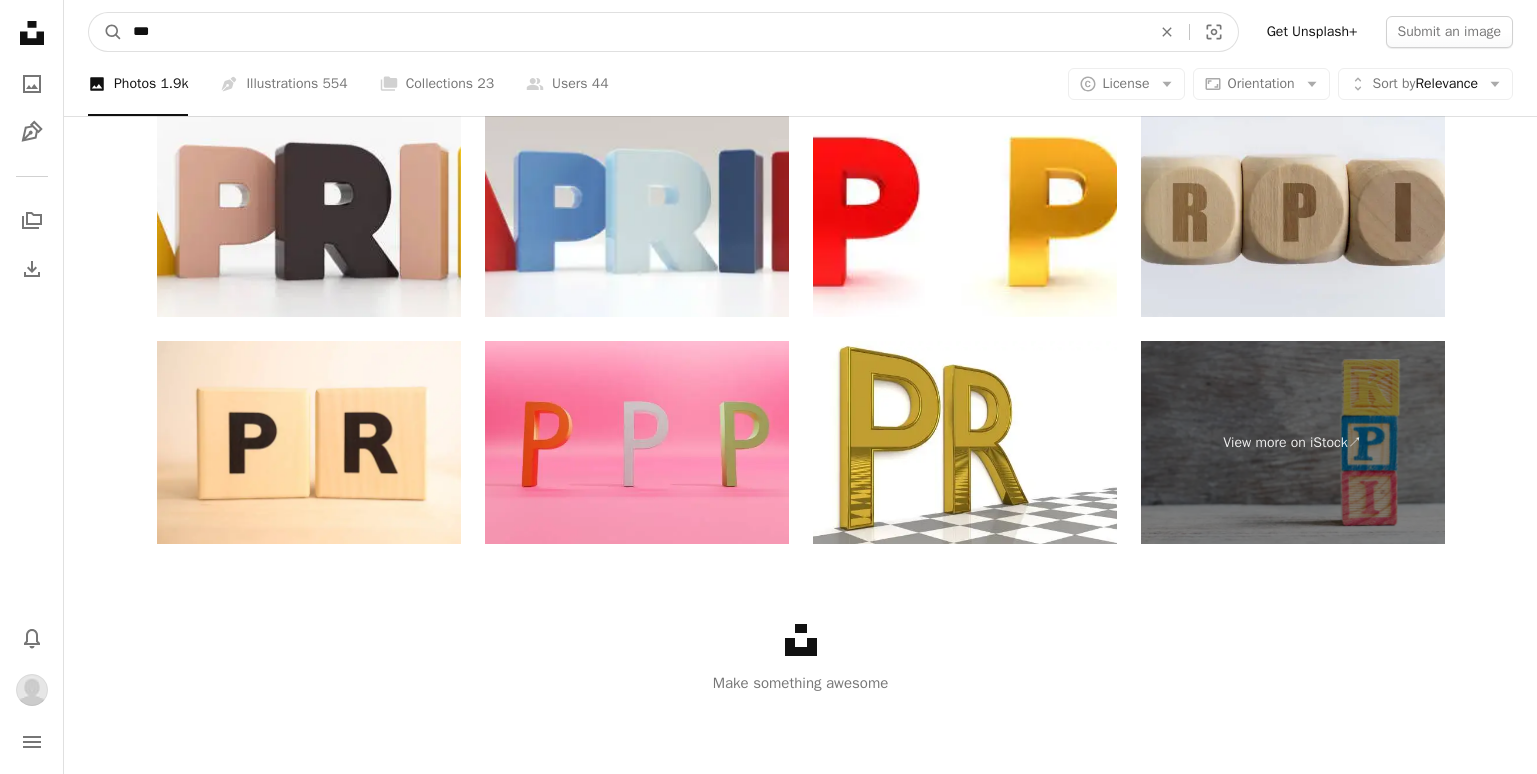 click on "***" at bounding box center (634, 32) 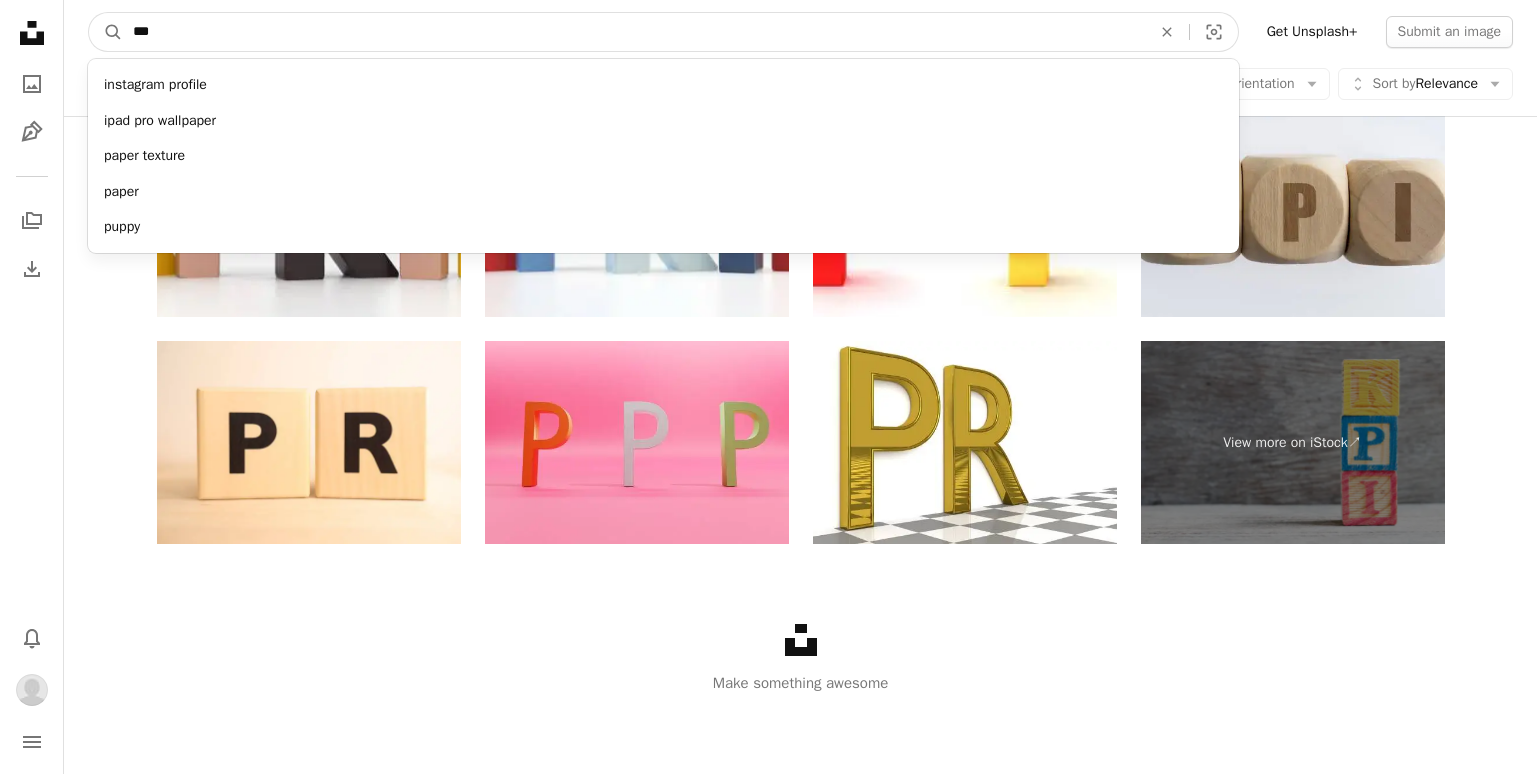 click on "***" at bounding box center (634, 32) 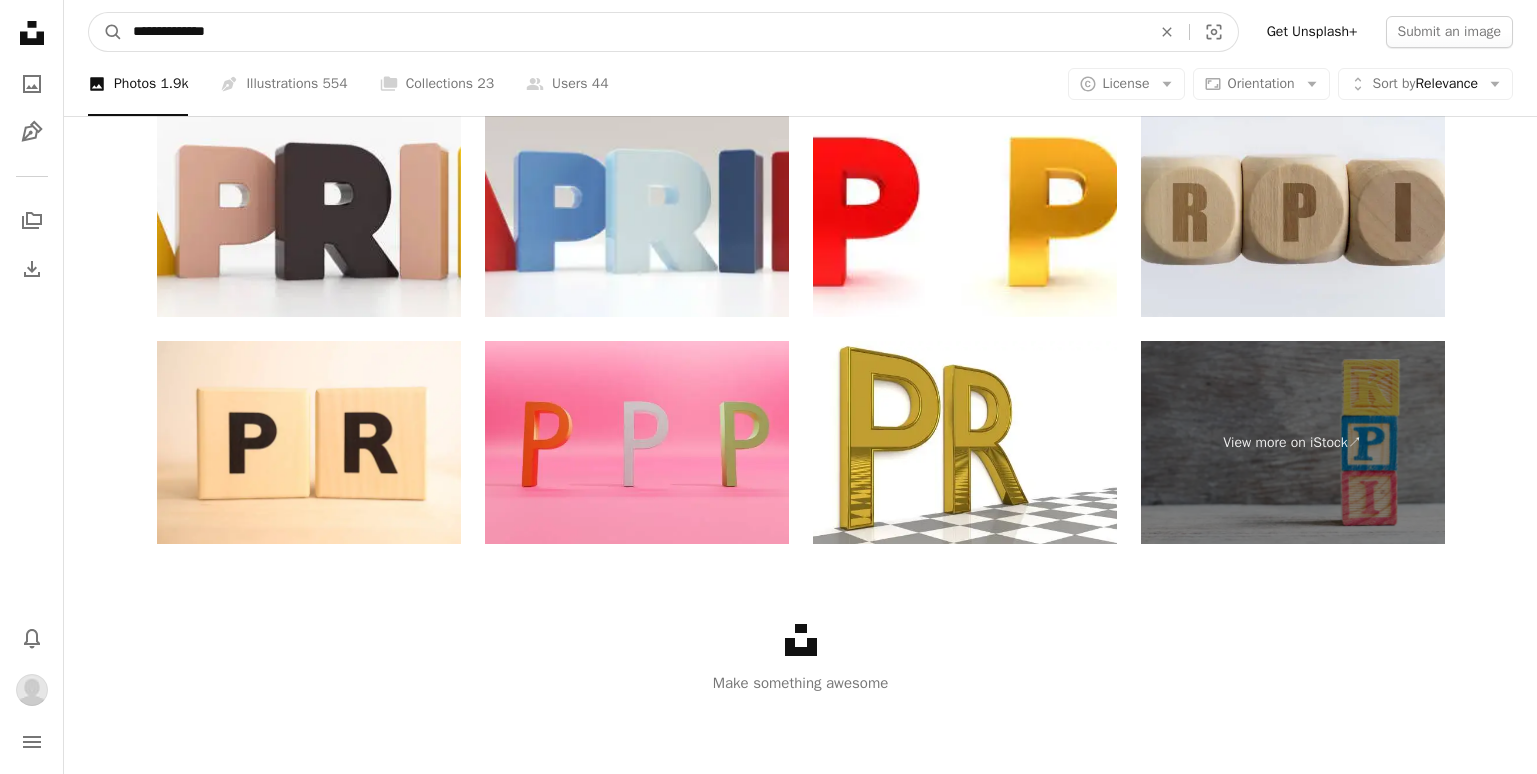 type on "**********" 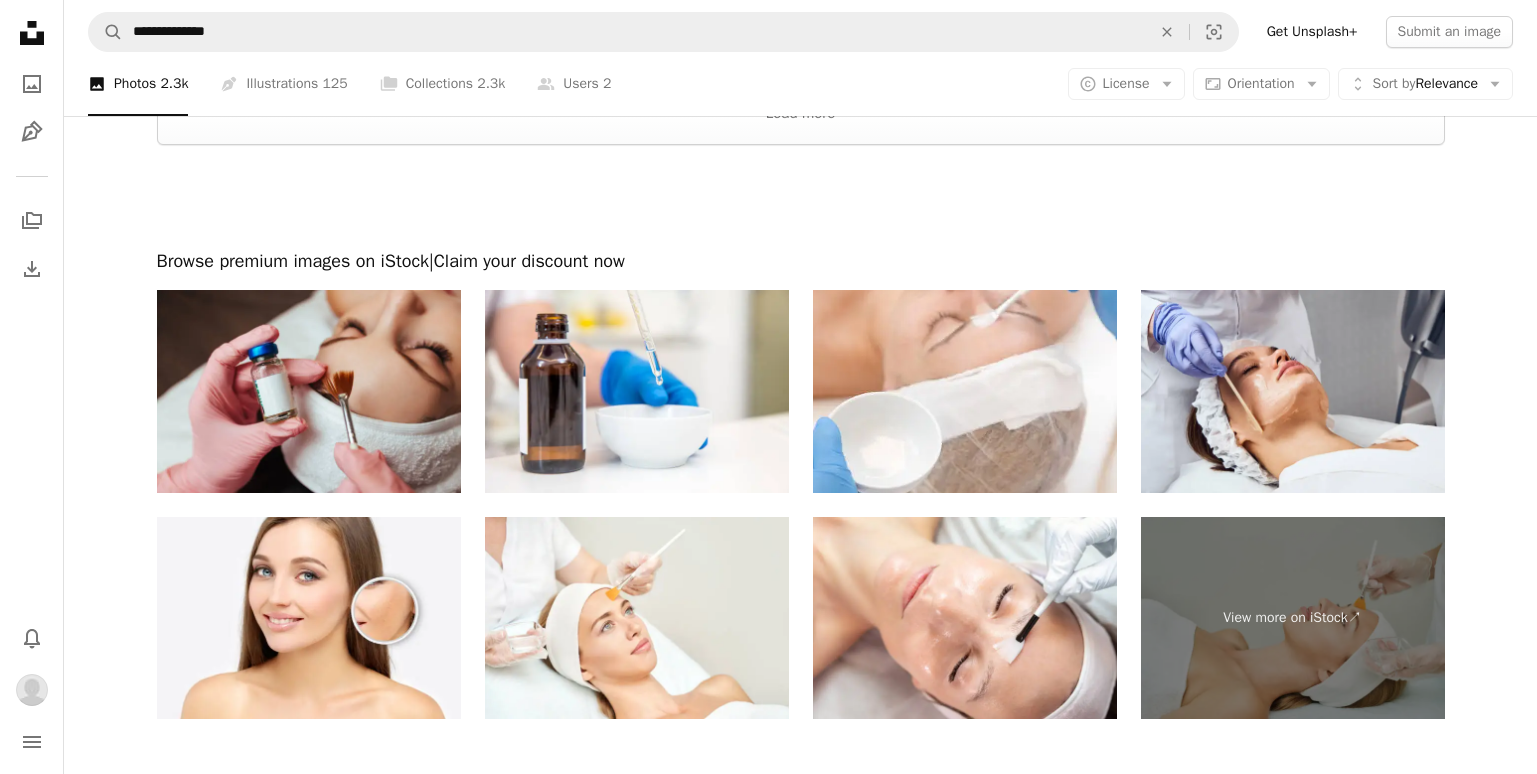 scroll, scrollTop: 4000, scrollLeft: 0, axis: vertical 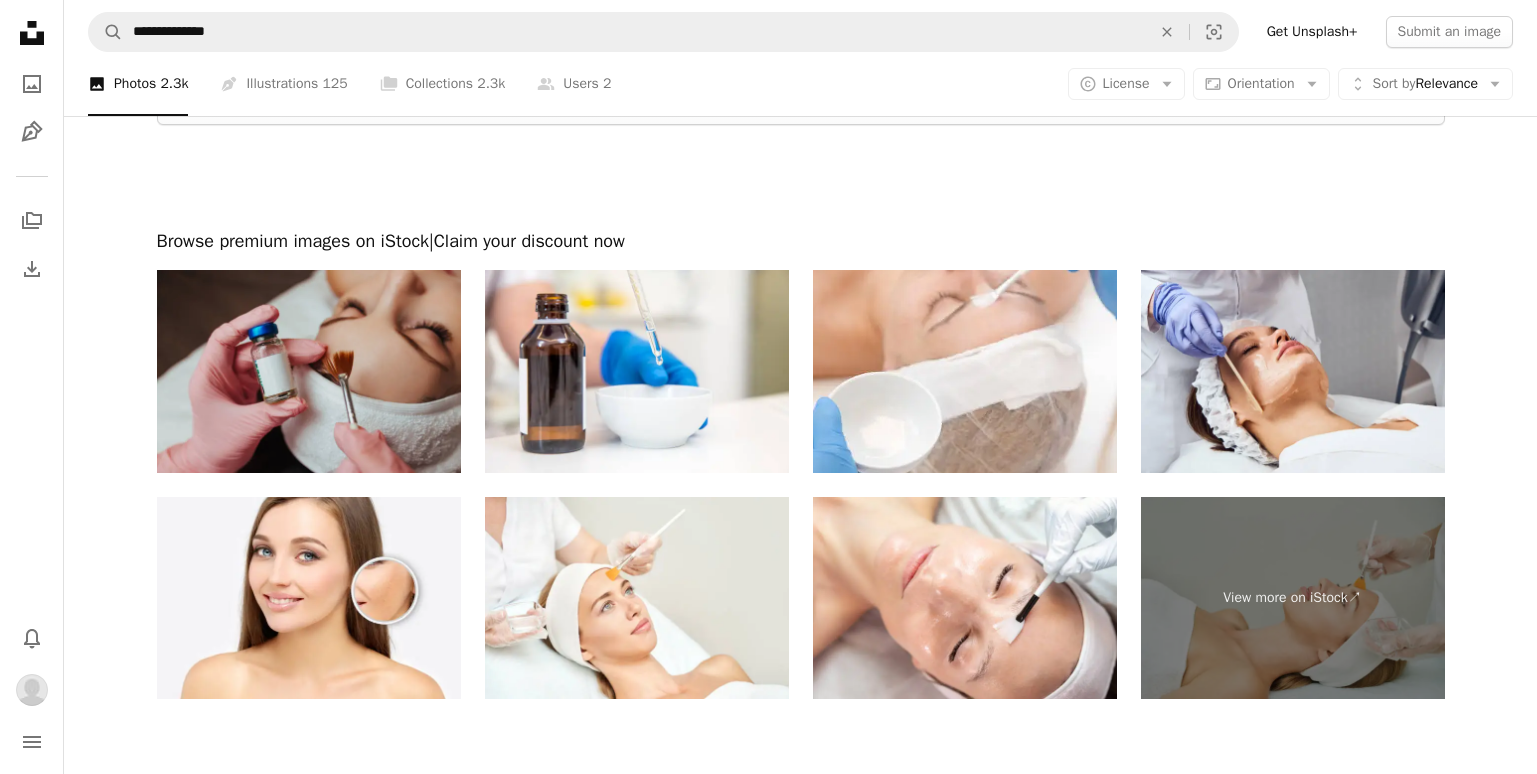 click at bounding box center [309, 371] 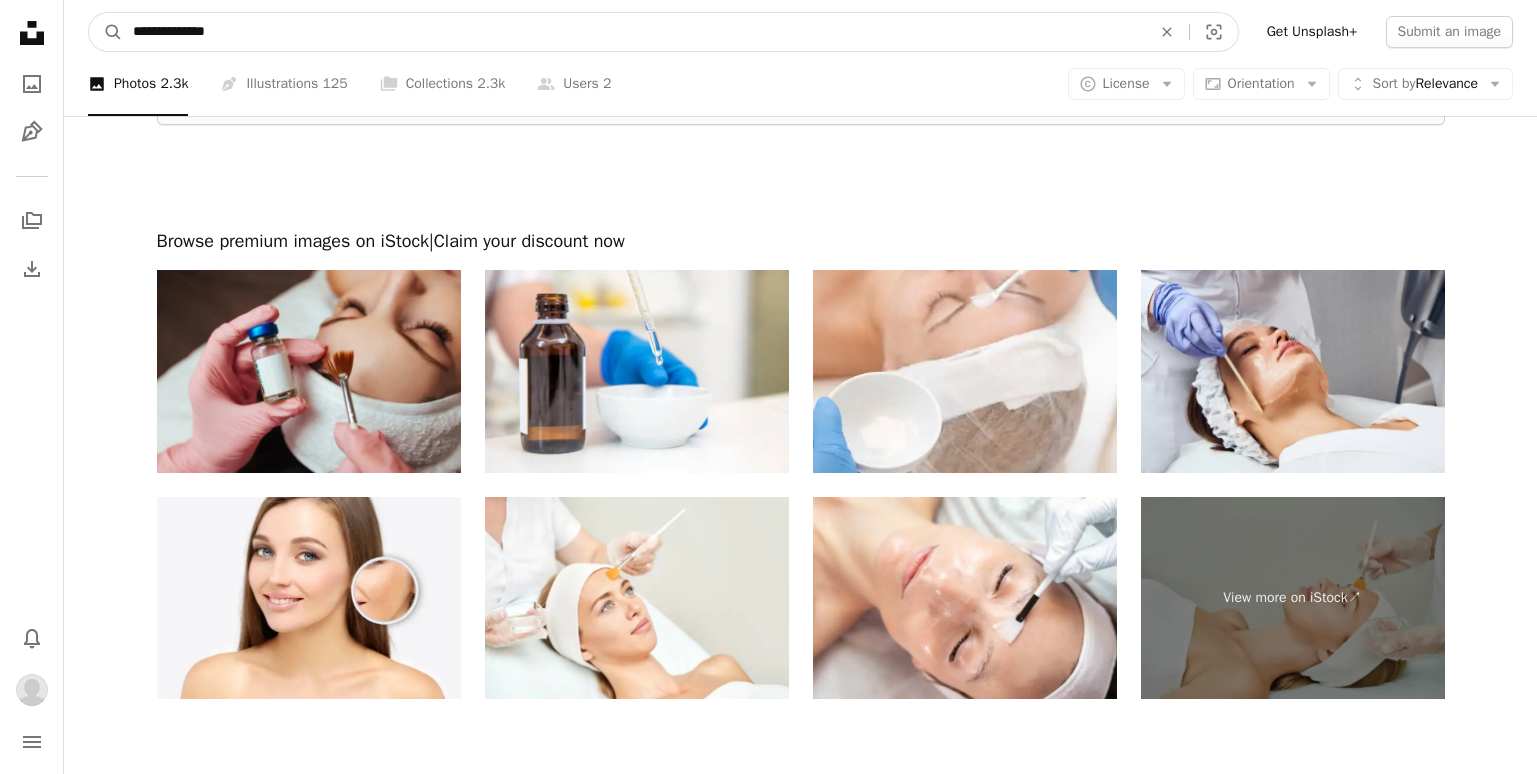 click on "**********" at bounding box center (634, 32) 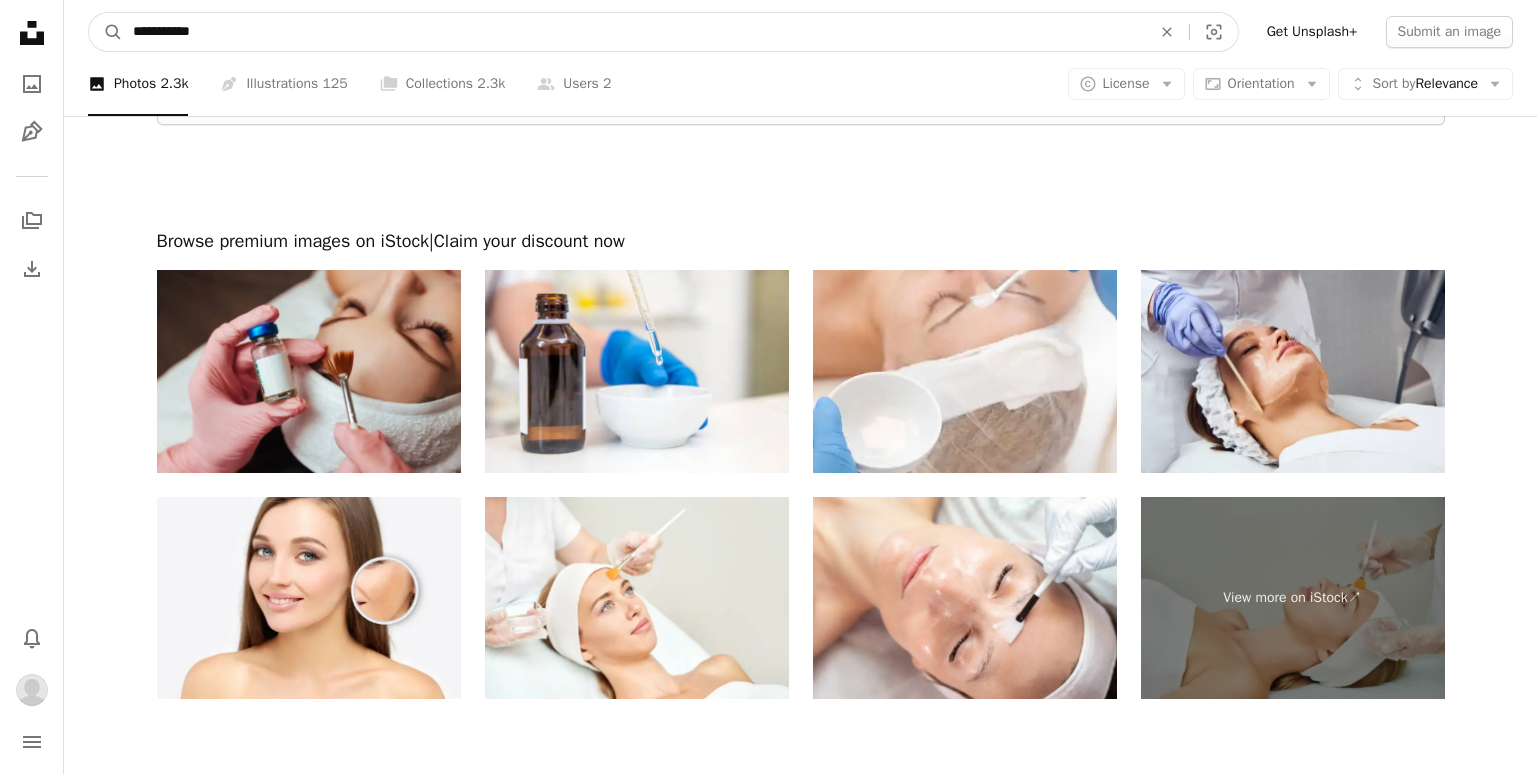 type on "**********" 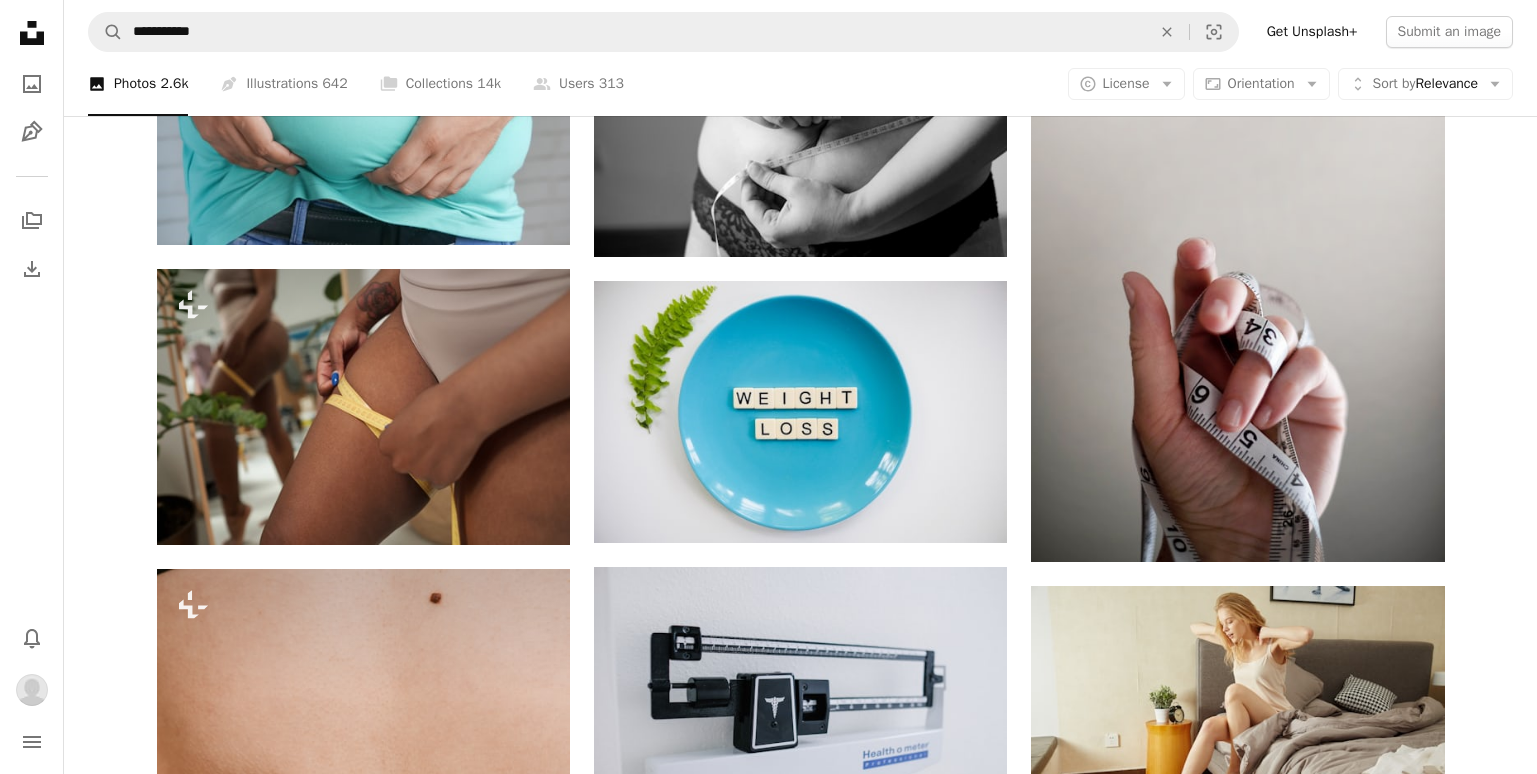 scroll, scrollTop: 1100, scrollLeft: 0, axis: vertical 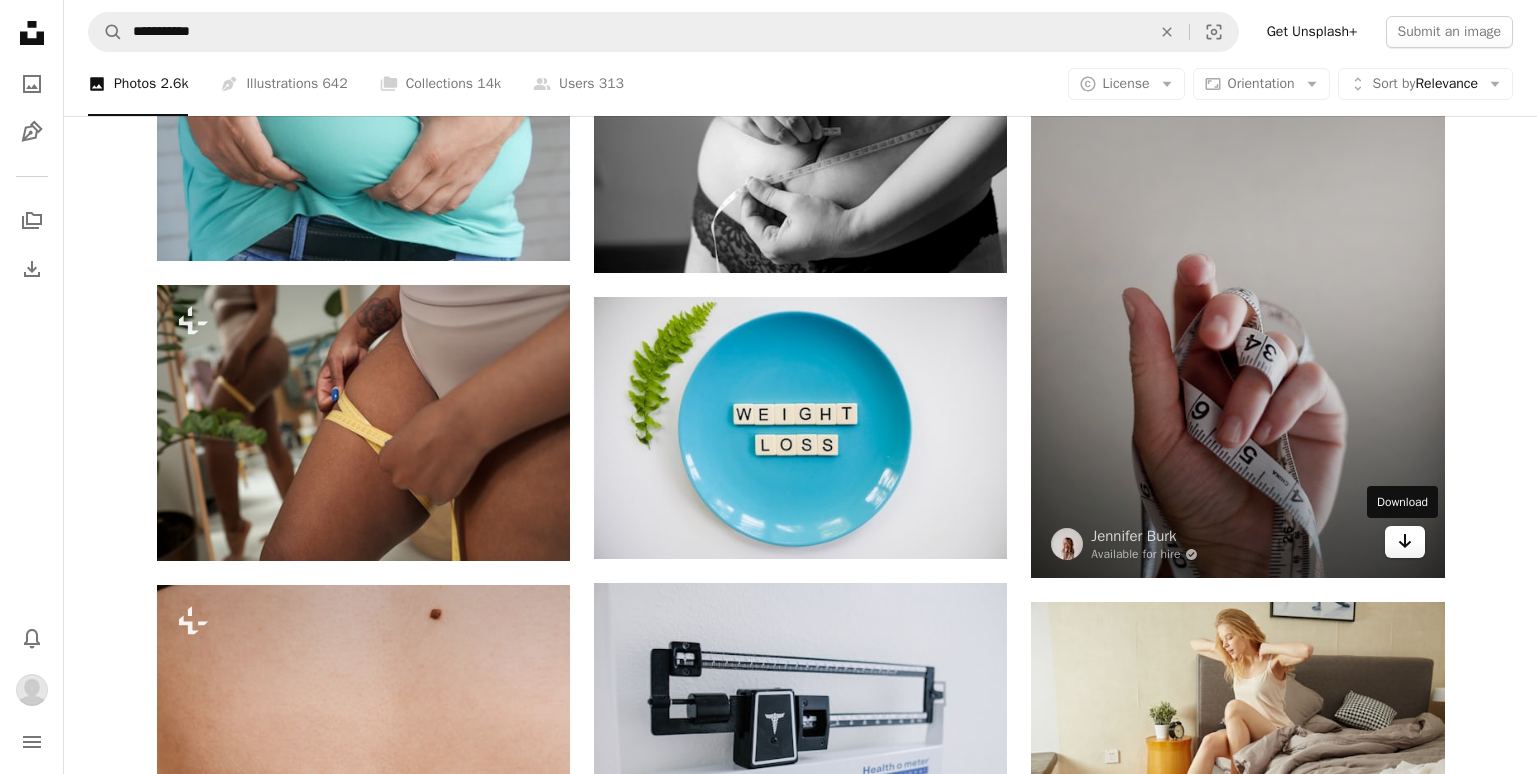 click on "Arrow pointing down" 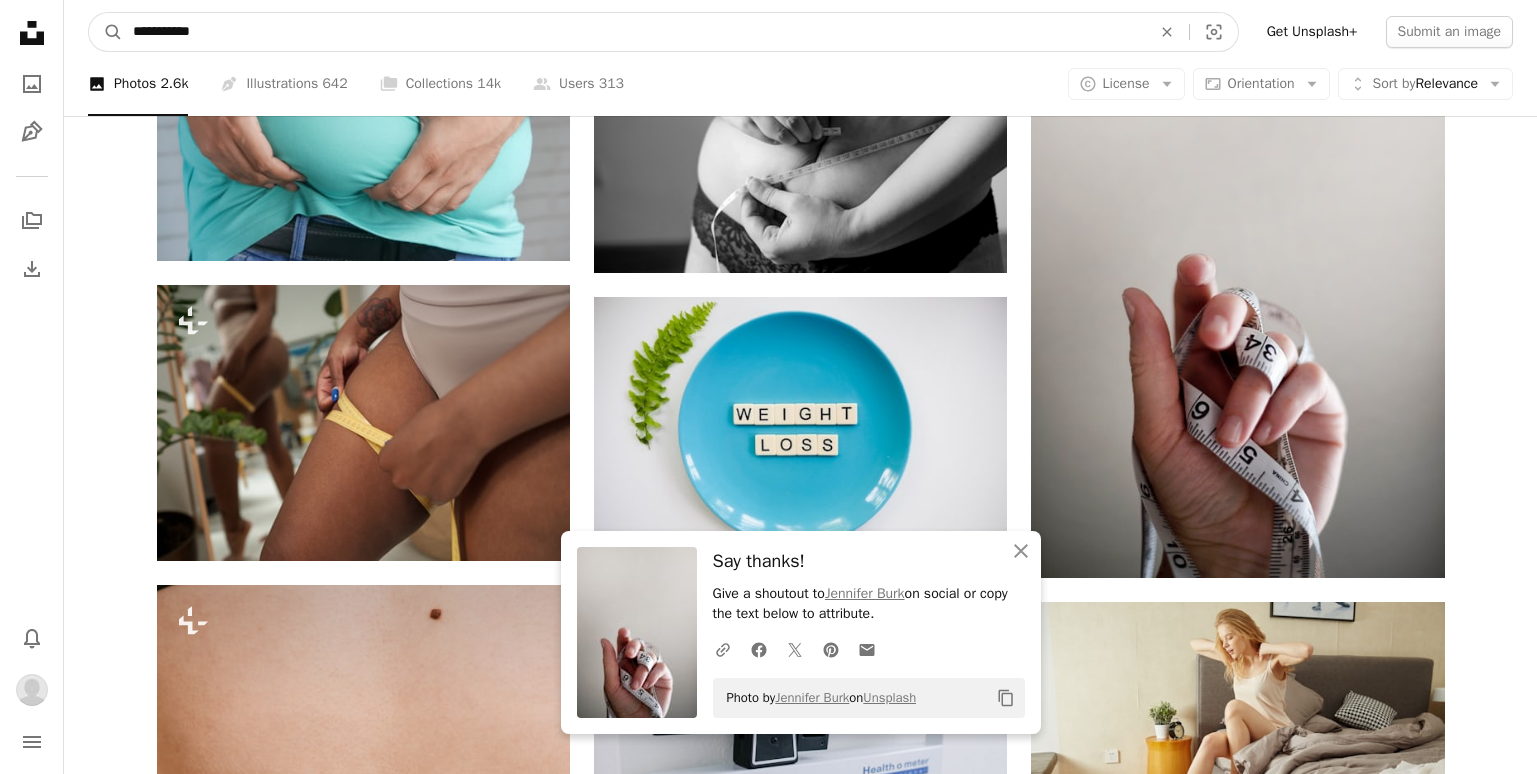 click on "**********" at bounding box center (634, 32) 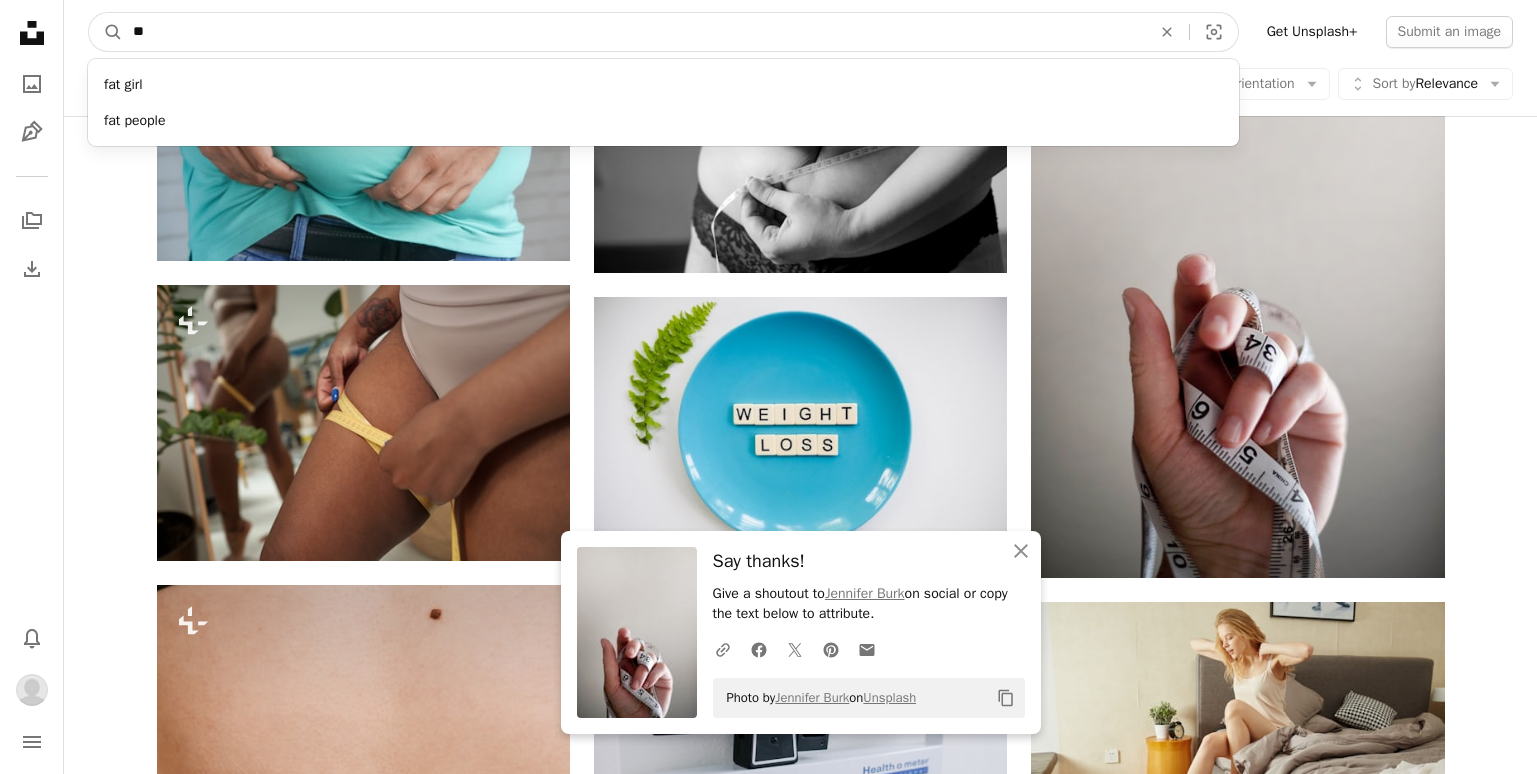 type on "*" 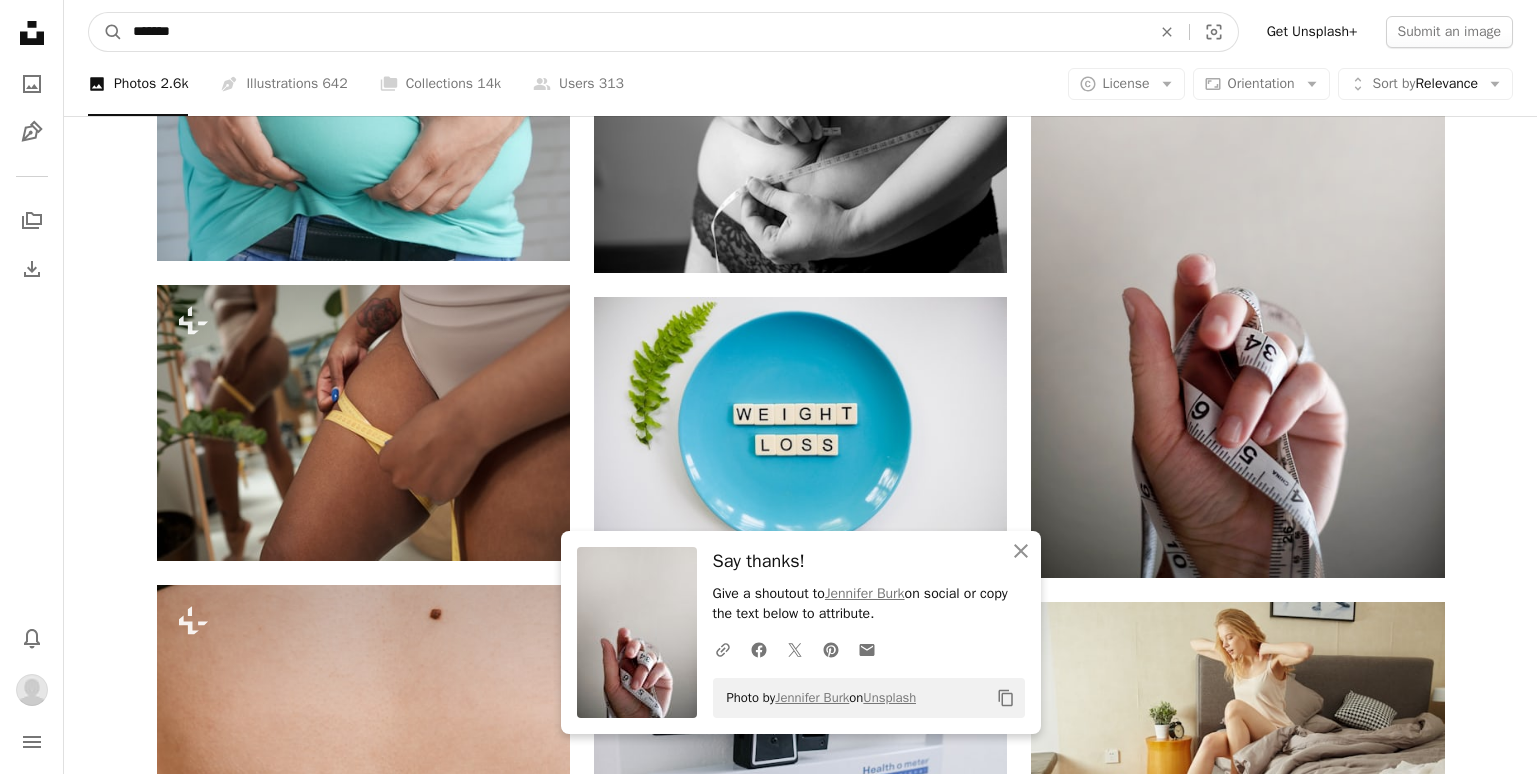 type on "*******" 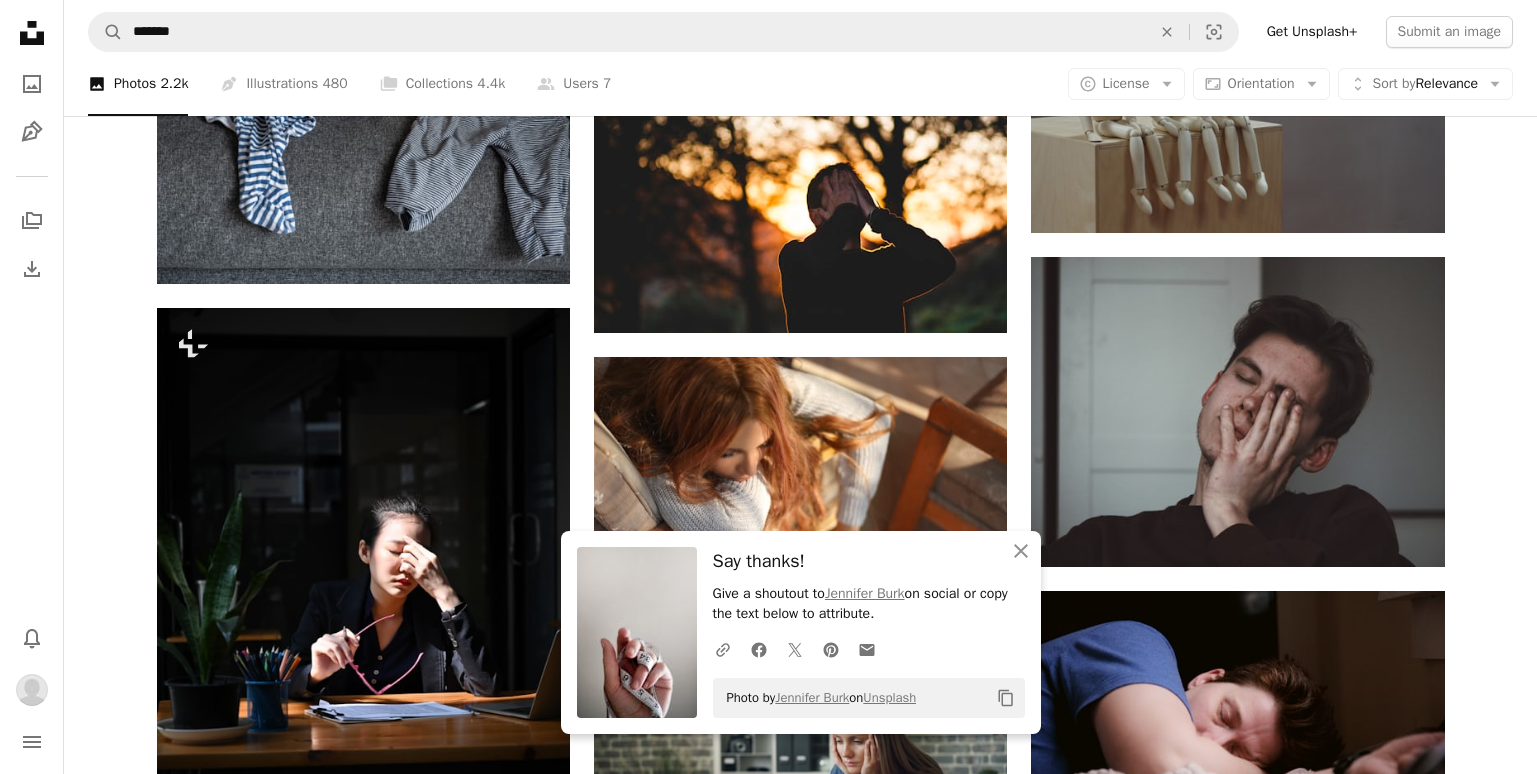 scroll, scrollTop: 0, scrollLeft: 0, axis: both 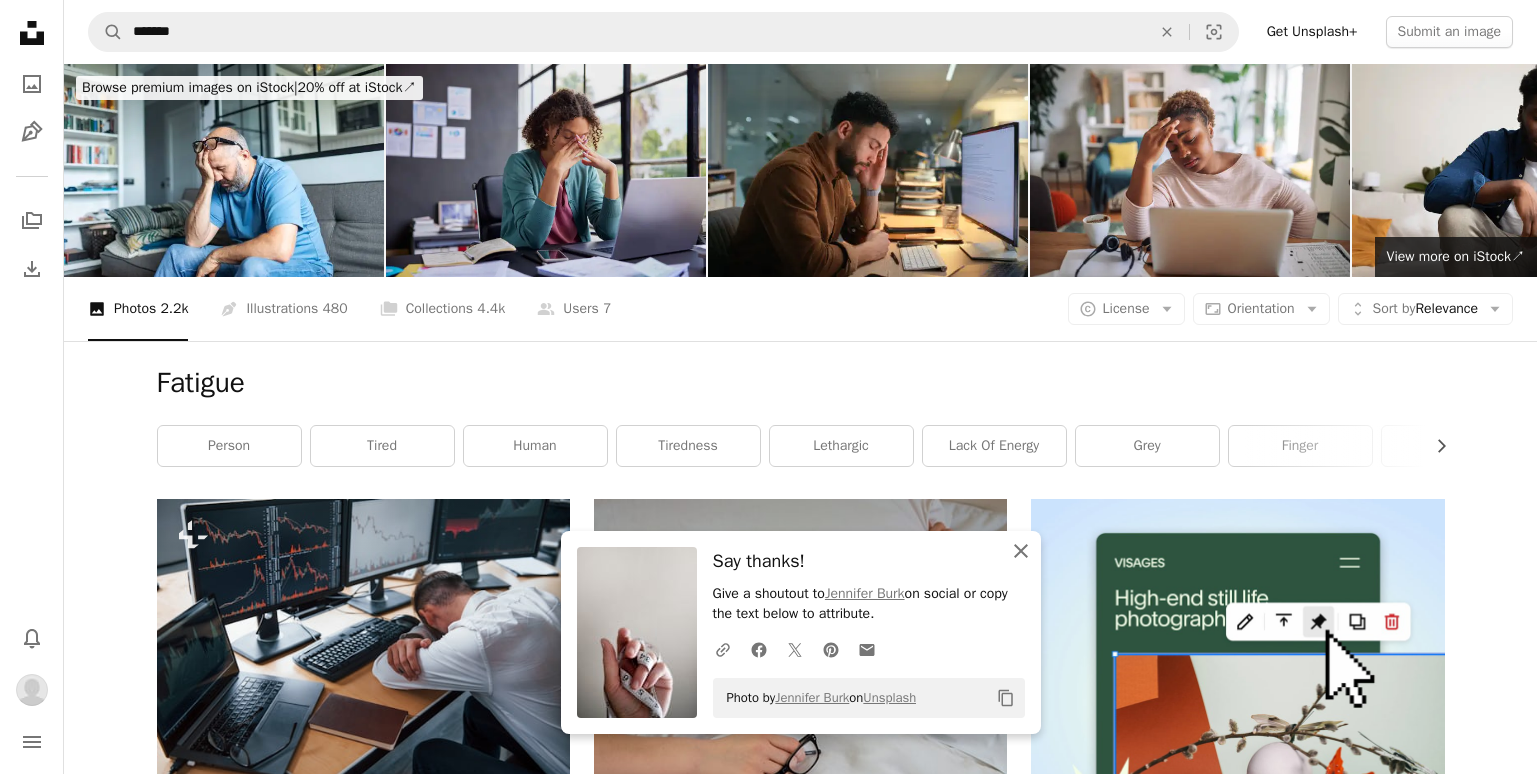 click 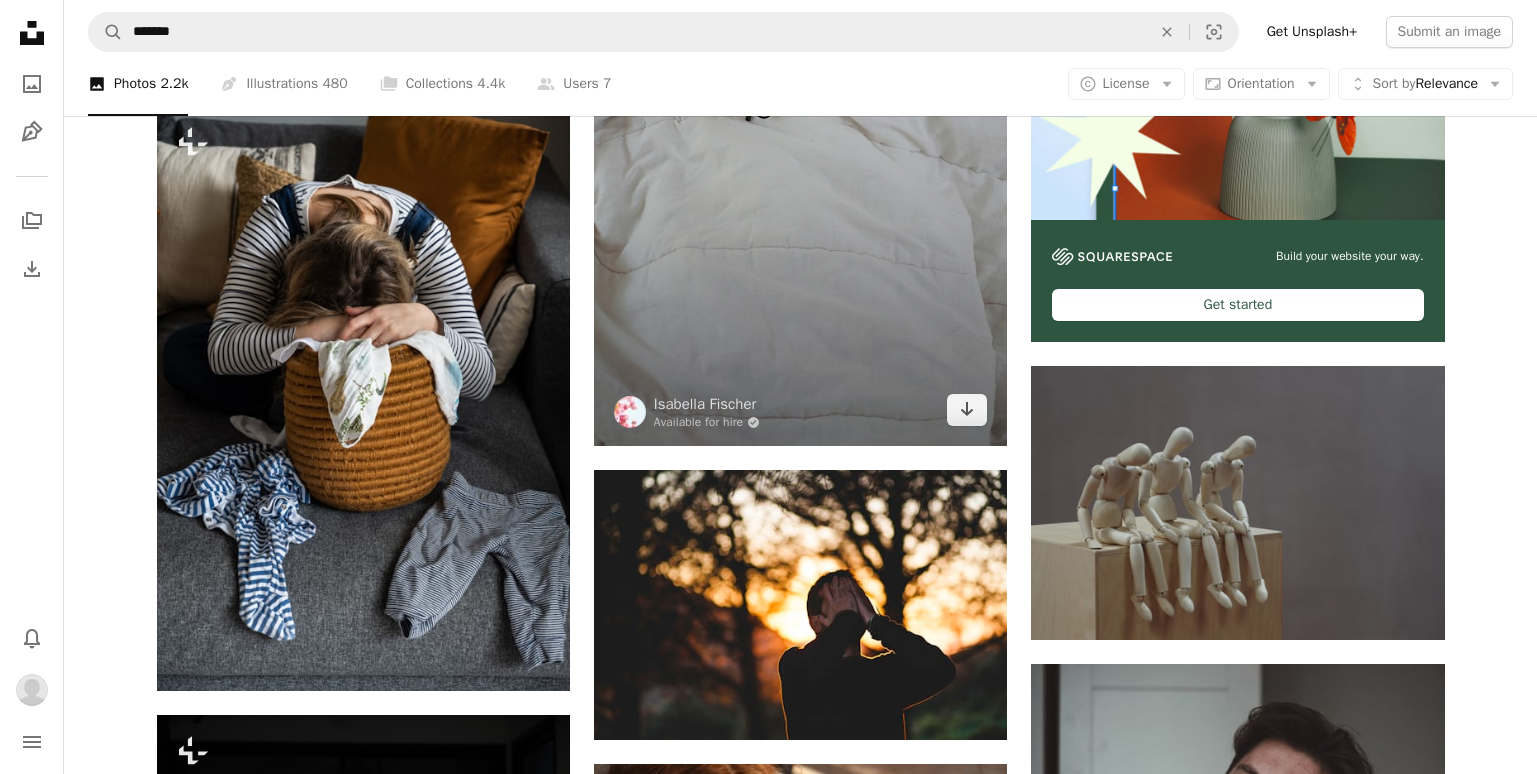 scroll, scrollTop: 800, scrollLeft: 0, axis: vertical 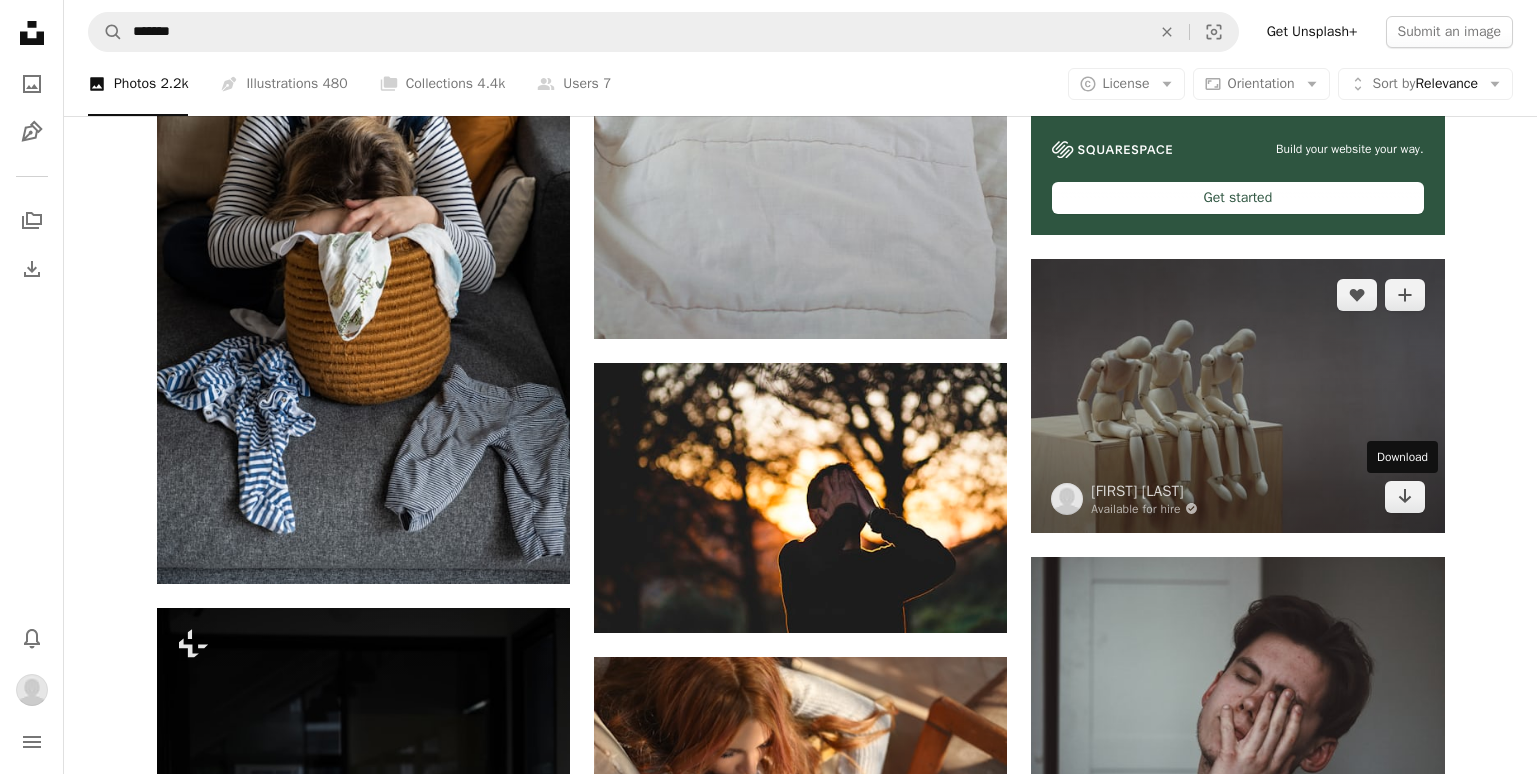 drag, startPoint x: 1410, startPoint y: 497, endPoint x: 1232, endPoint y: 483, distance: 178.54971 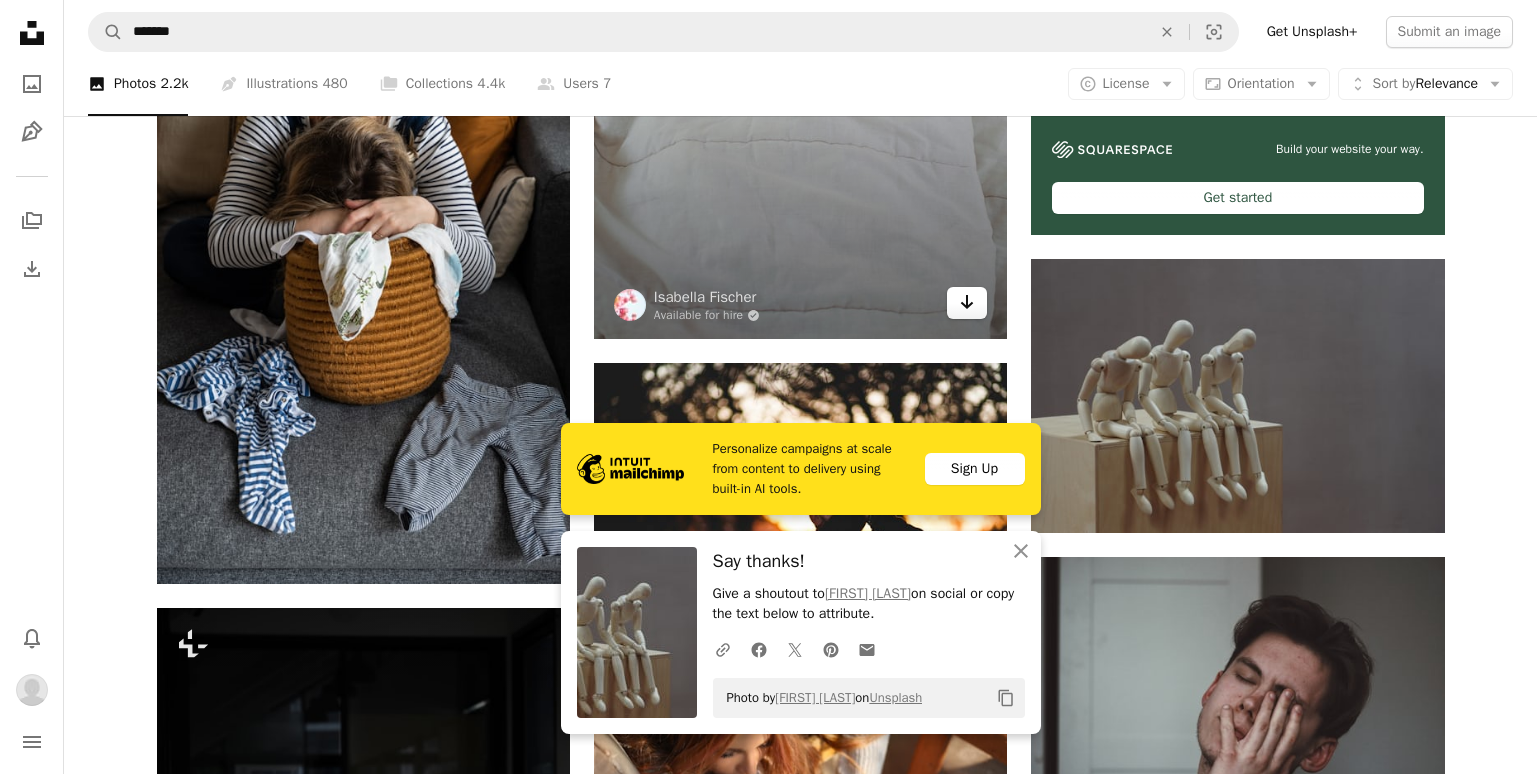 click on "Arrow pointing down" 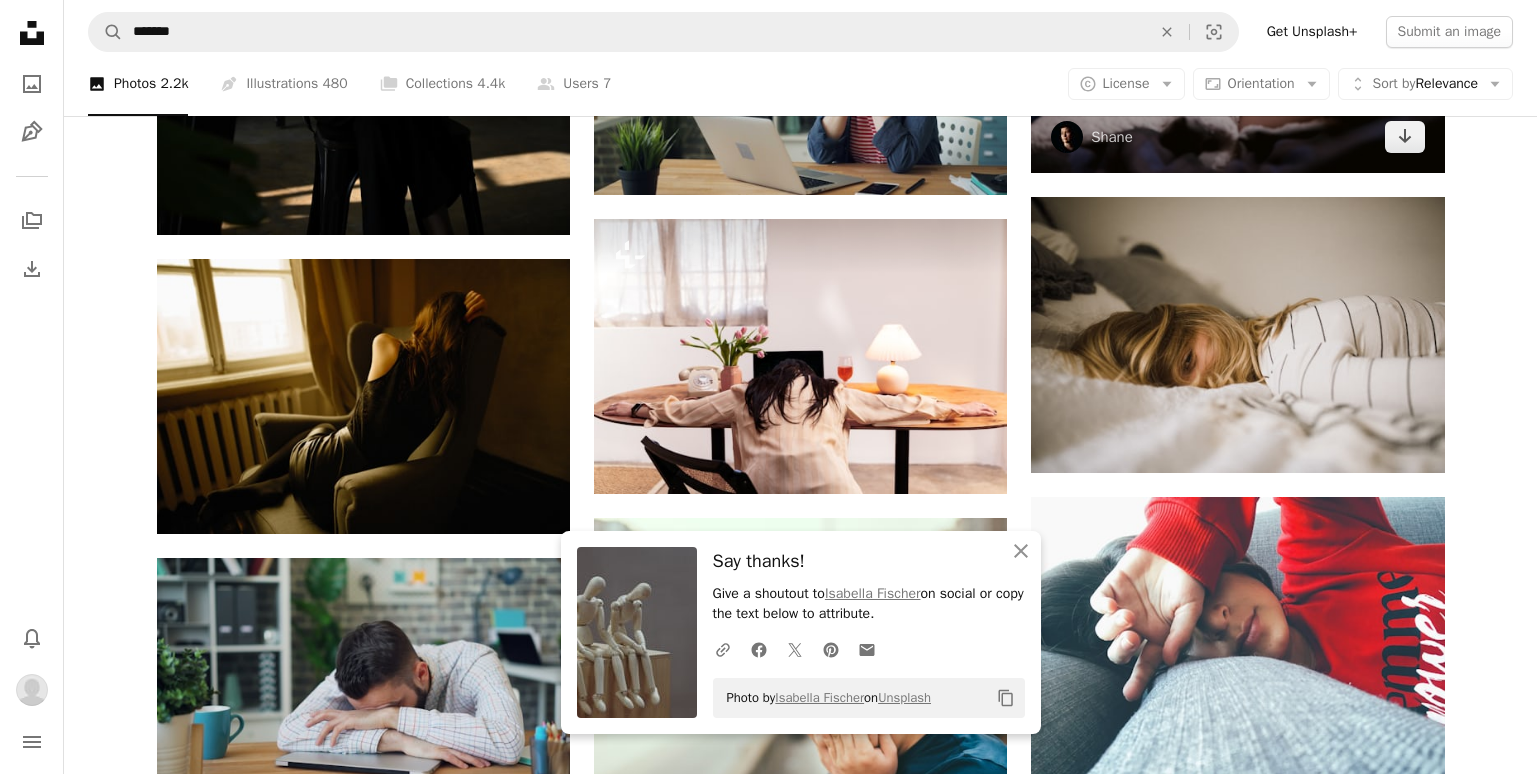 scroll, scrollTop: 1800, scrollLeft: 0, axis: vertical 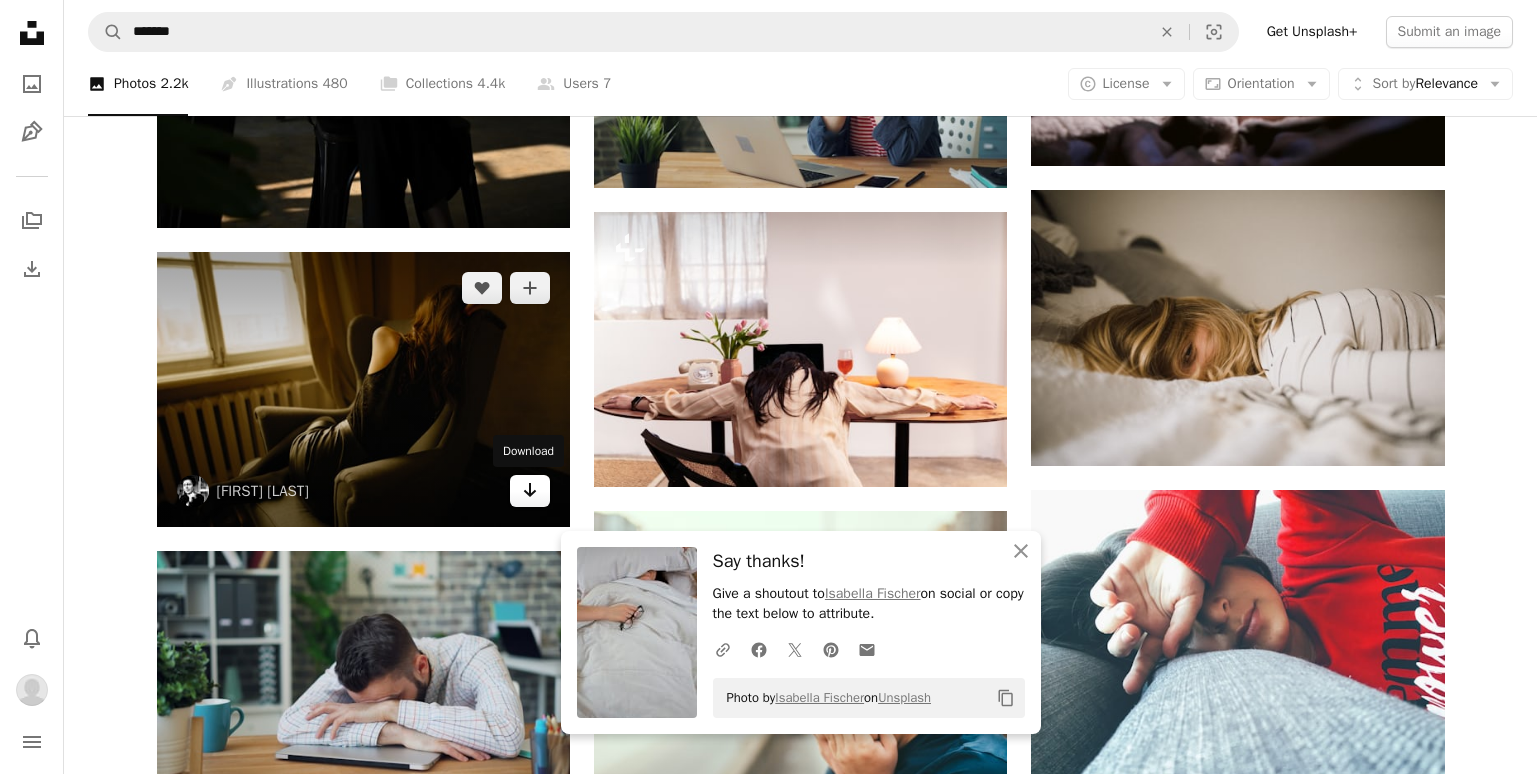 click on "Arrow pointing down" 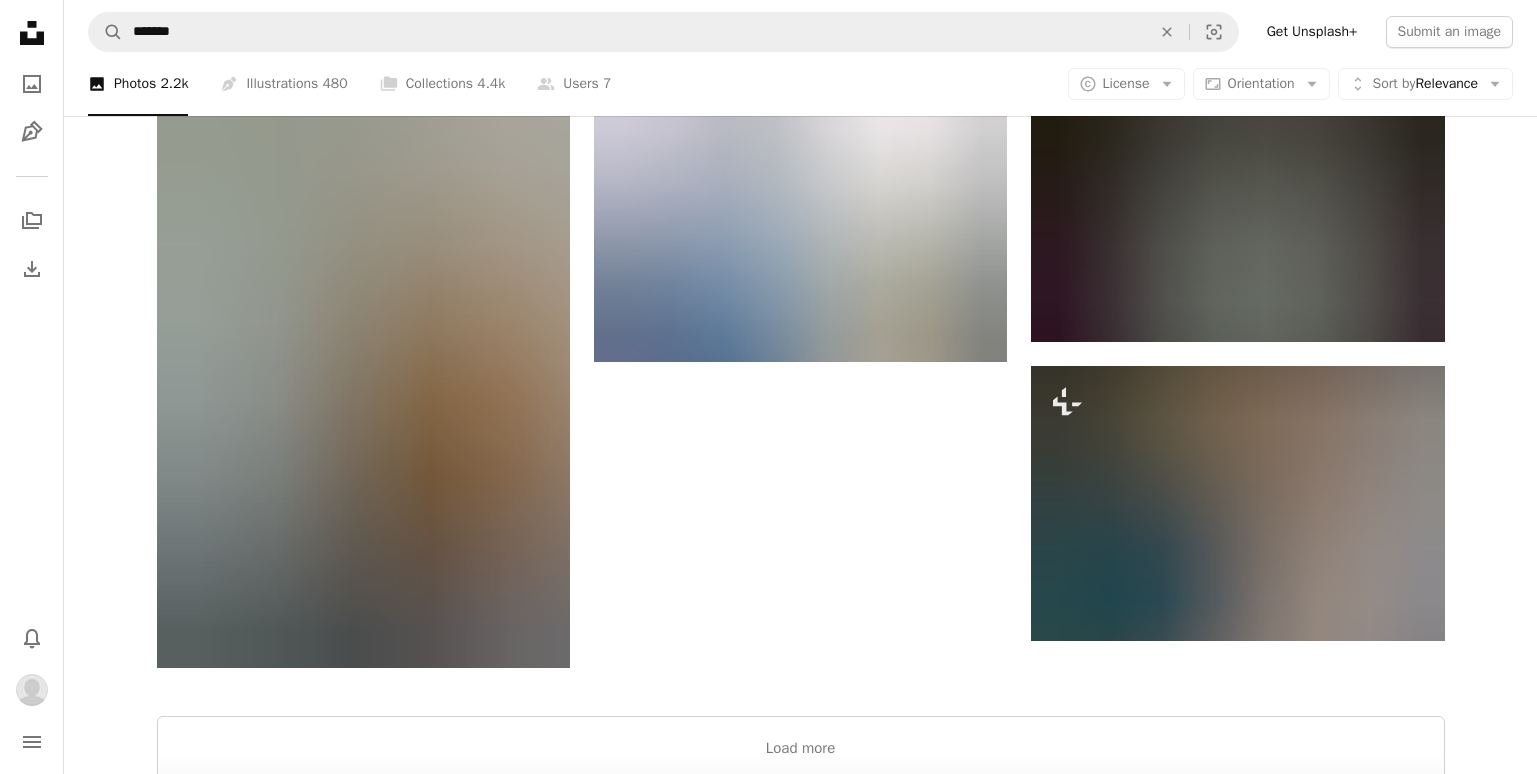 scroll, scrollTop: 2600, scrollLeft: 0, axis: vertical 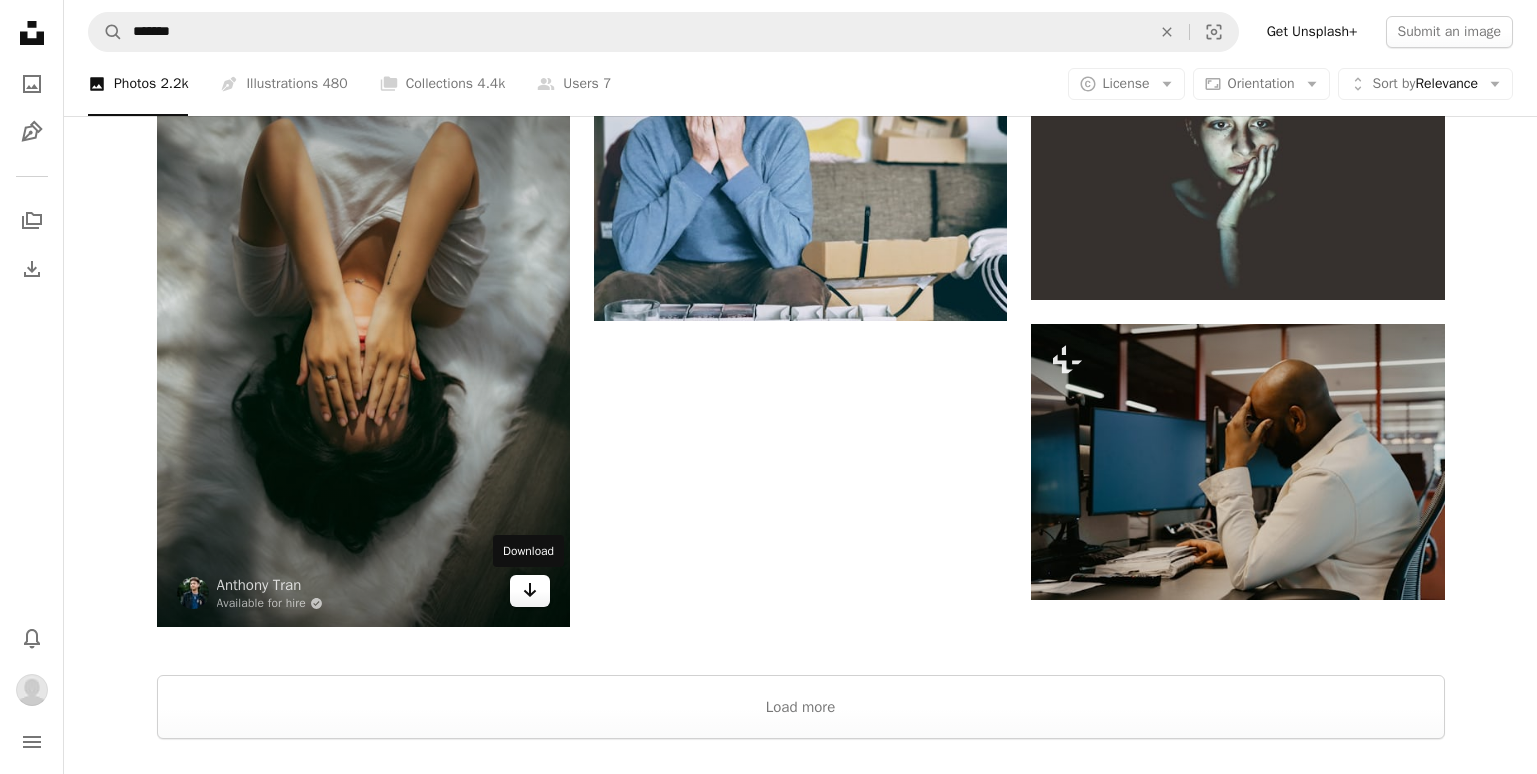 click on "Arrow pointing down" 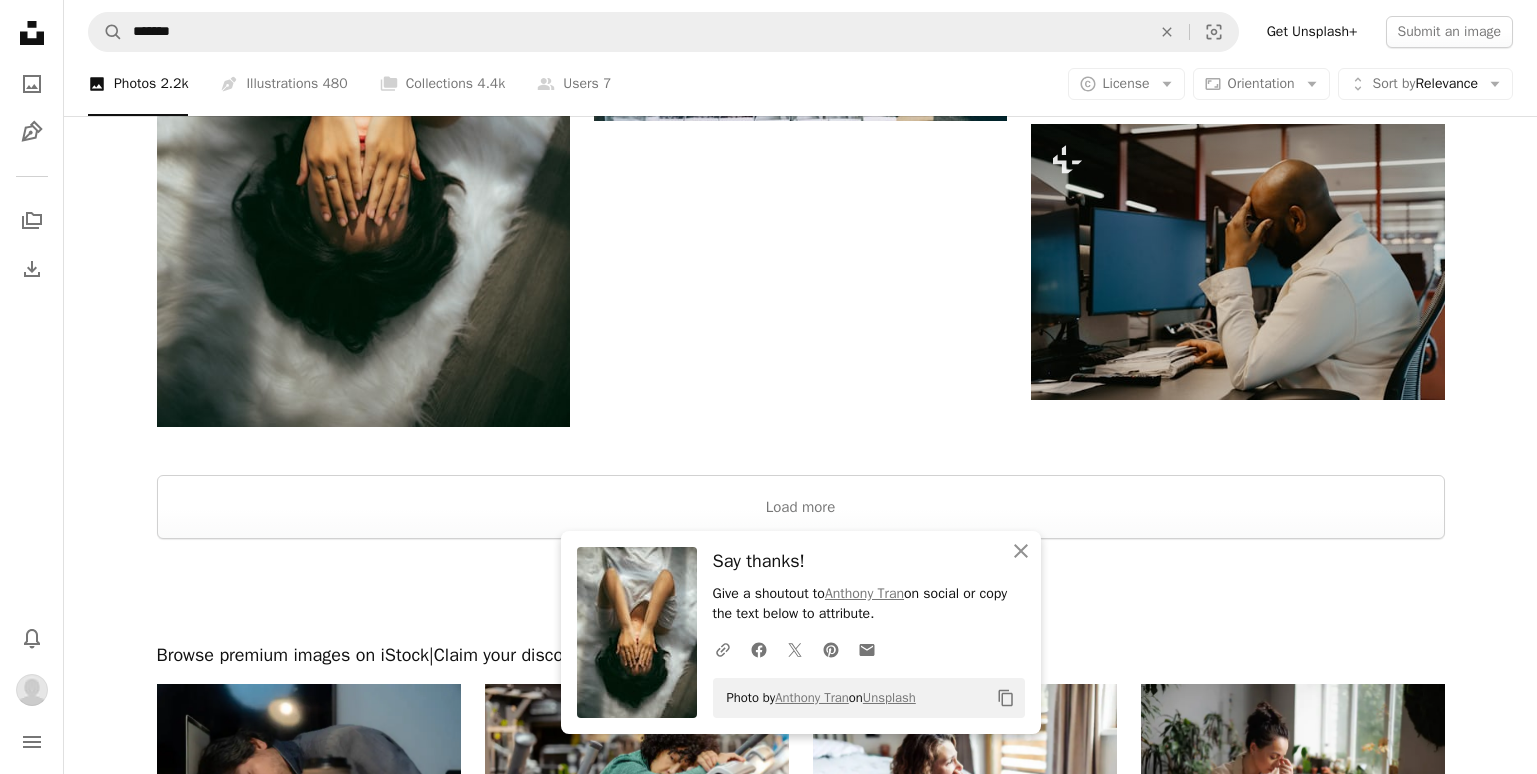 scroll, scrollTop: 2700, scrollLeft: 0, axis: vertical 